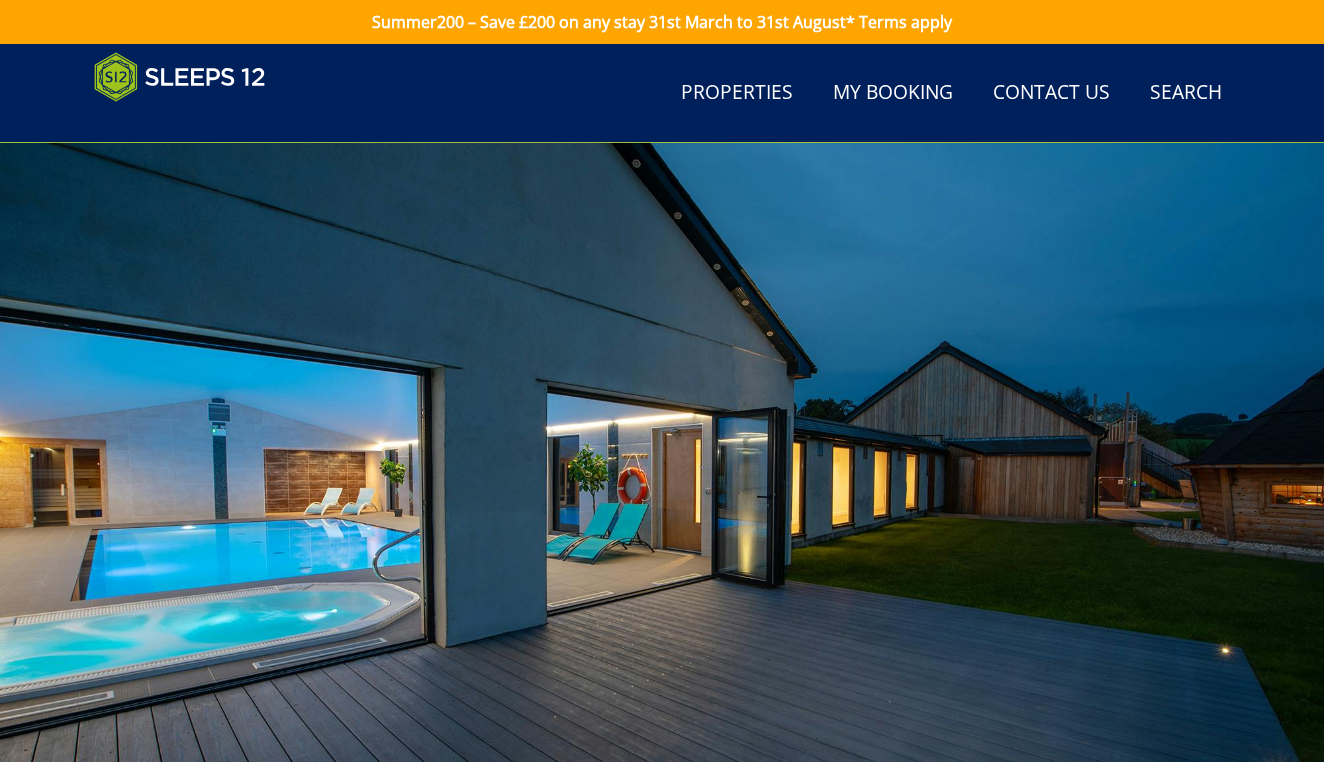 scroll, scrollTop: 934, scrollLeft: 1, axis: both 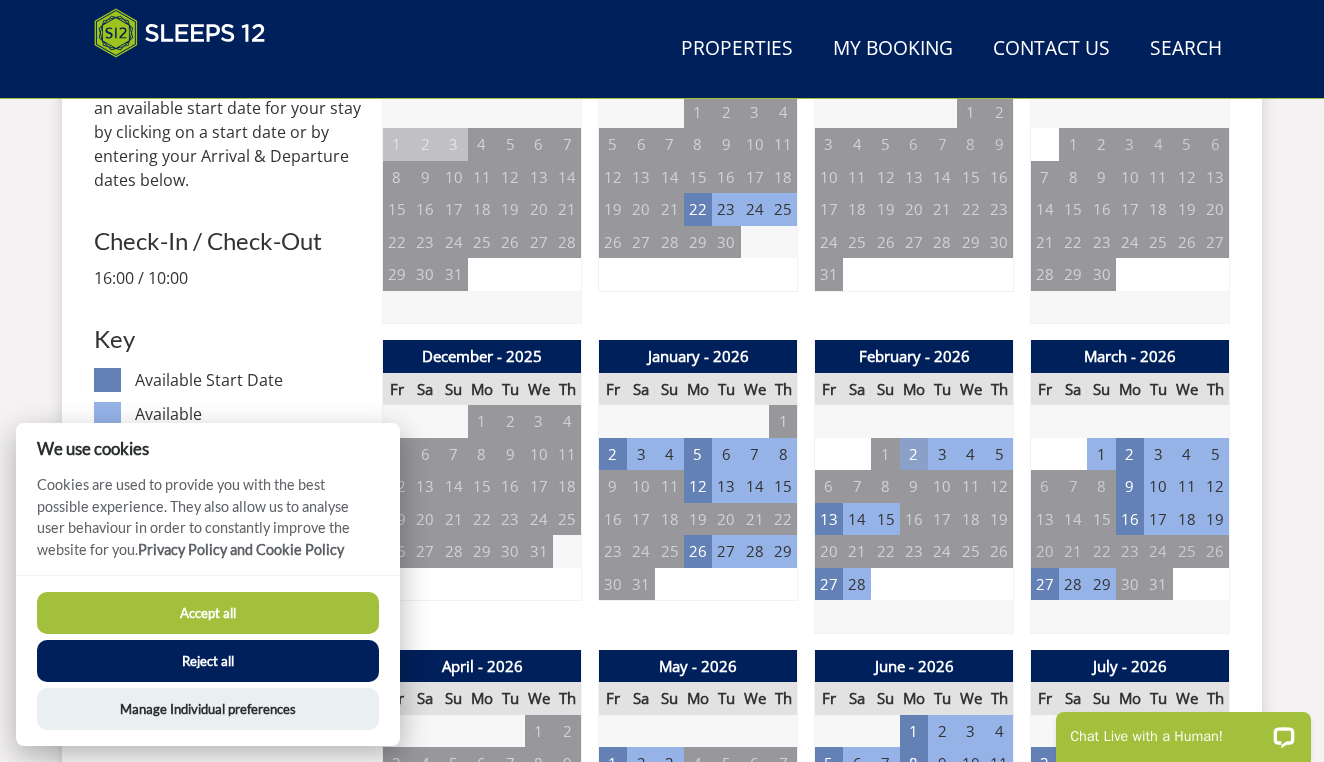 click on "2" at bounding box center (914, 454) 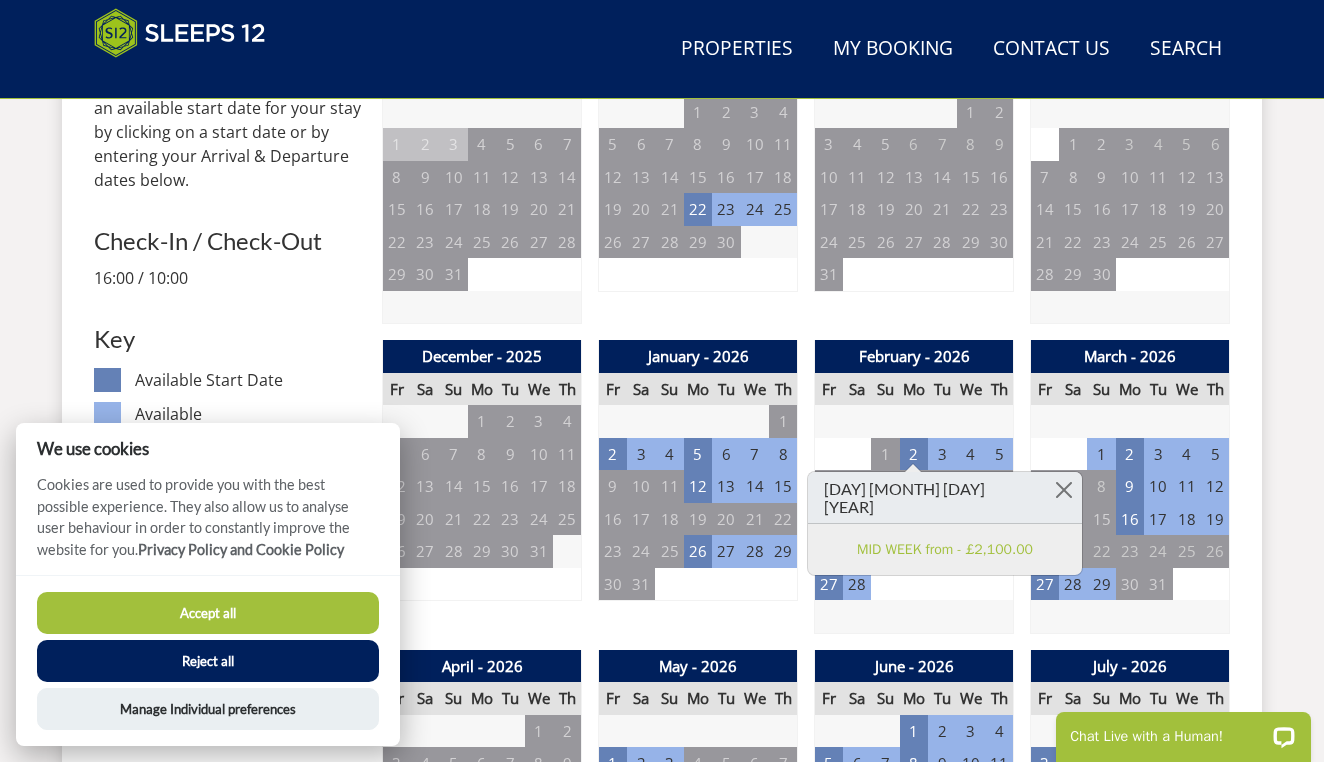 click on "4" at bounding box center [971, 584] 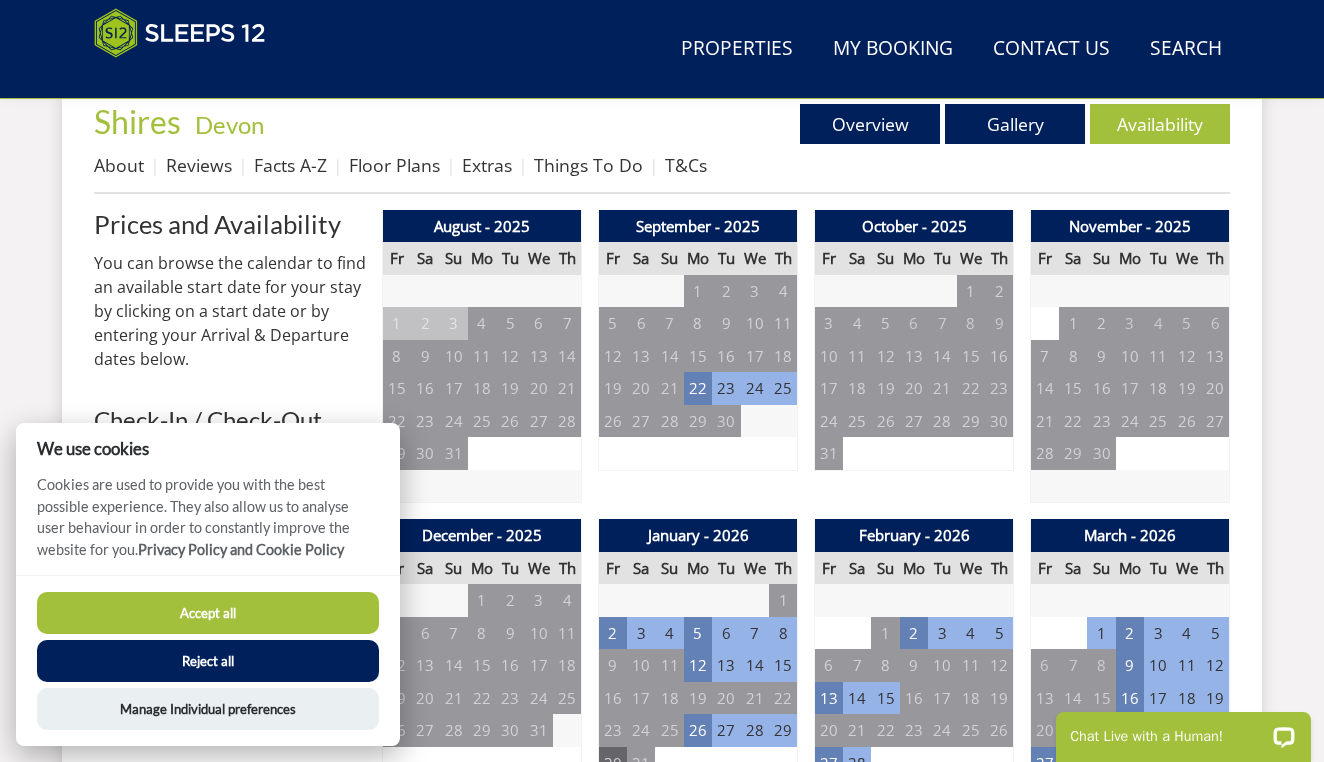 scroll, scrollTop: 755, scrollLeft: 0, axis: vertical 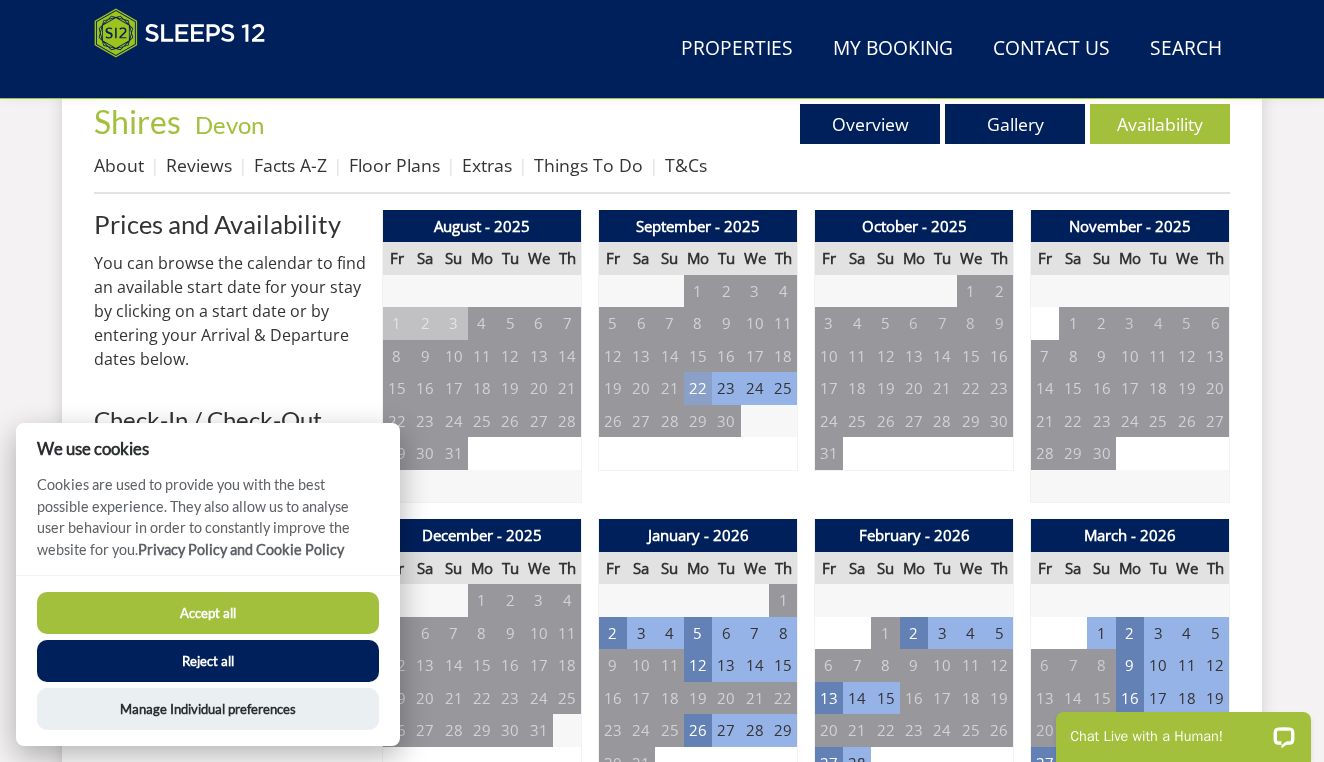 click on "22" at bounding box center [698, 388] 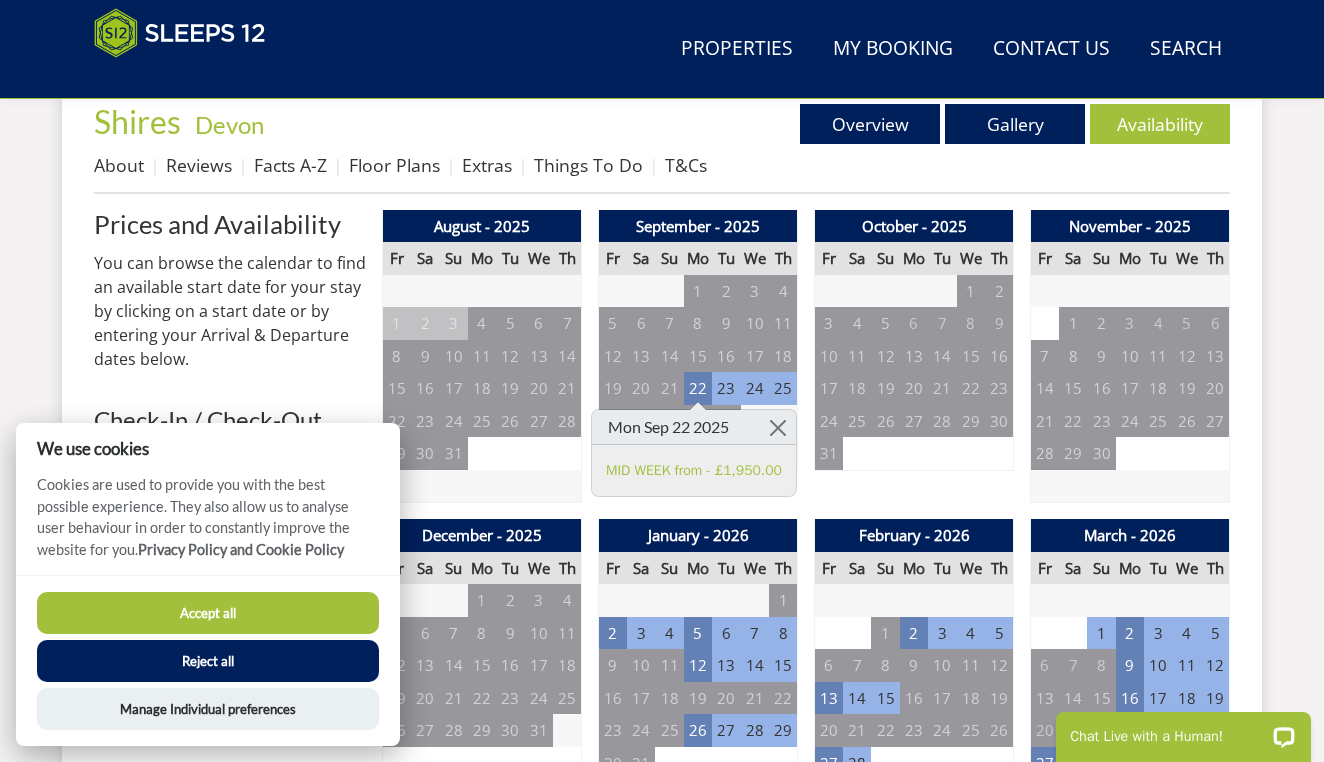 click on "October - 2025
Fr
Sa
Su
Mo
Tu
We
Th
26
27
28
29
30
1
2
3
4
5
6
7
8
9
10
11" at bounding box center (914, 357) 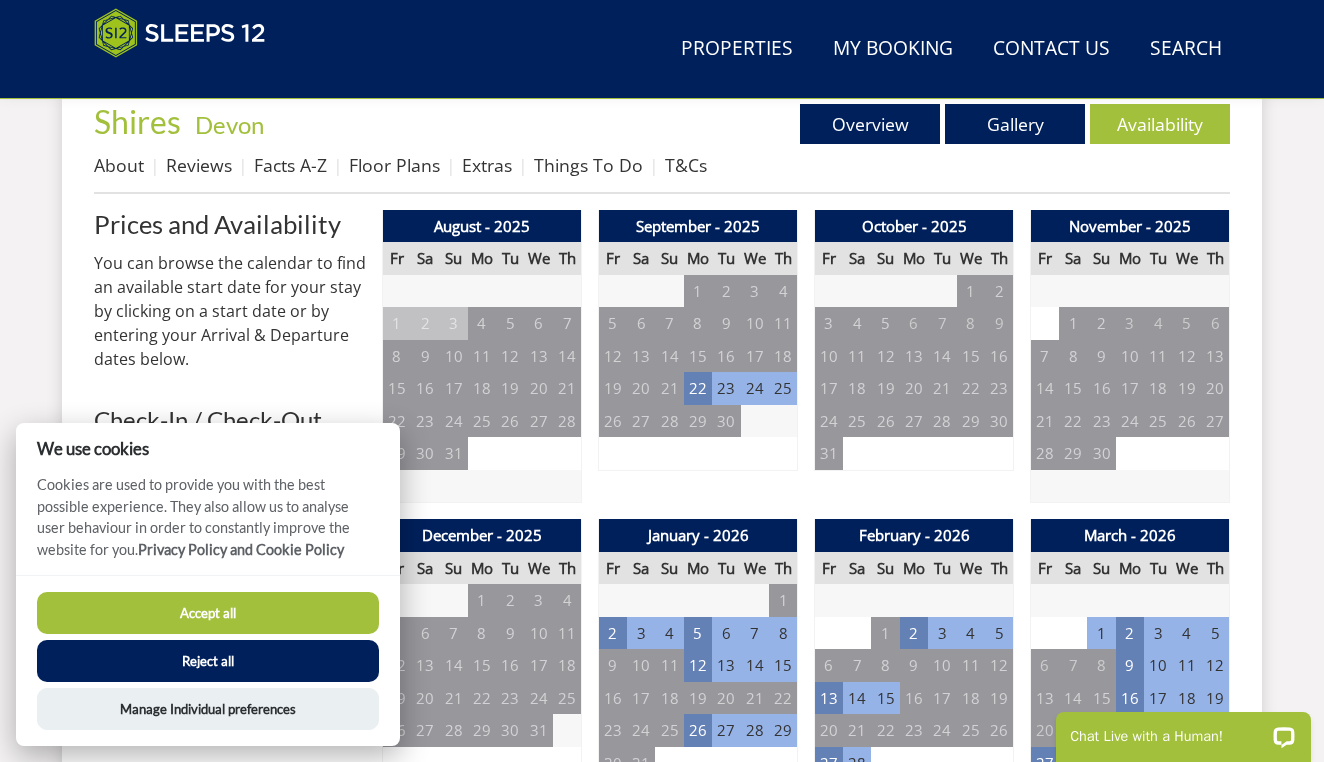 click on "Reject all" at bounding box center (208, 661) 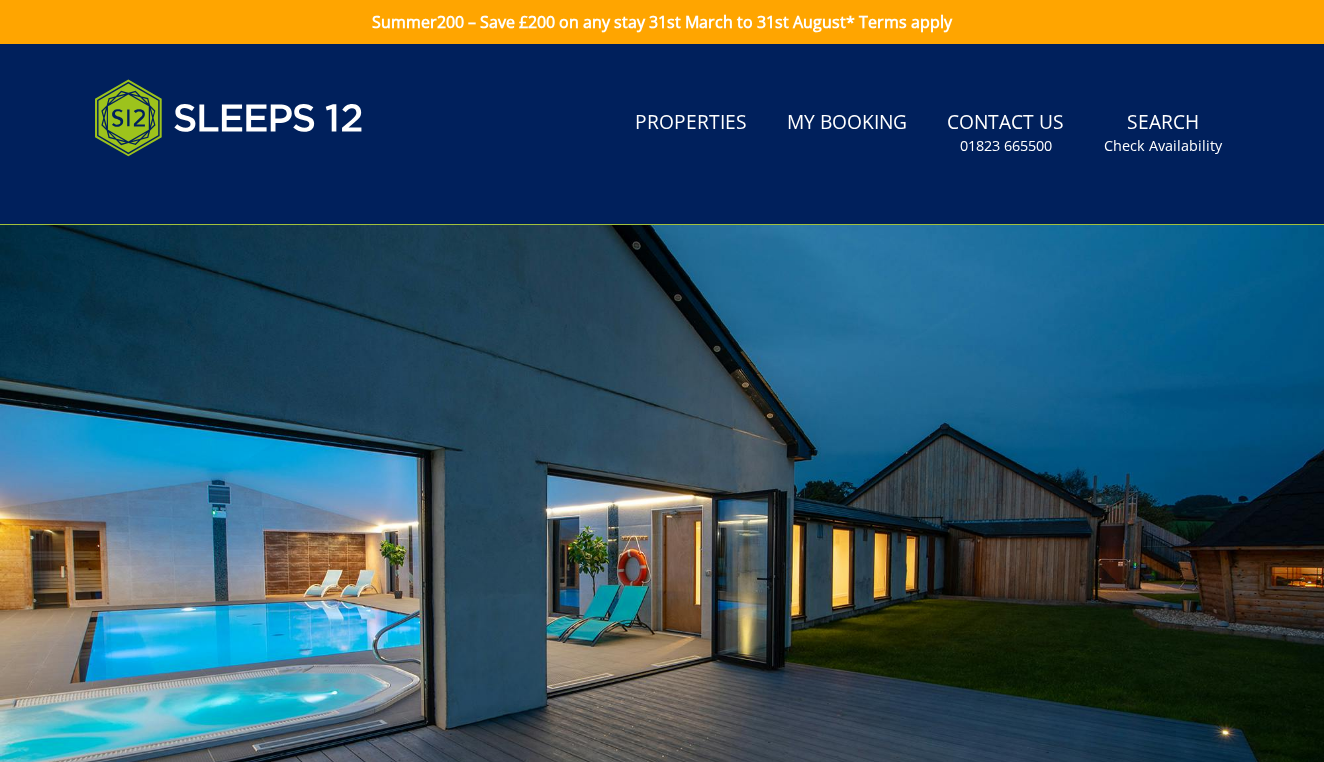 scroll, scrollTop: 0, scrollLeft: 0, axis: both 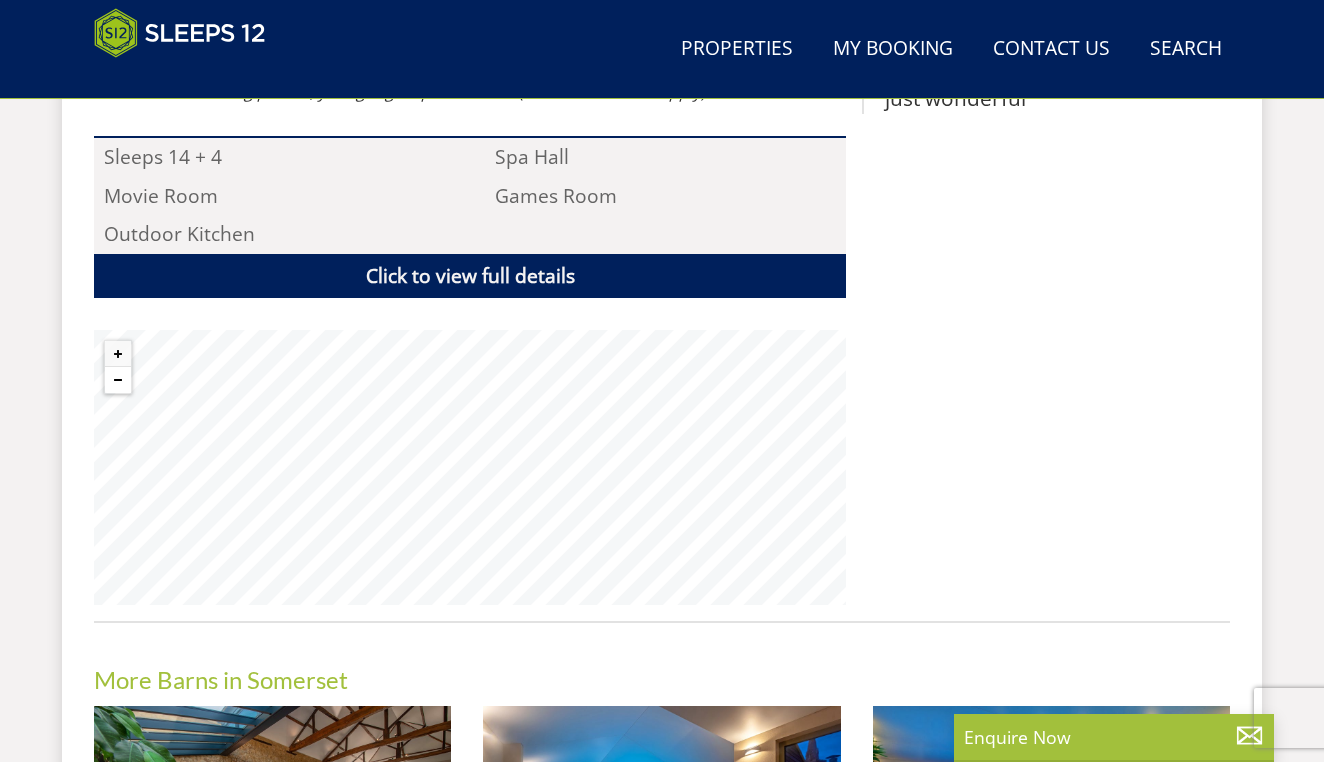 click at bounding box center (118, 380) 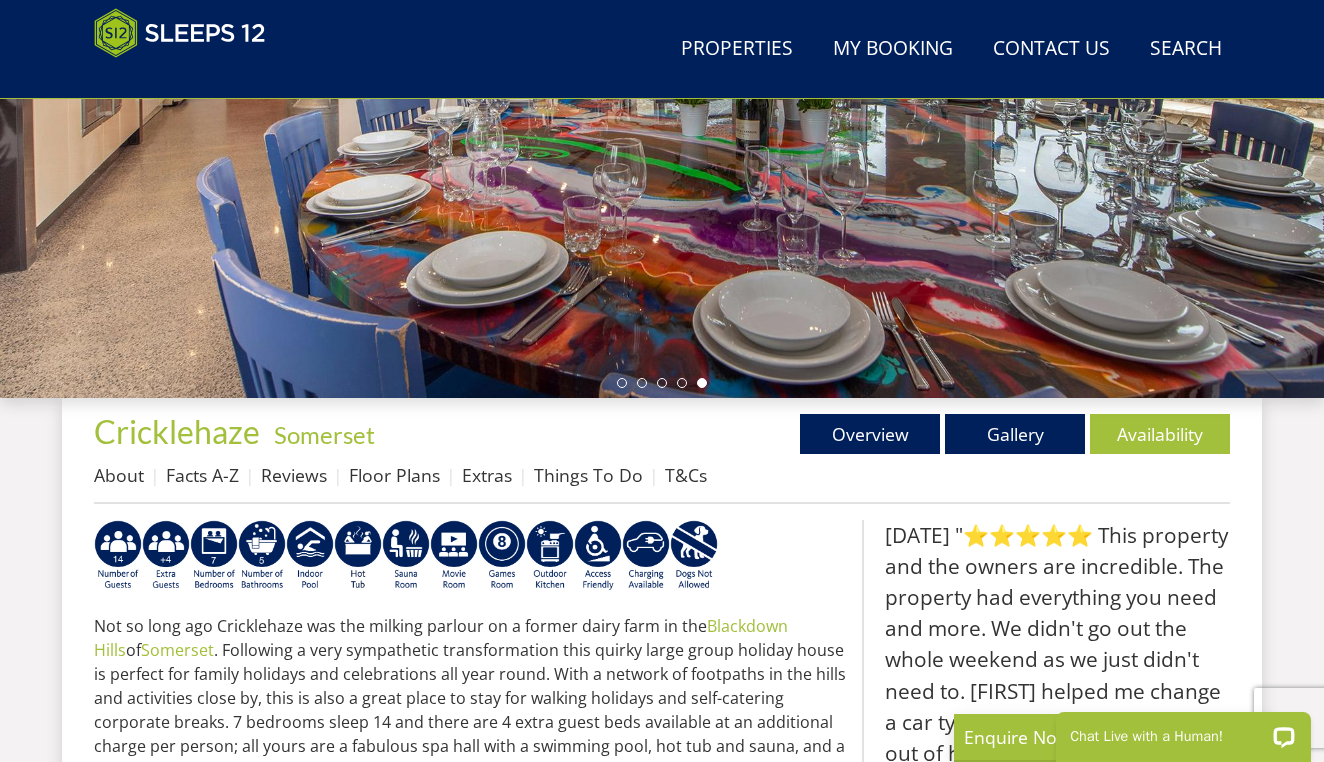scroll, scrollTop: 558, scrollLeft: 0, axis: vertical 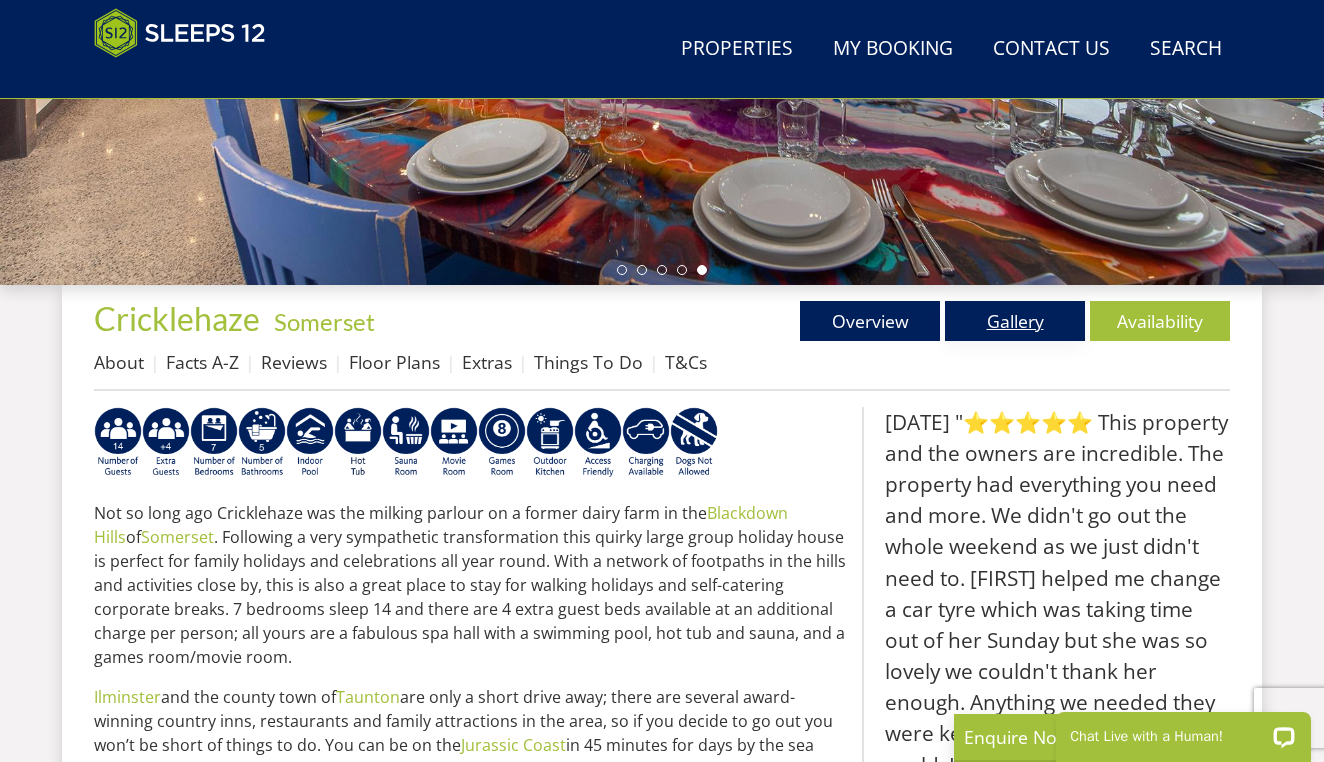 click on "Gallery" at bounding box center (1015, 321) 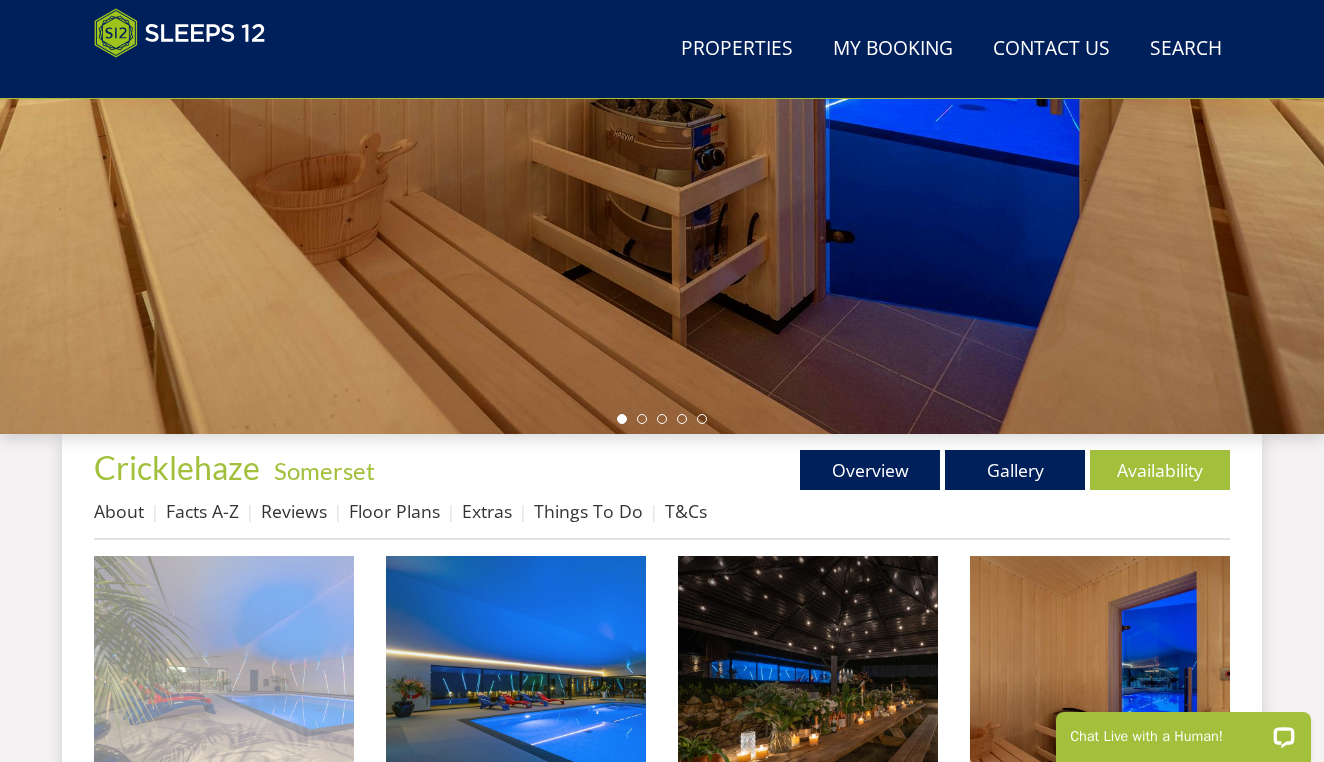 scroll, scrollTop: 405, scrollLeft: 0, axis: vertical 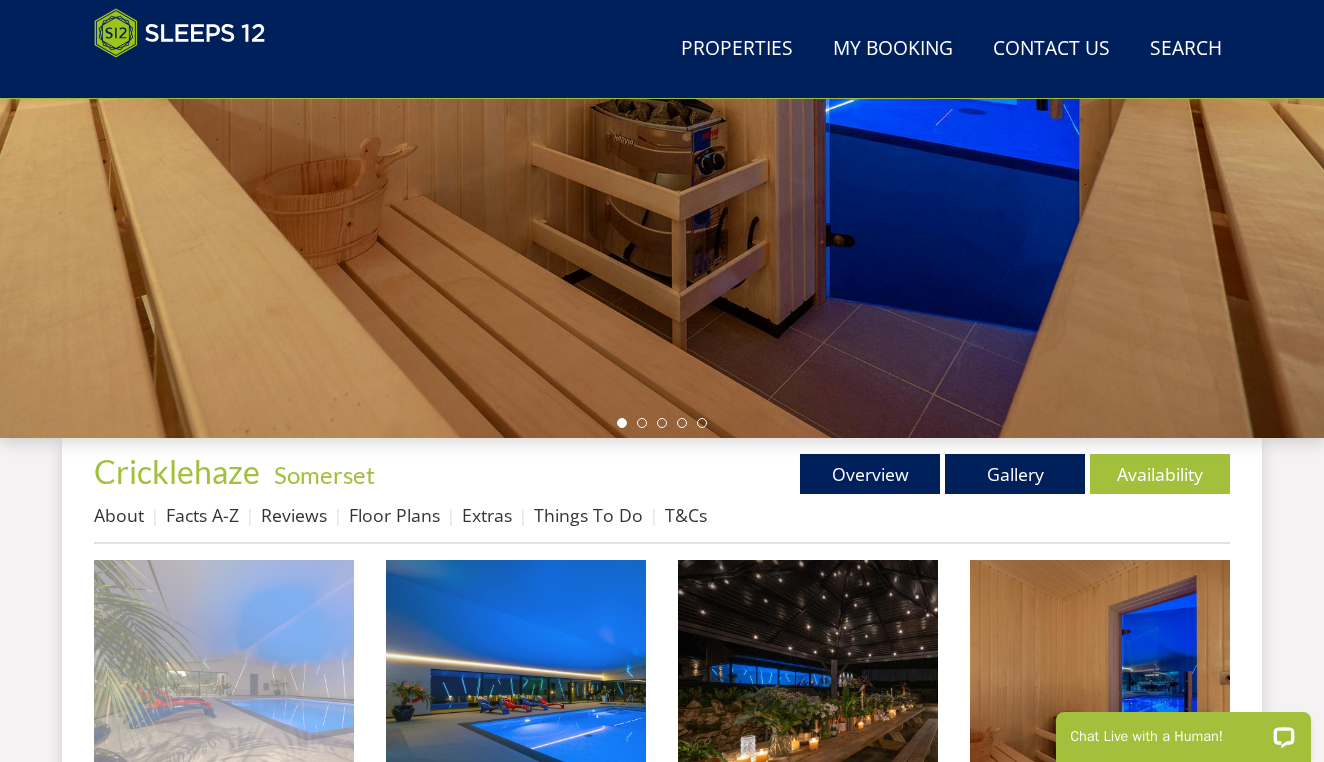 click at bounding box center (224, 690) 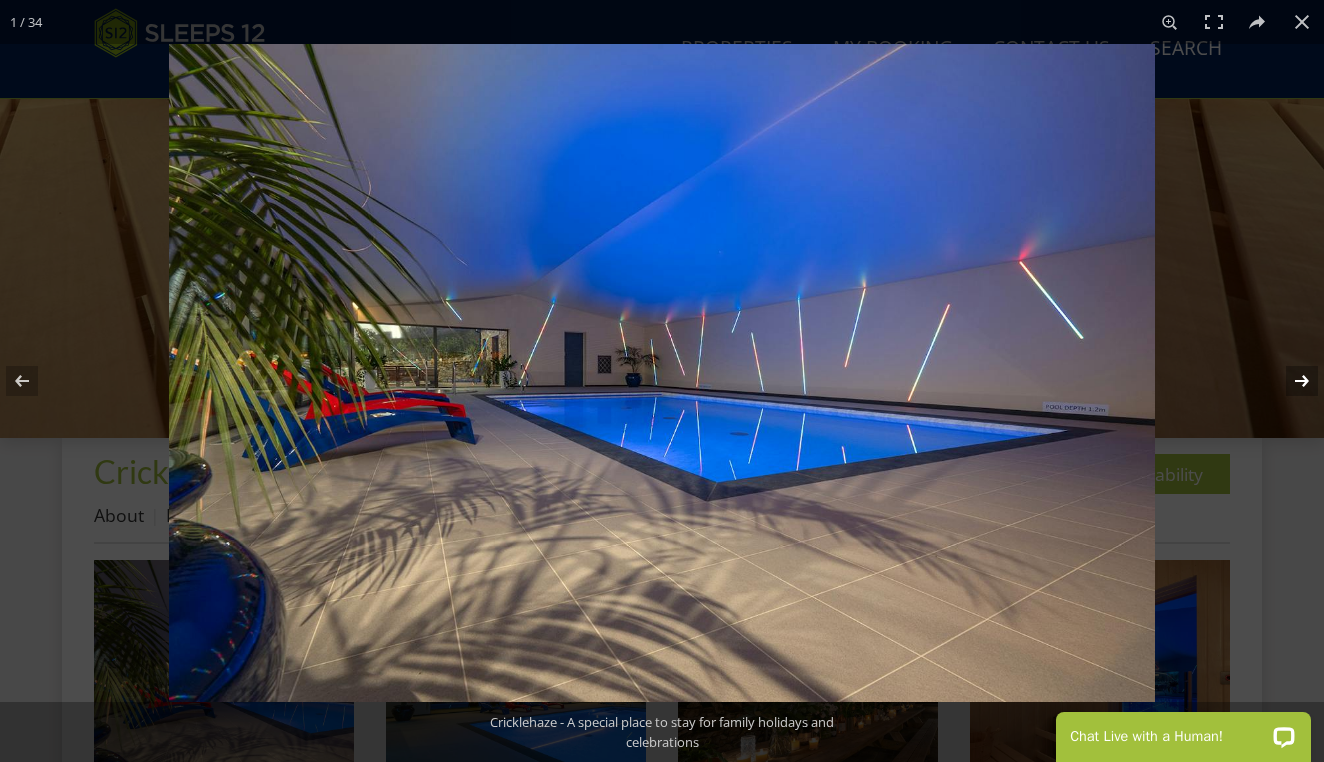 click at bounding box center [1289, 381] 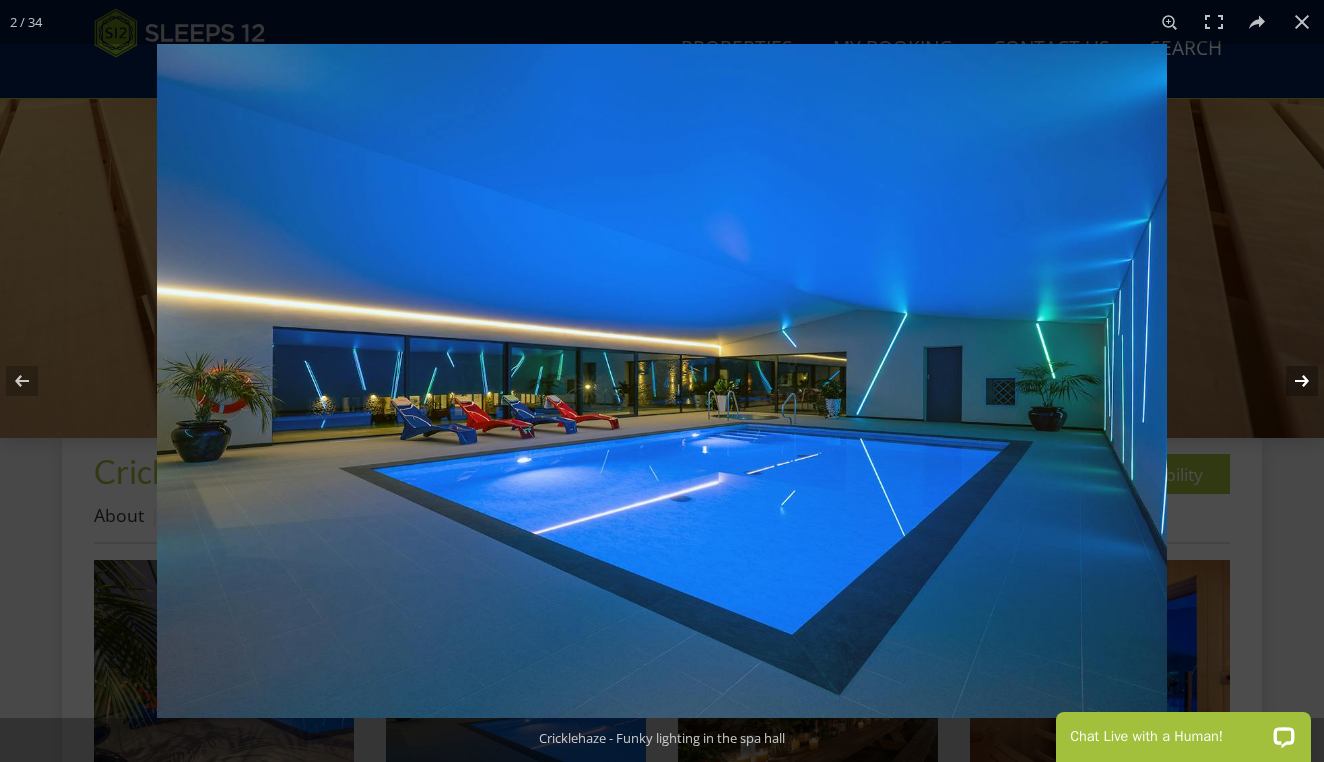 click at bounding box center [1289, 381] 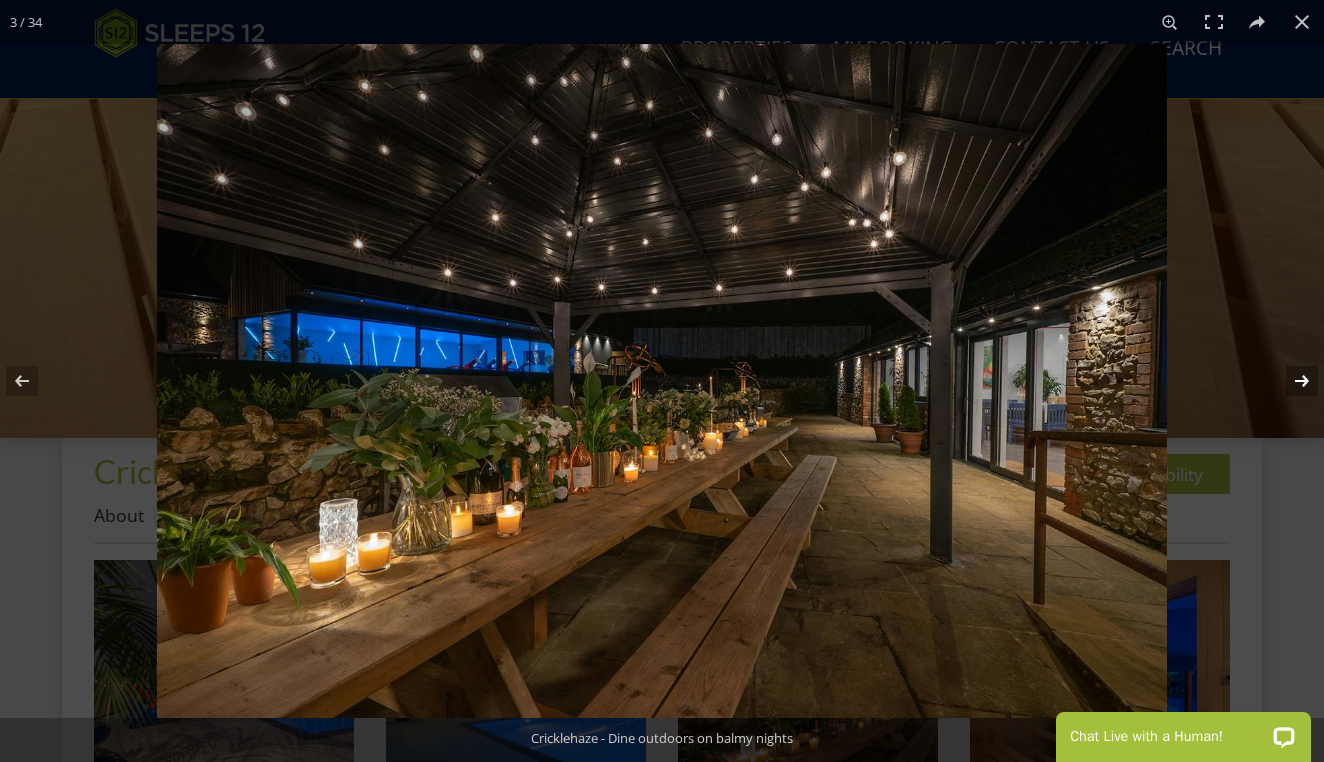 click at bounding box center [1289, 381] 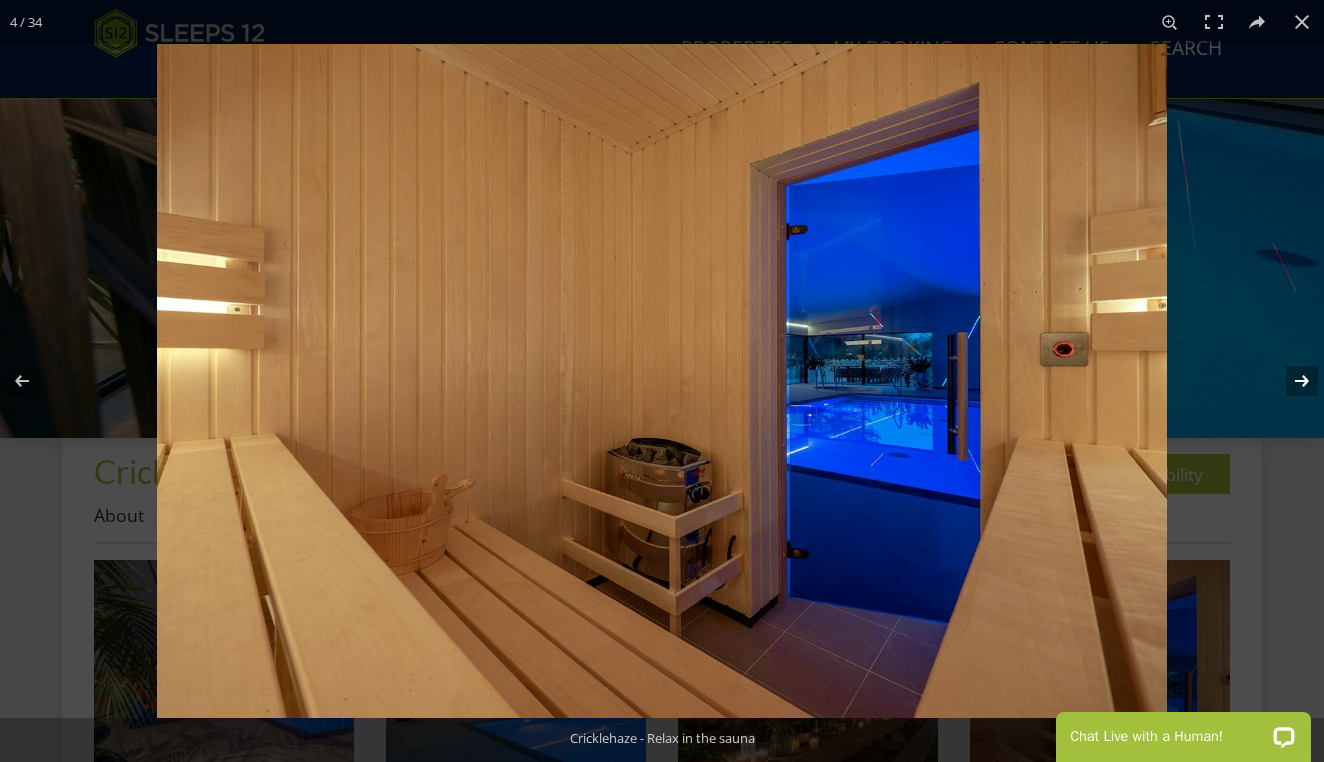 click at bounding box center (1289, 381) 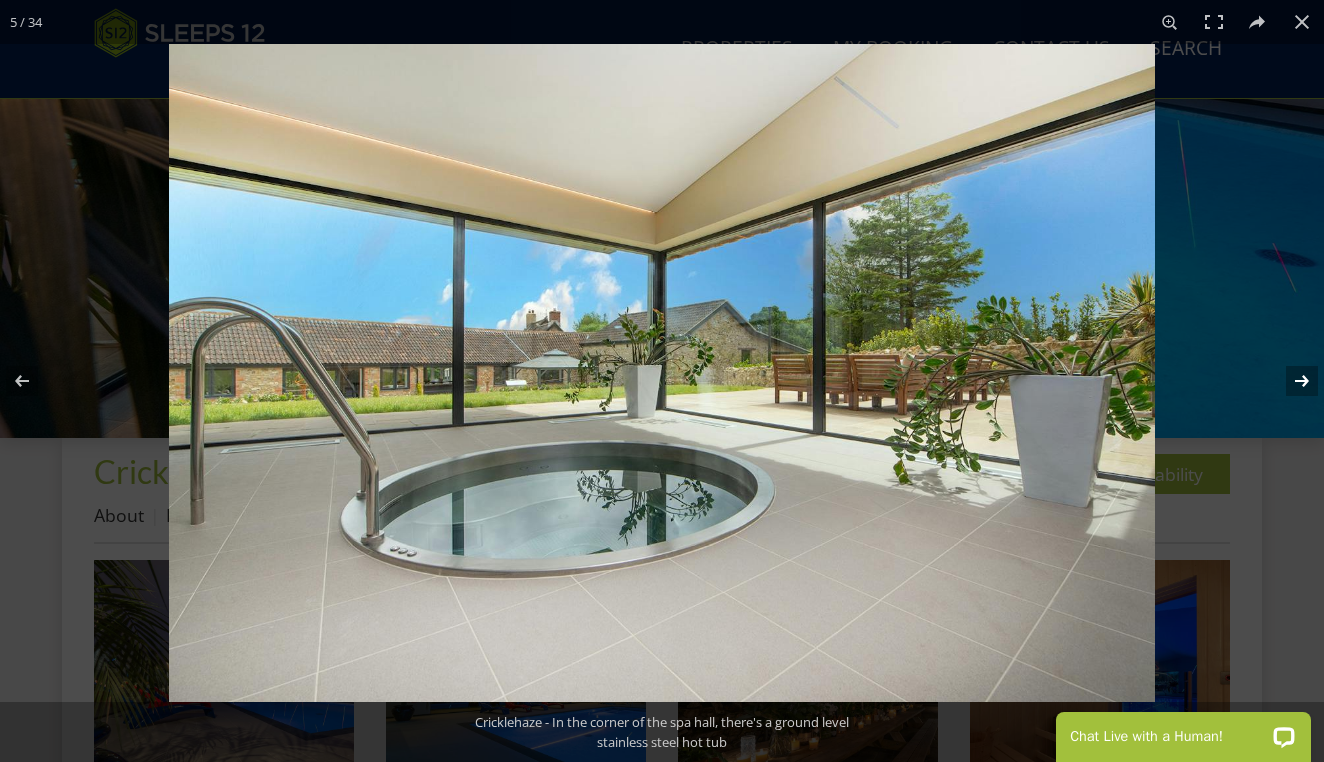 click at bounding box center (1289, 381) 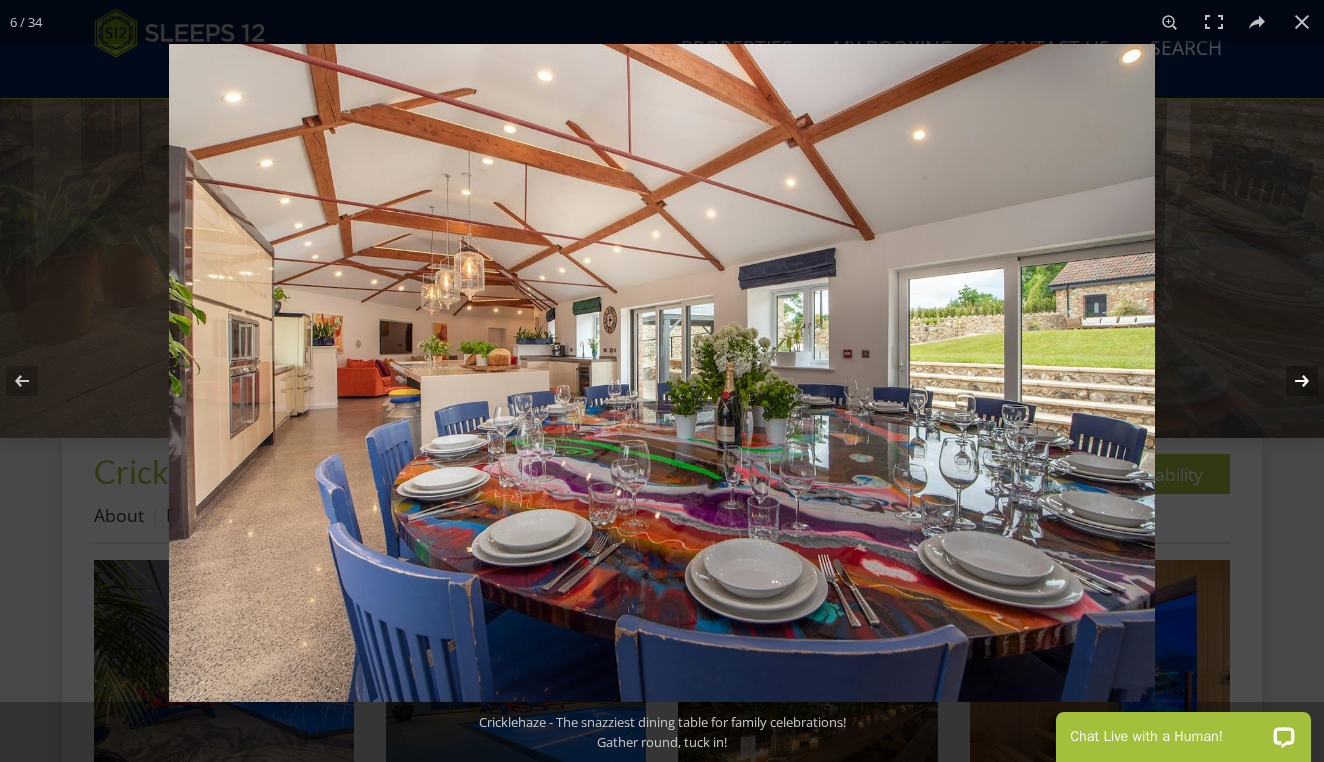 click at bounding box center [1289, 381] 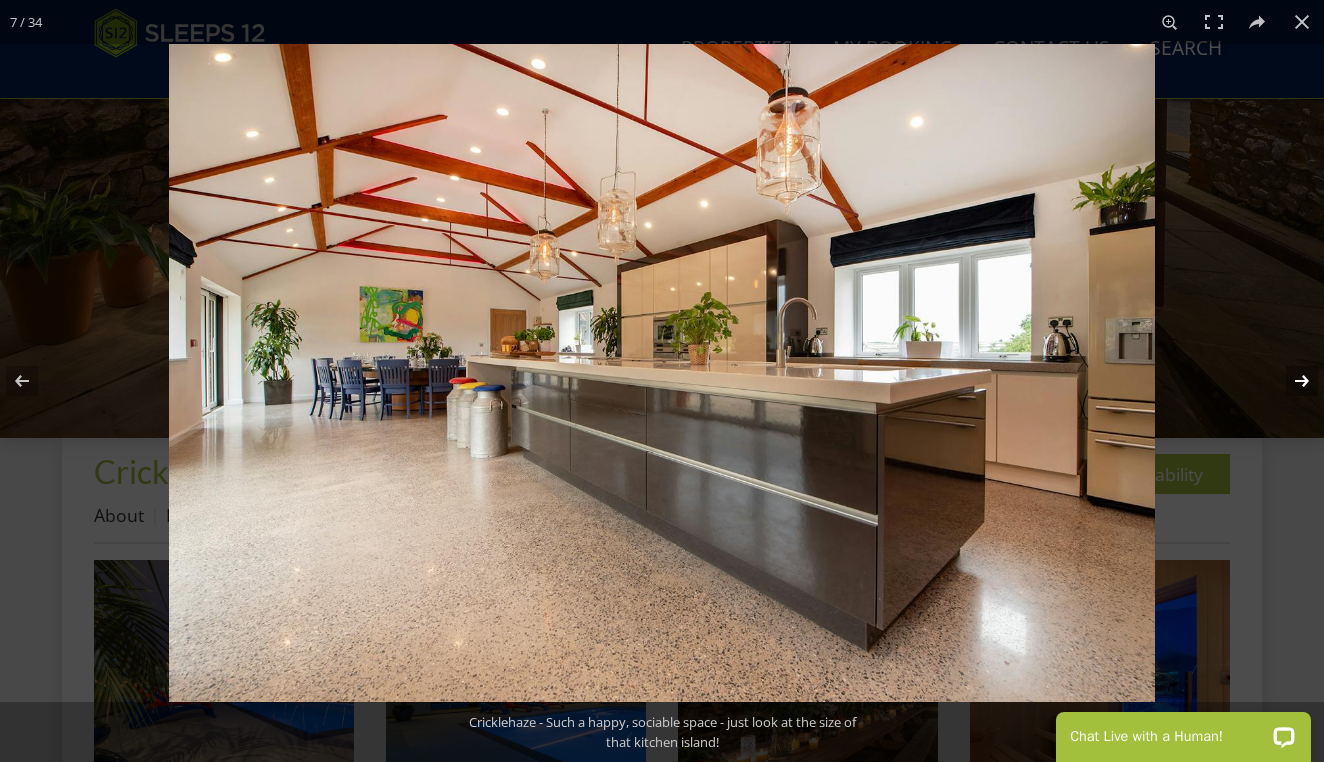 click at bounding box center (1289, 381) 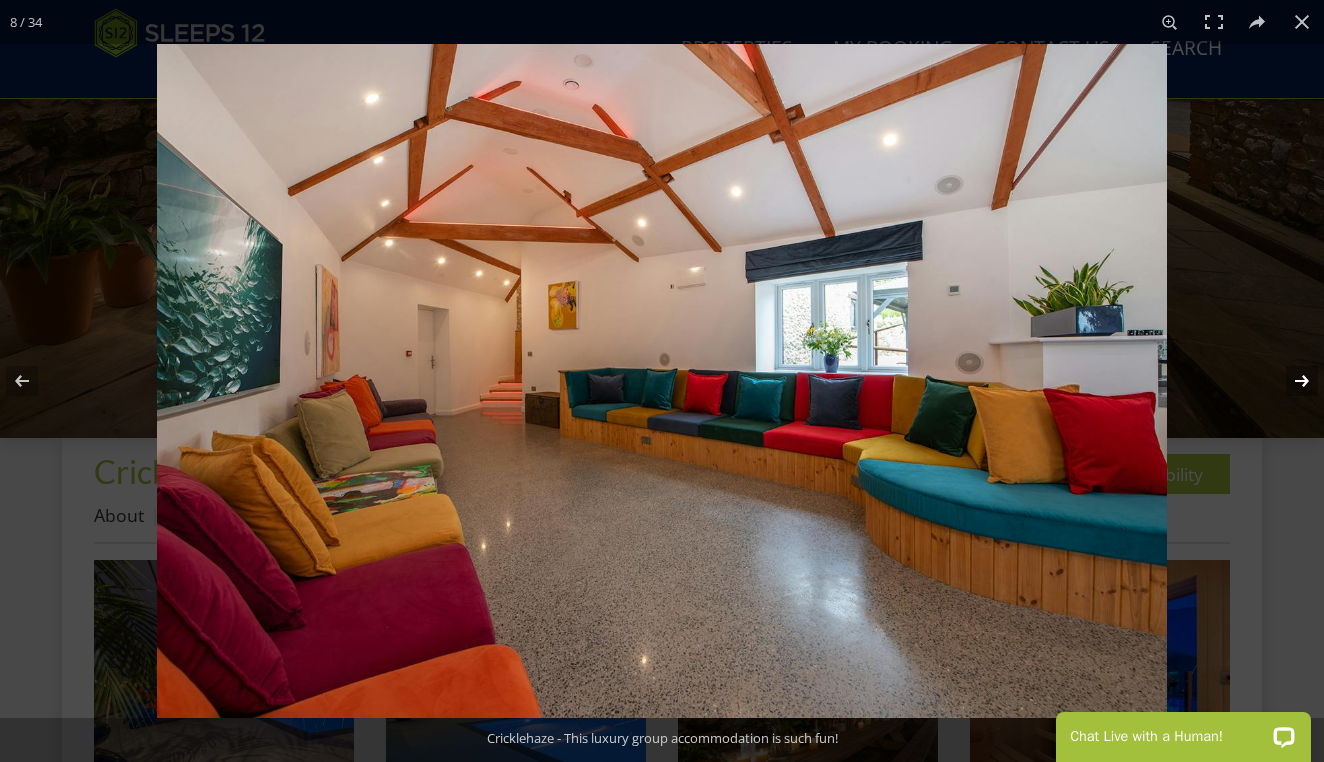 click at bounding box center (1289, 381) 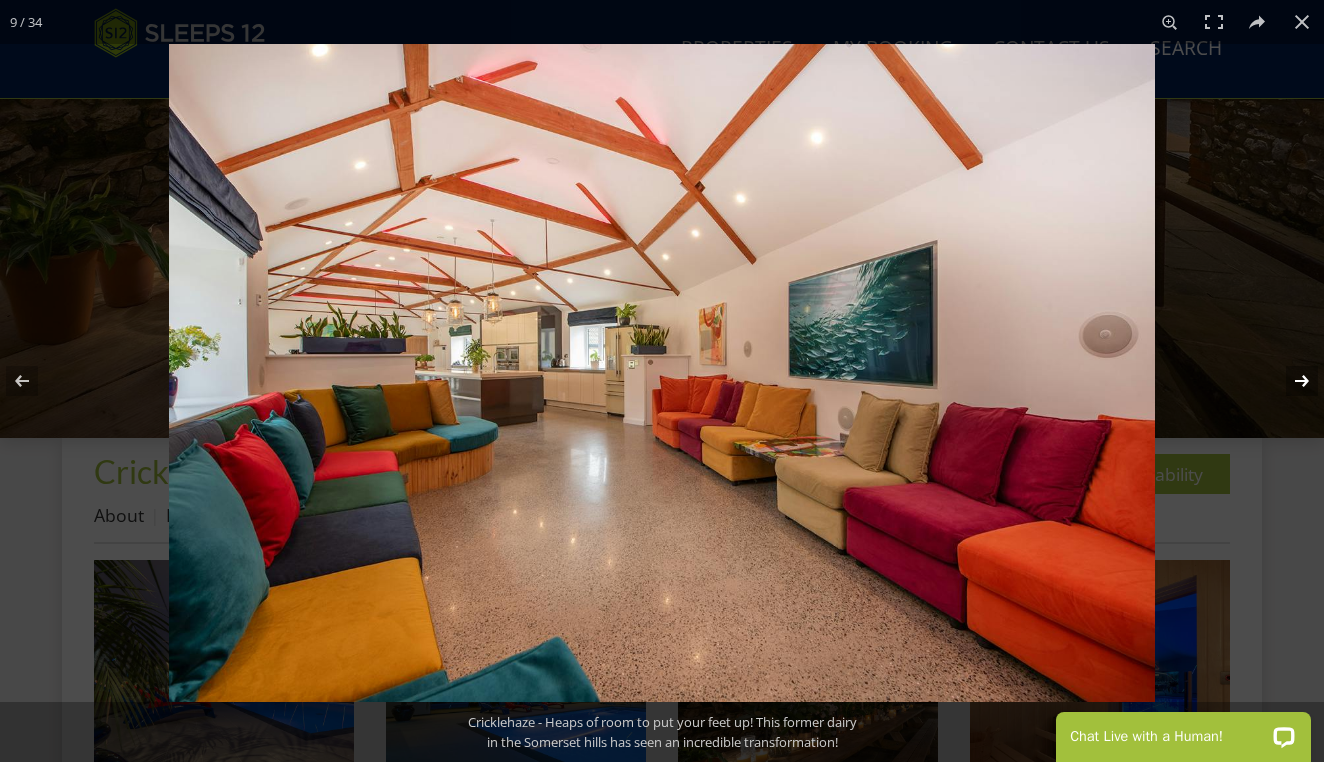 click at bounding box center (1289, 381) 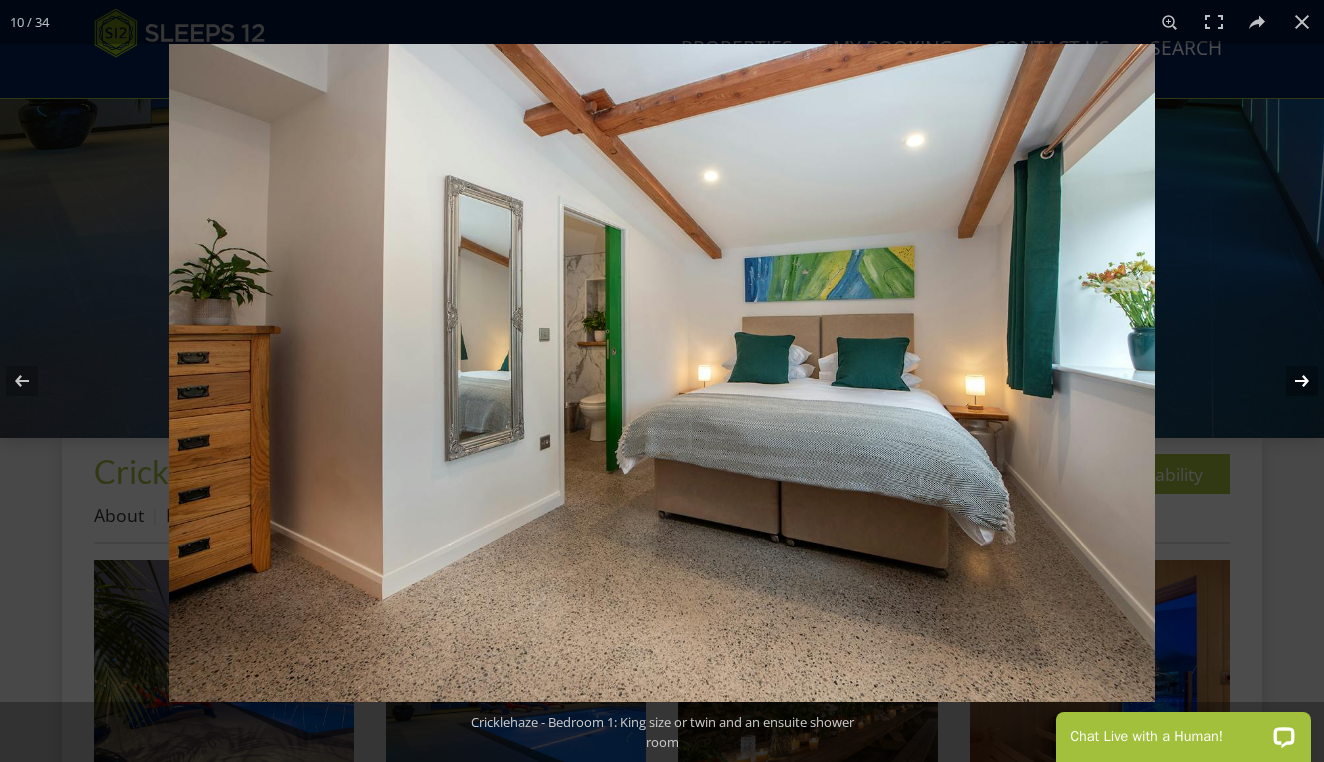 click at bounding box center (1289, 381) 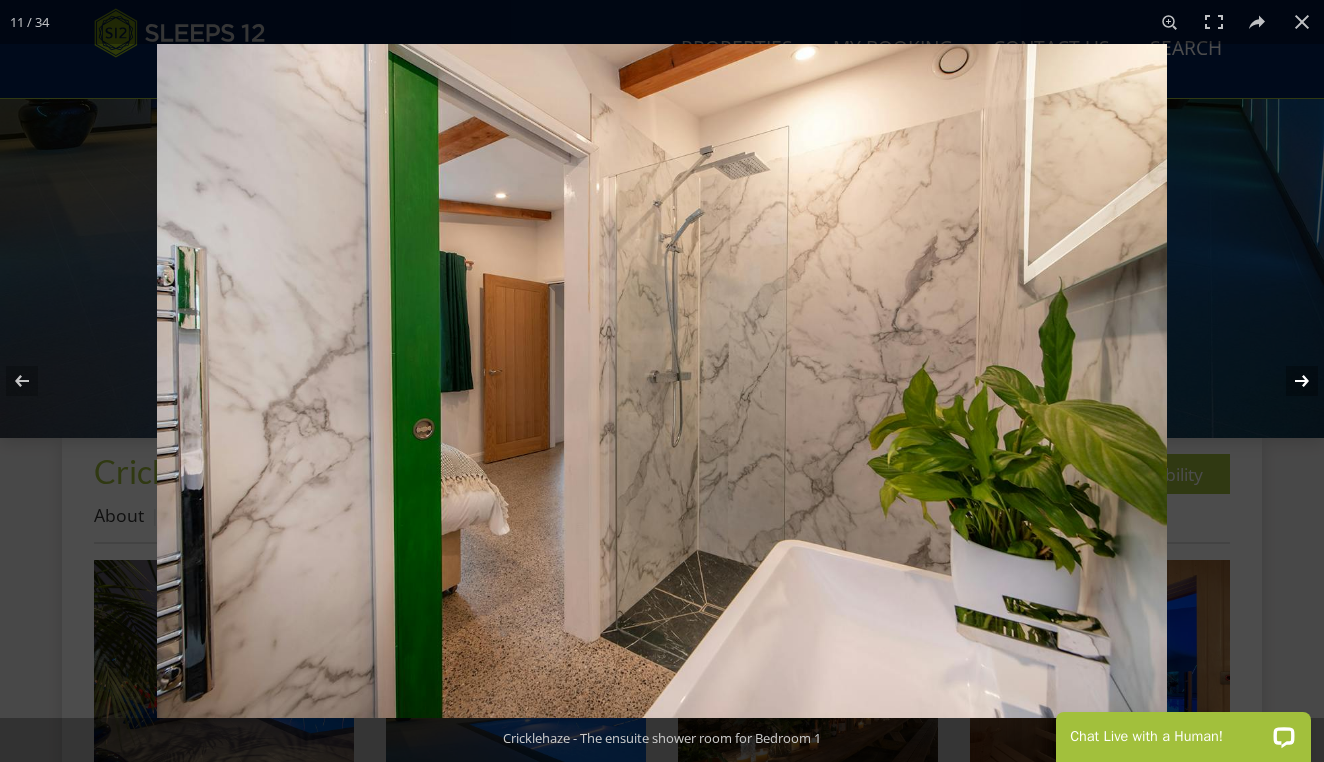 click at bounding box center [1289, 381] 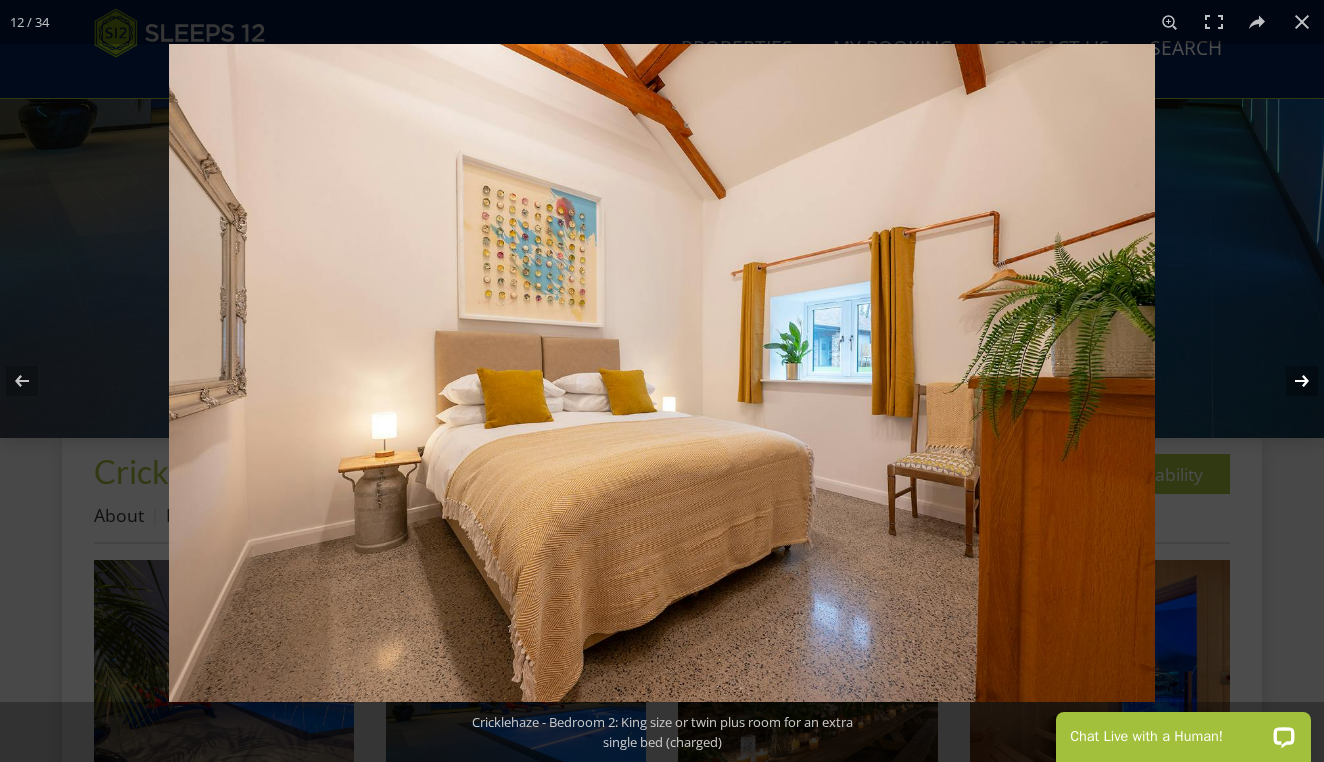click at bounding box center (1289, 381) 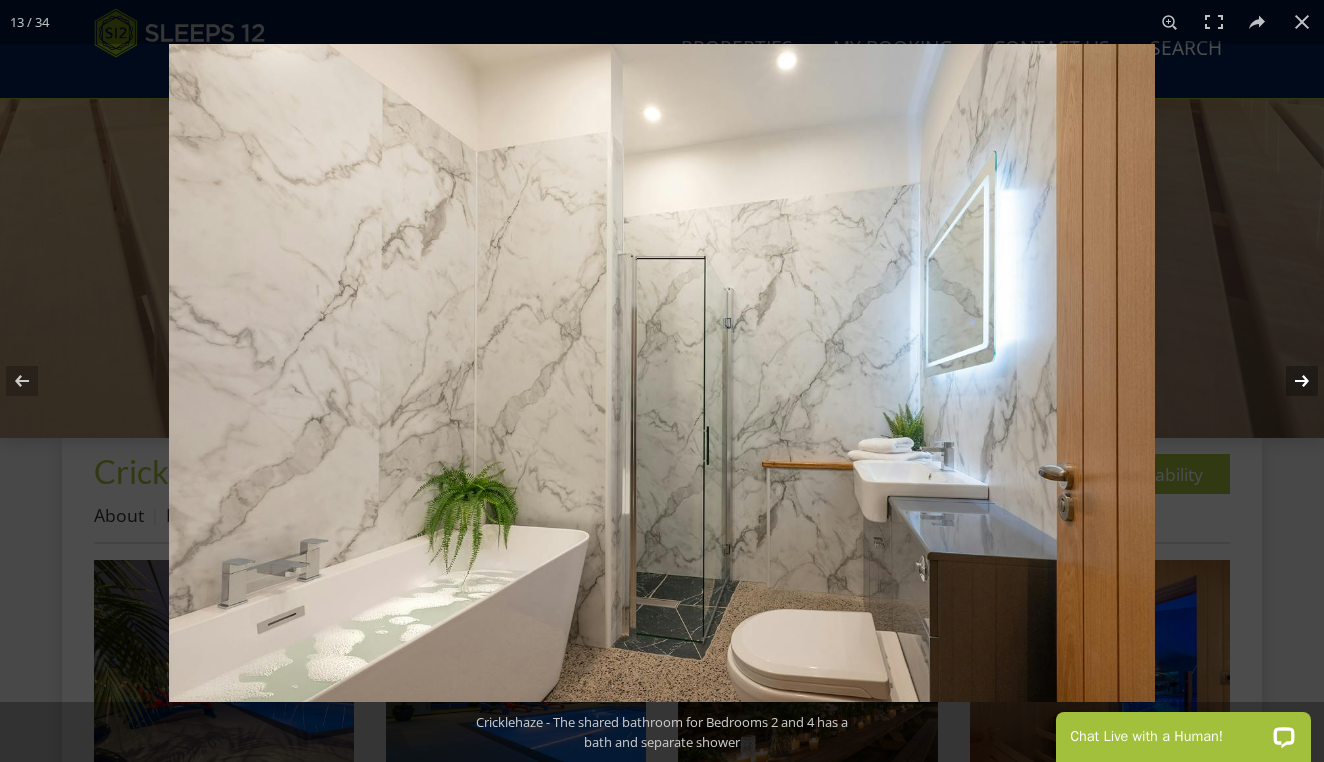 click at bounding box center (1289, 381) 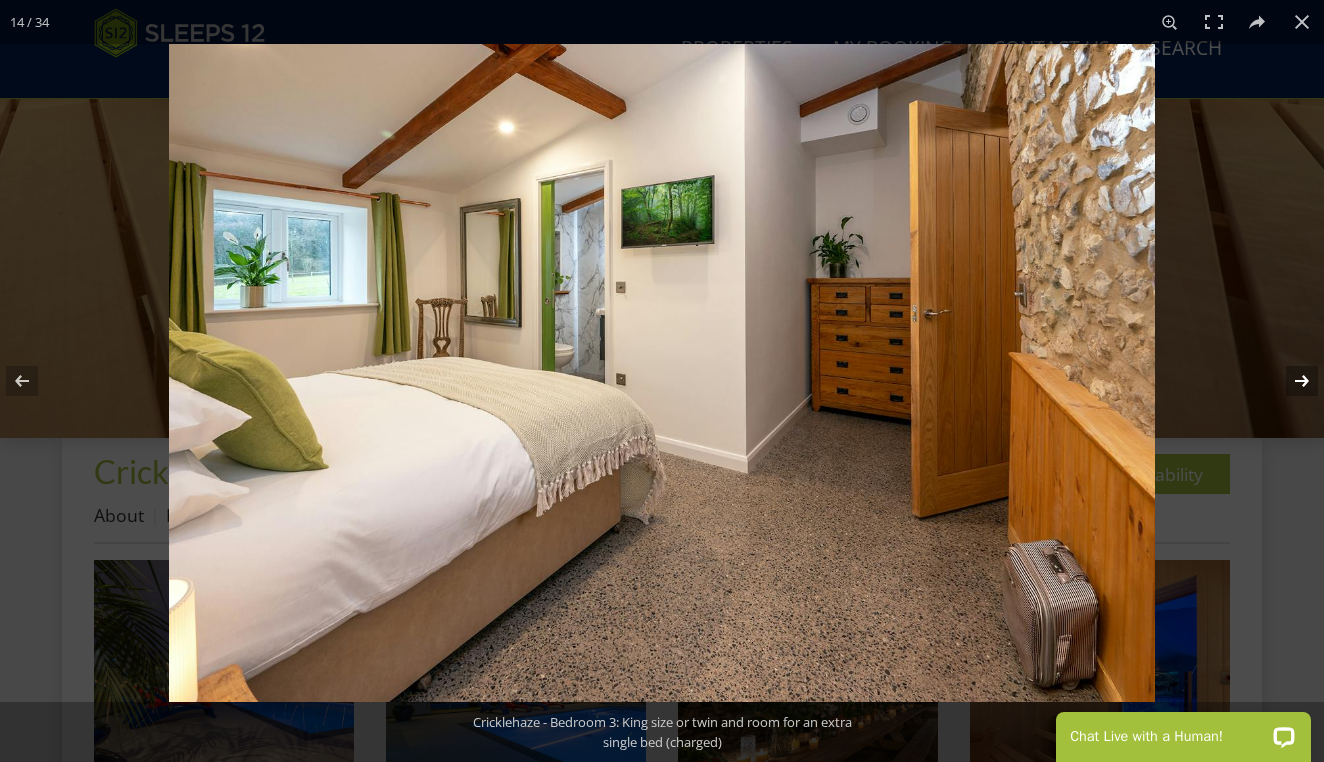 click at bounding box center (1289, 381) 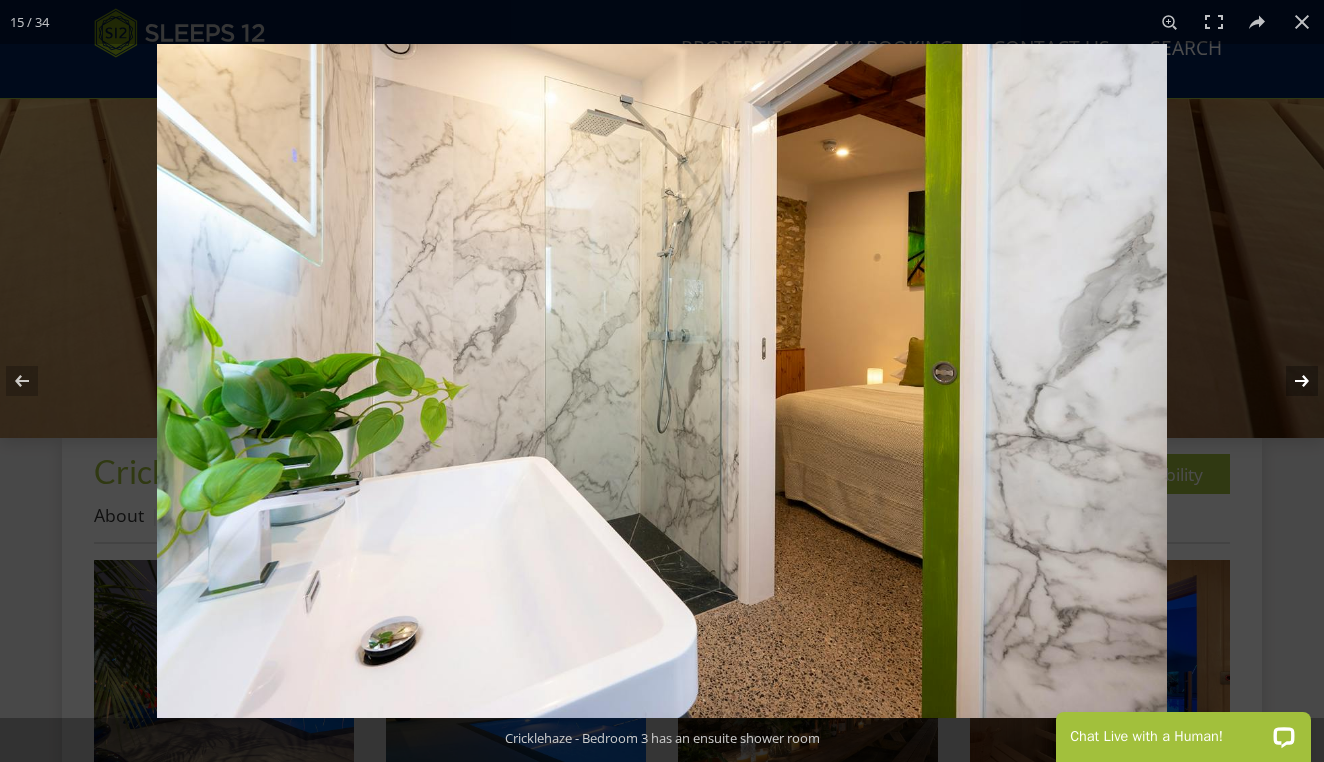 click at bounding box center (1289, 381) 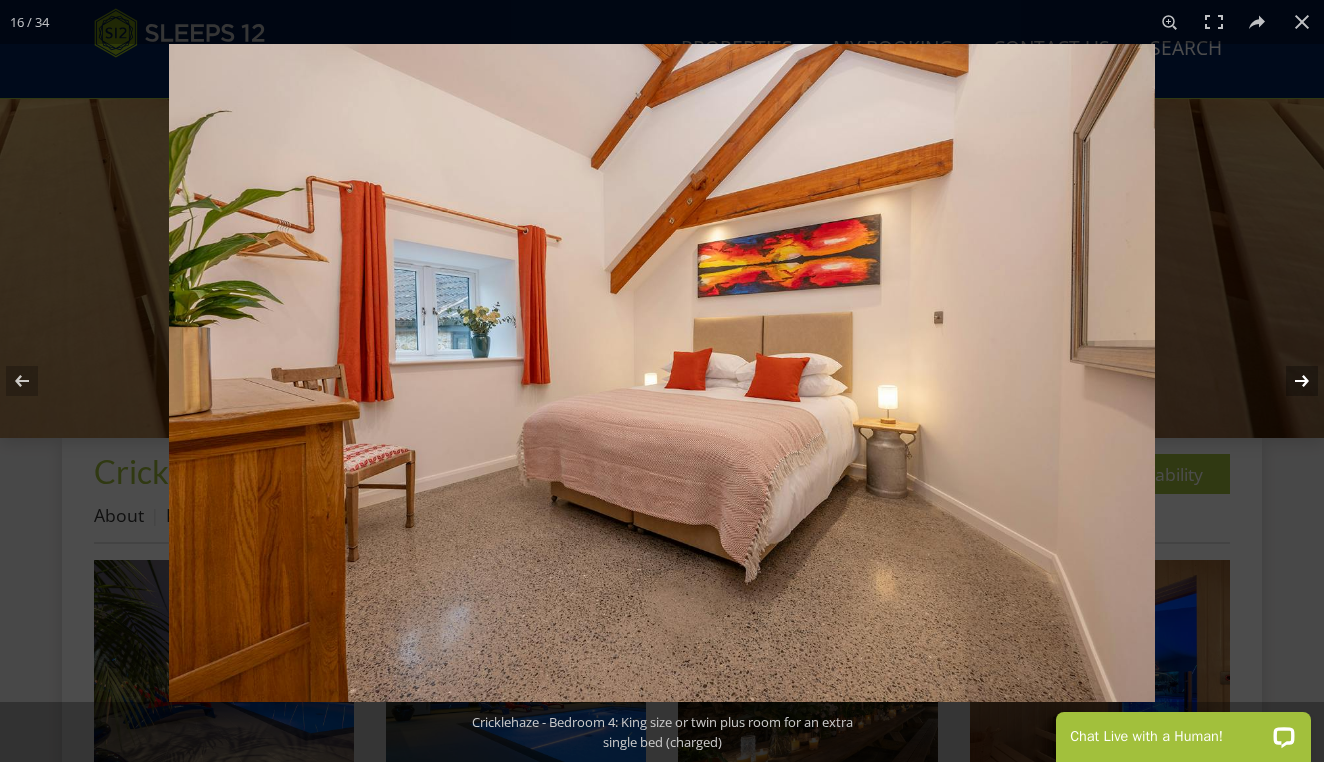 click at bounding box center [1289, 381] 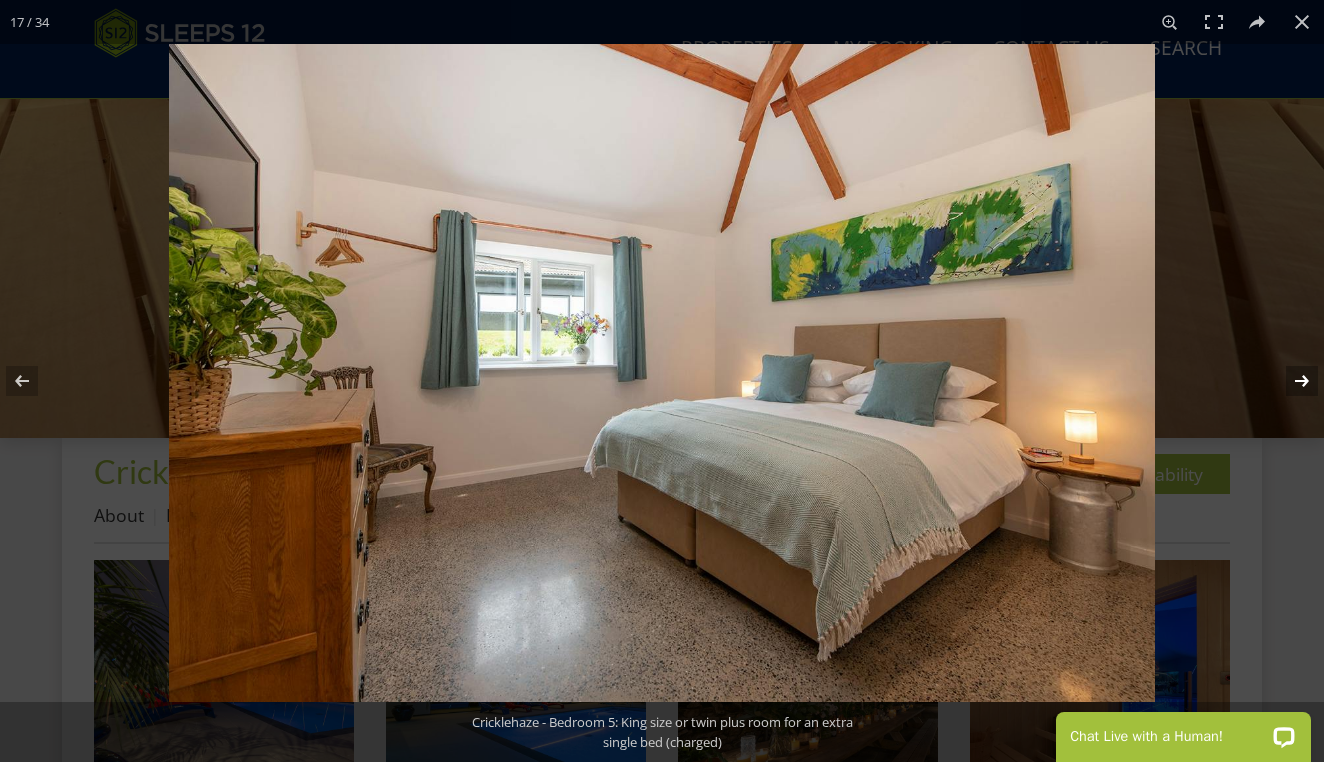 click at bounding box center [1289, 381] 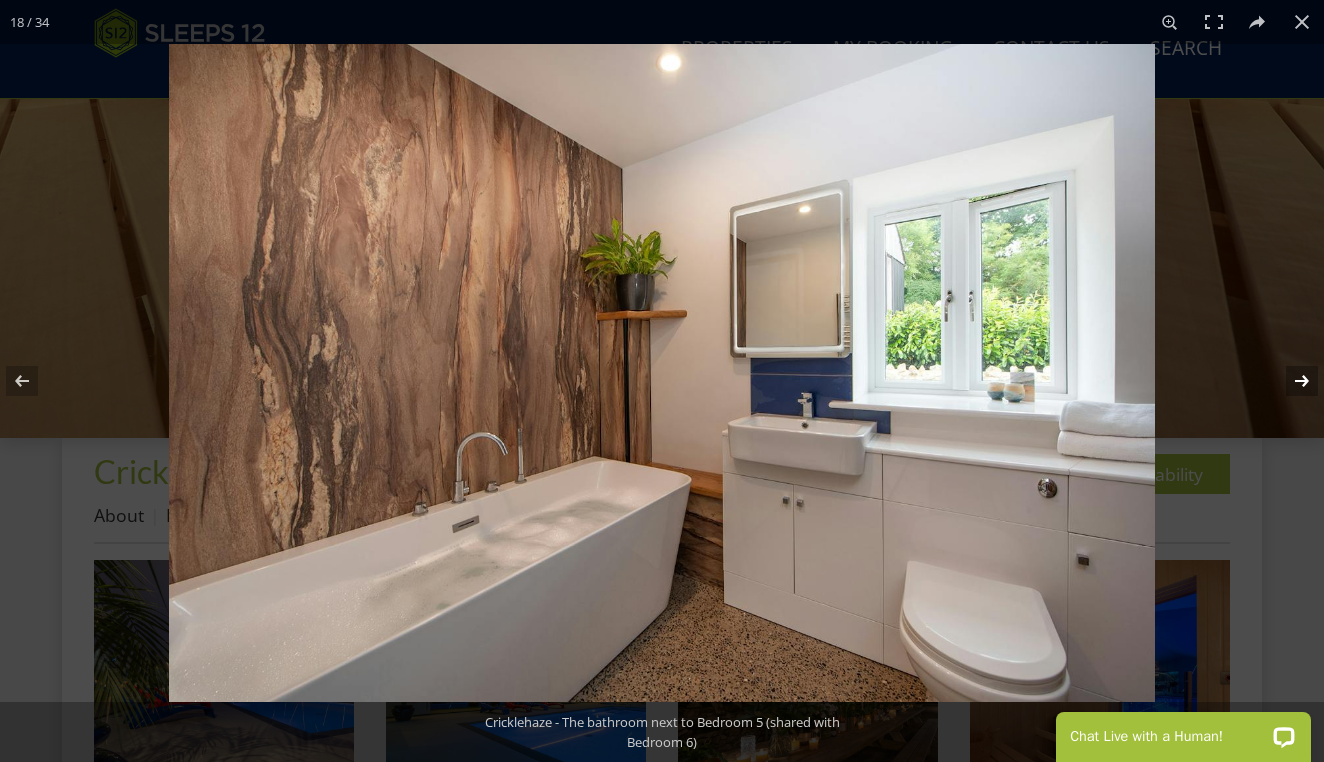 click at bounding box center (1289, 381) 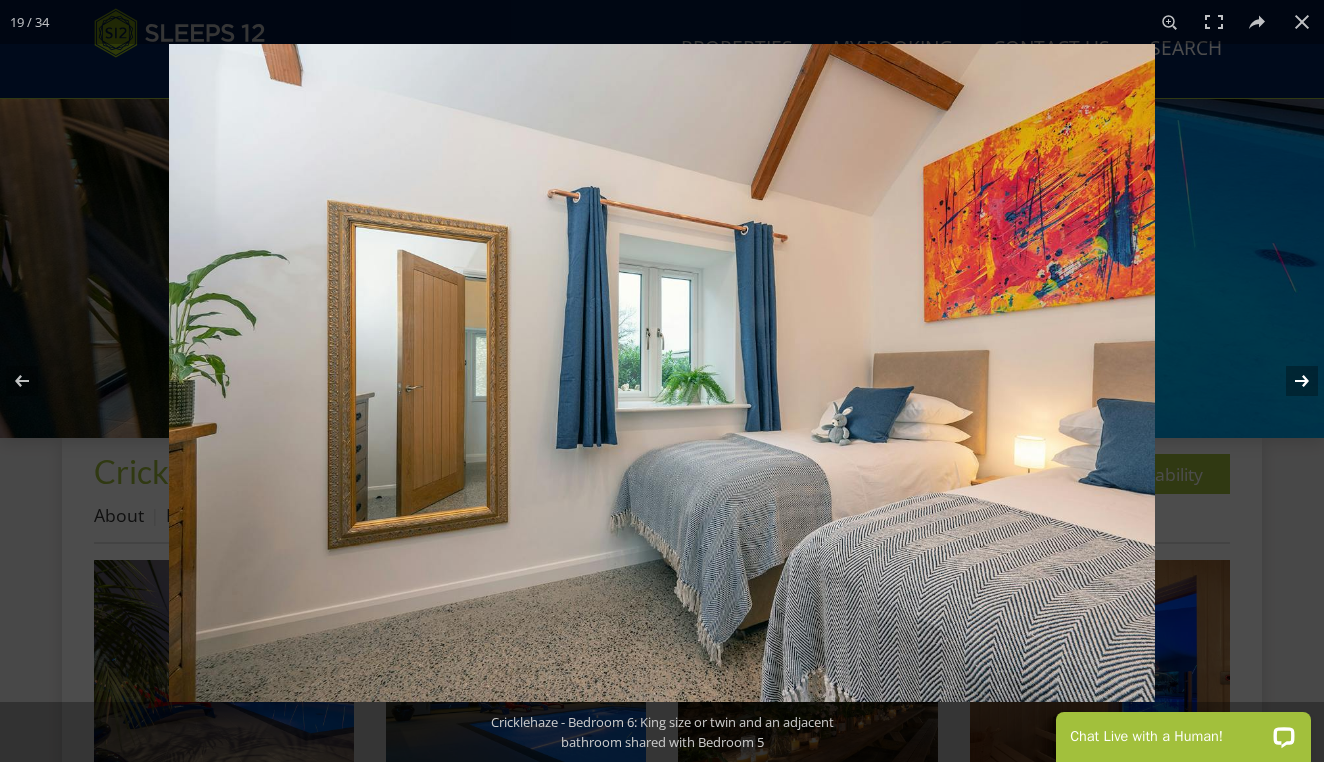 click at bounding box center [1289, 381] 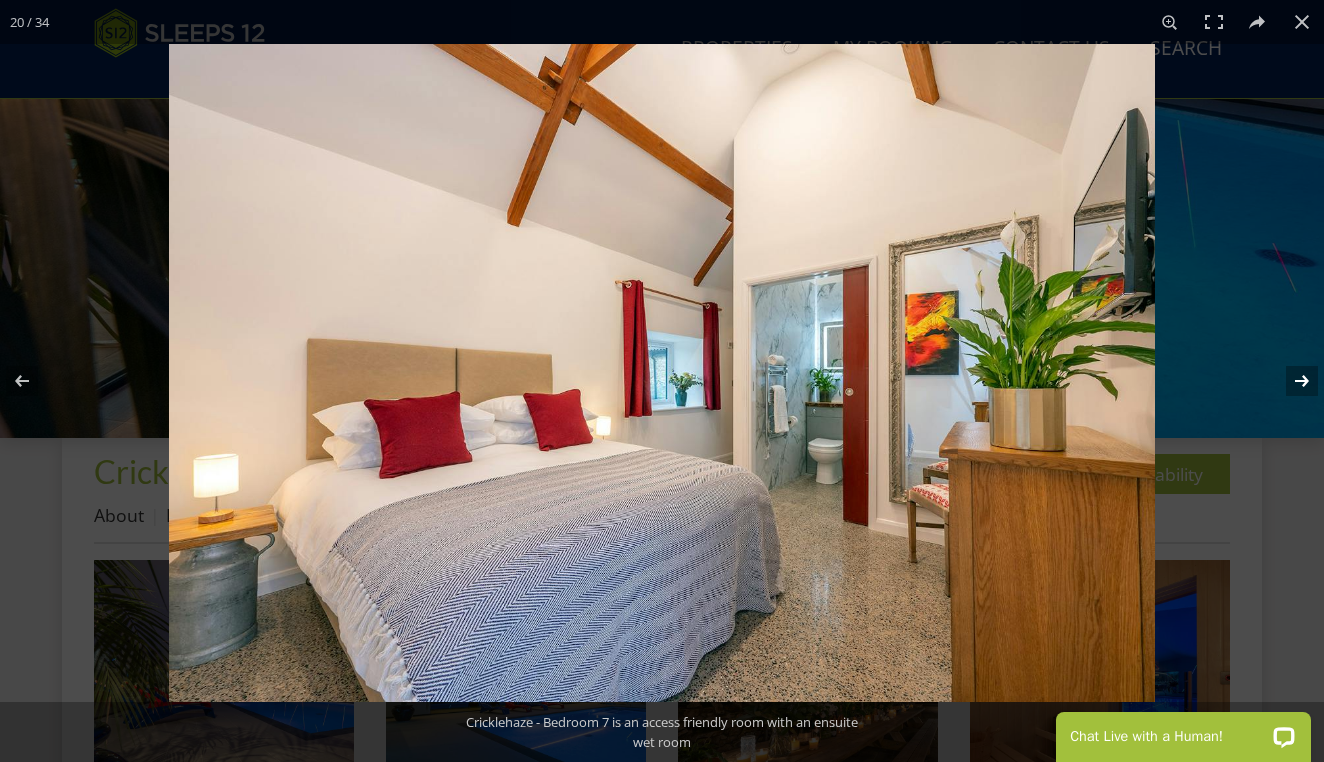 click at bounding box center (1289, 381) 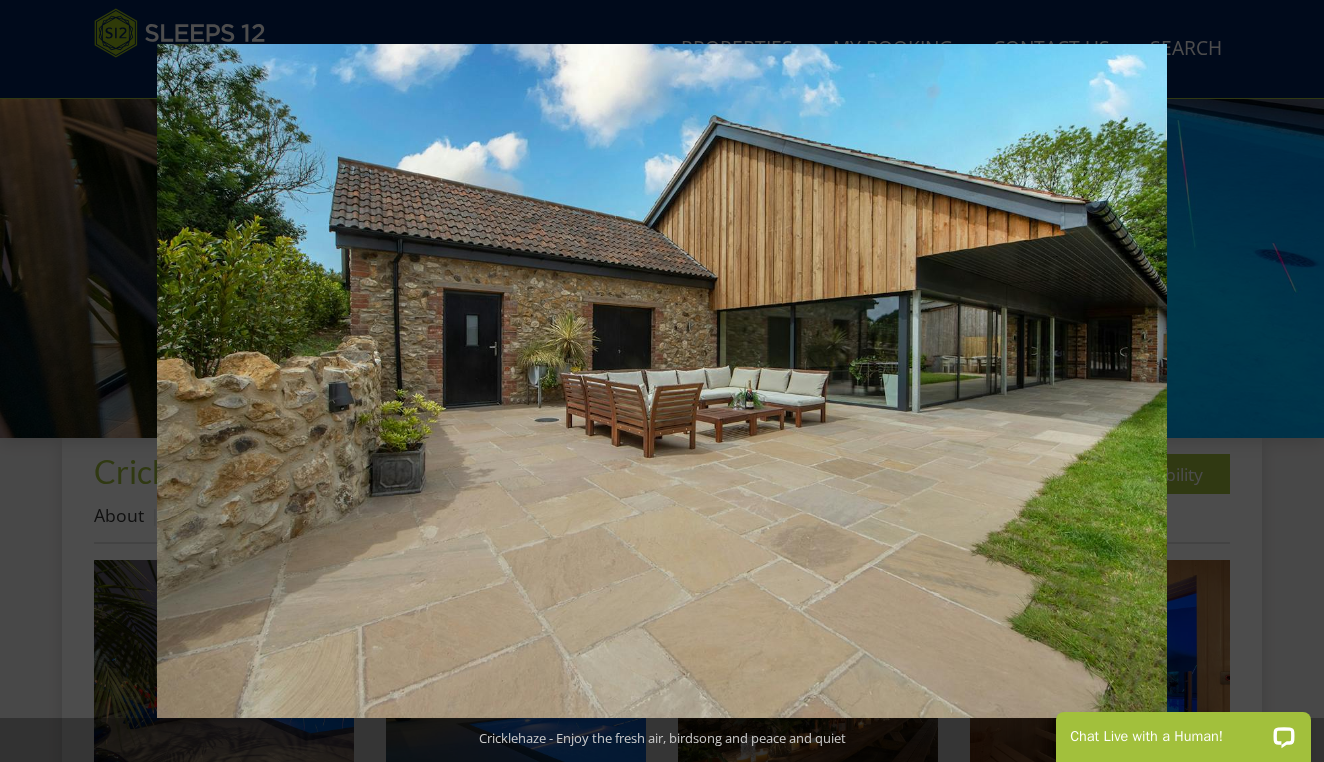 click at bounding box center [1289, 381] 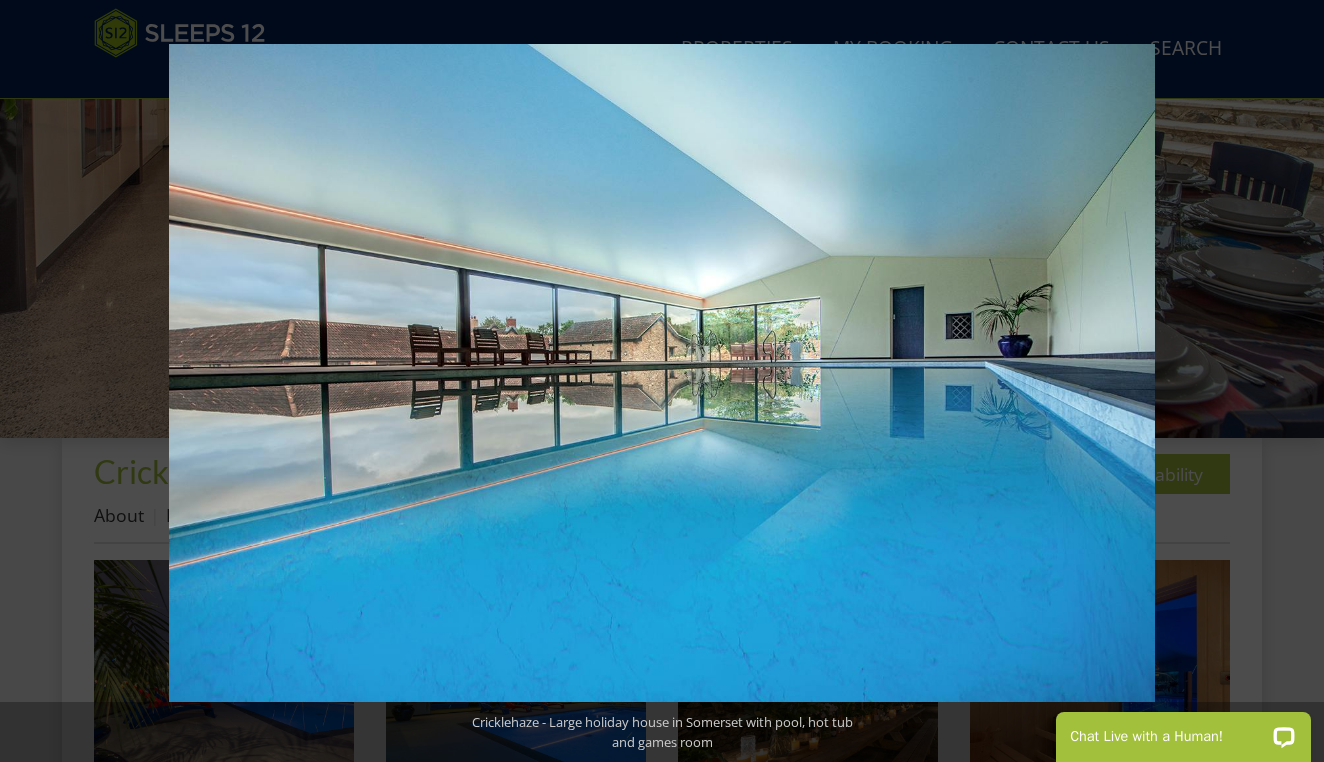 click at bounding box center [1289, 381] 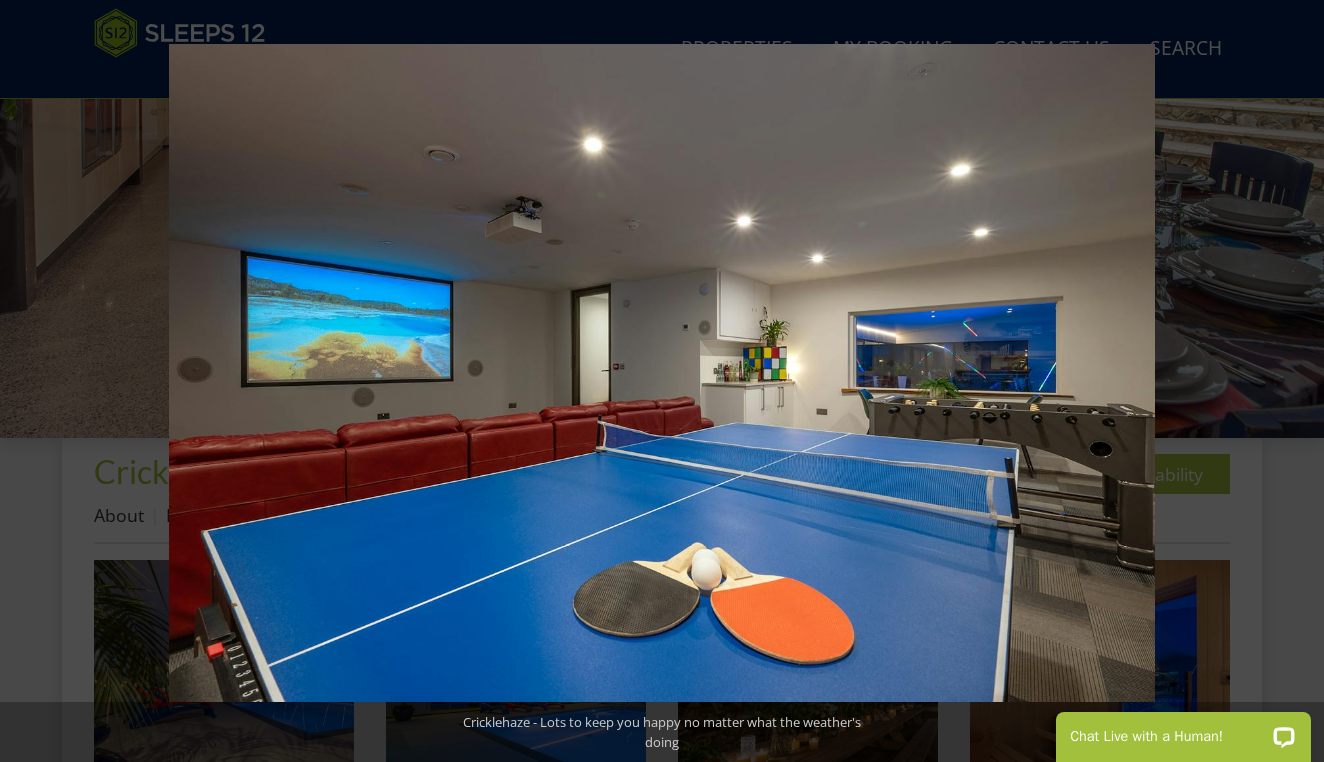 click at bounding box center [1289, 381] 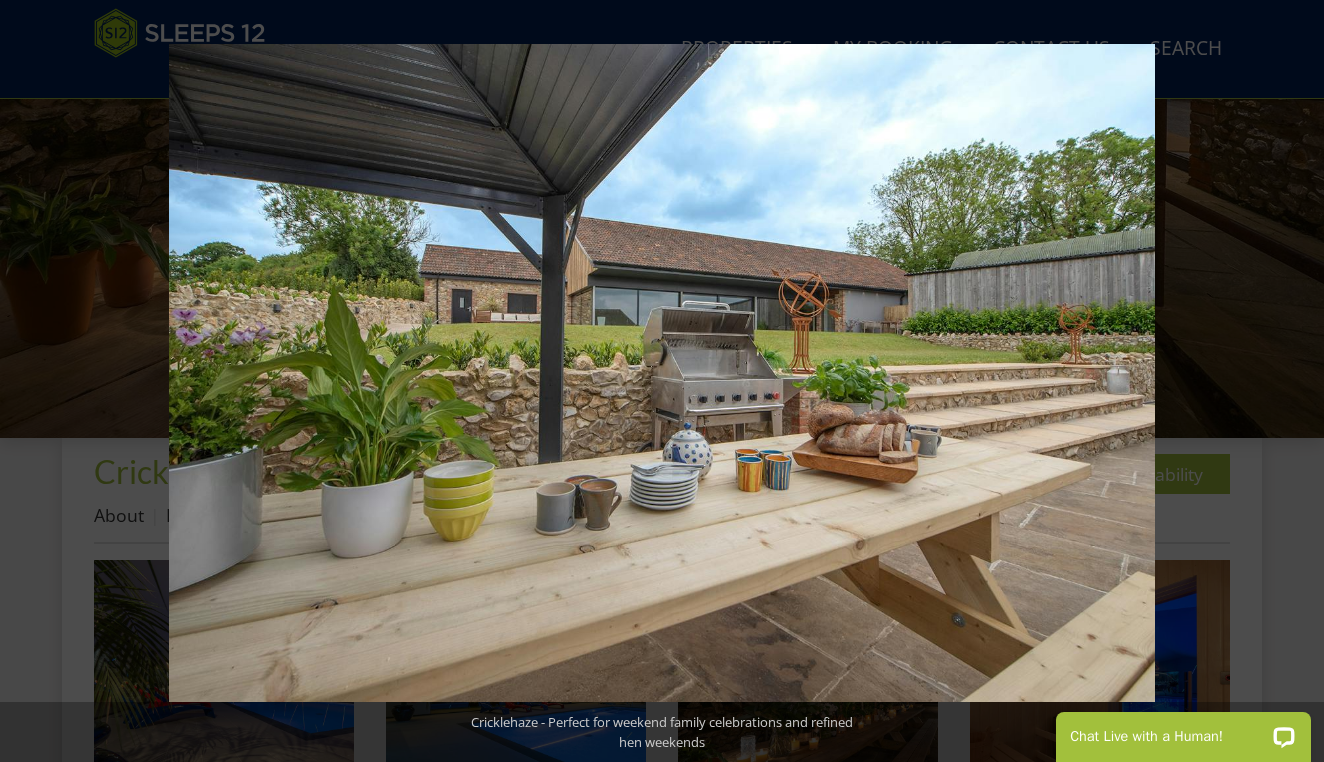 click at bounding box center [1289, 381] 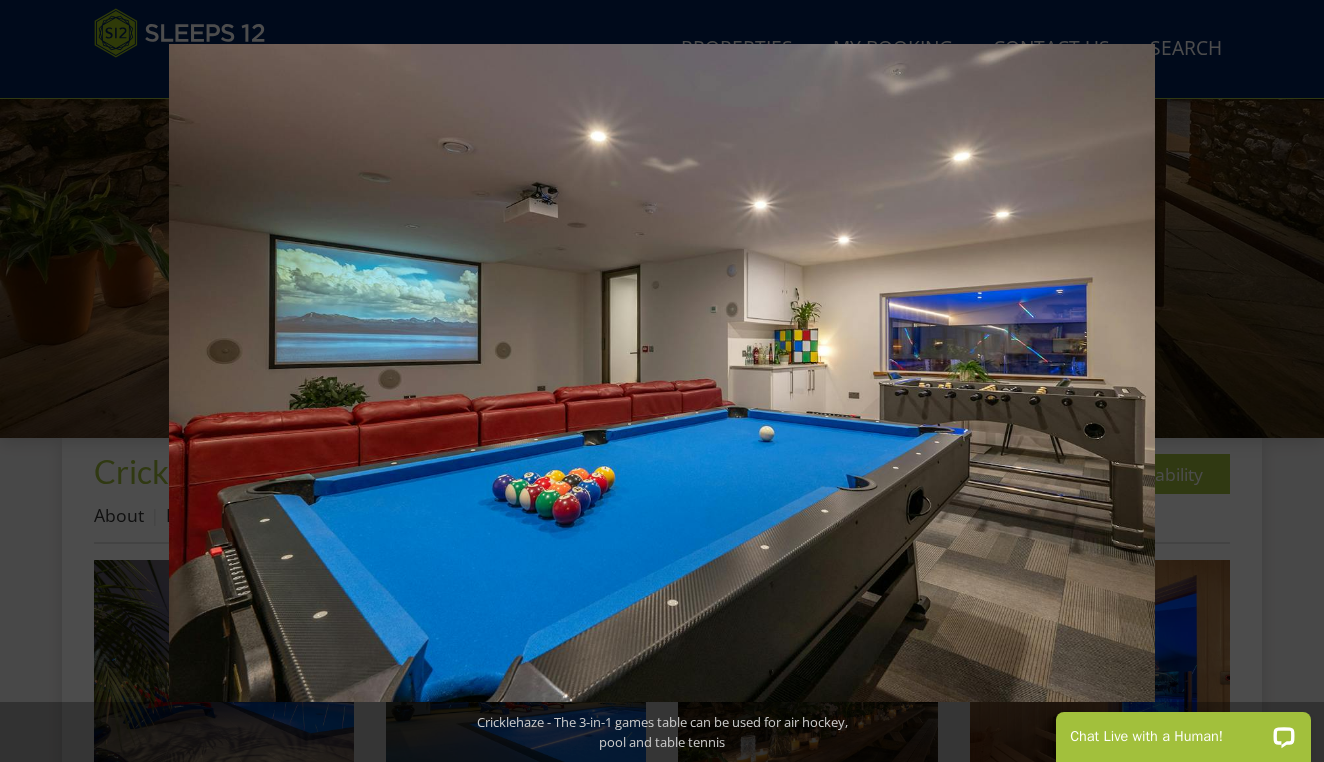 click at bounding box center [1289, 381] 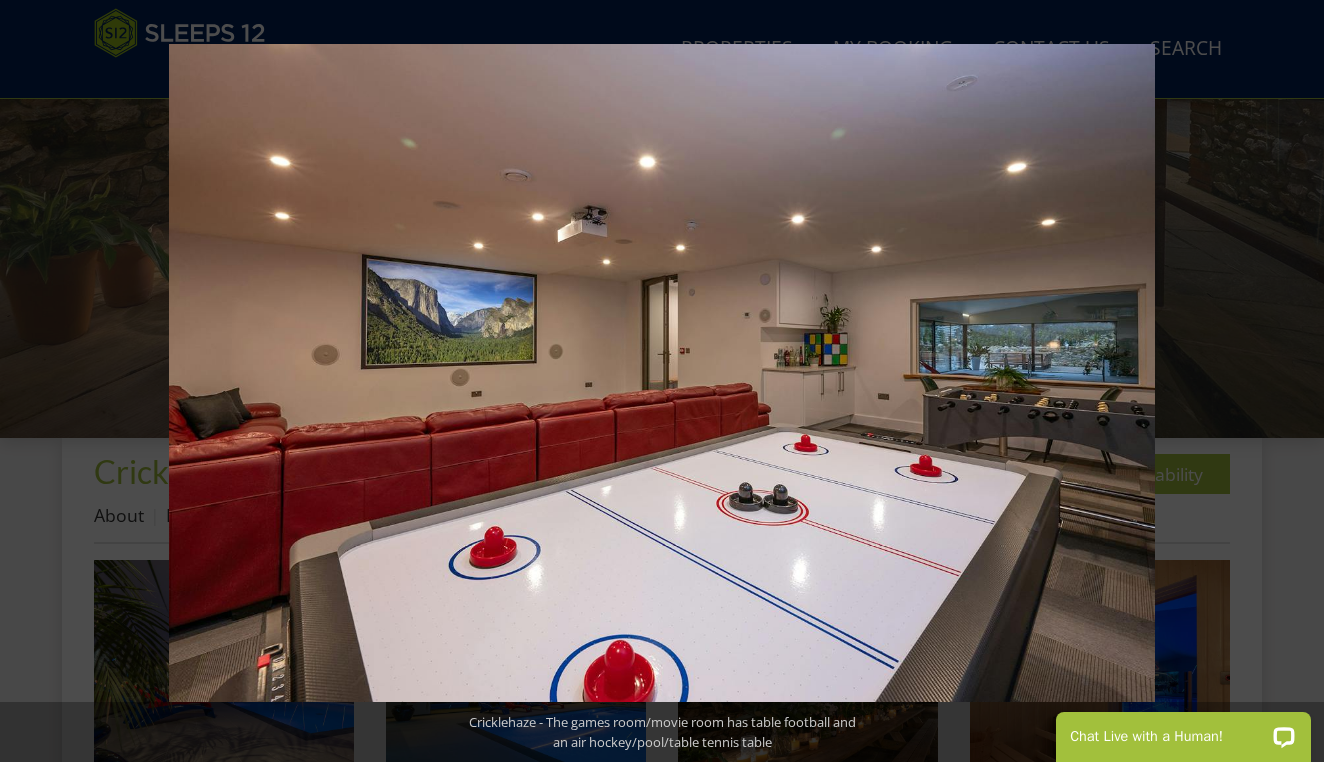 click at bounding box center (1289, 381) 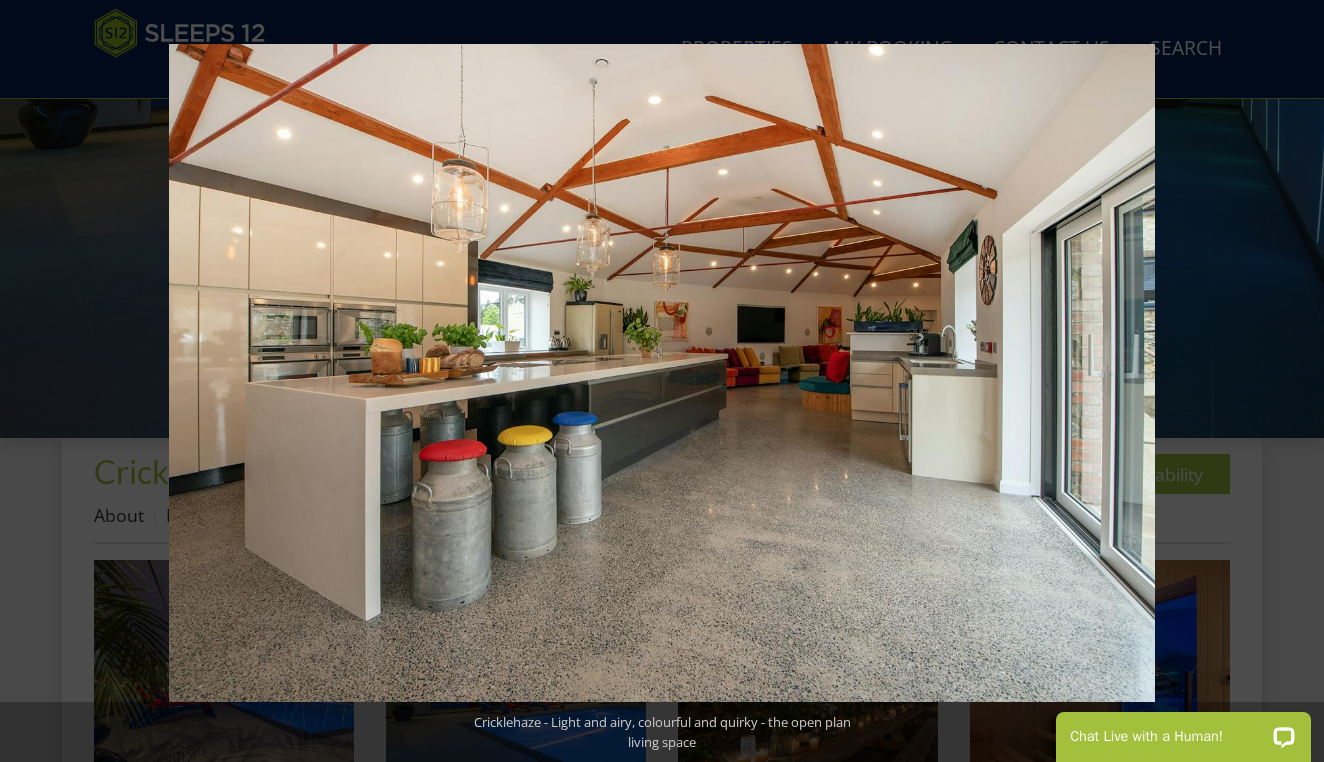 click at bounding box center [1289, 381] 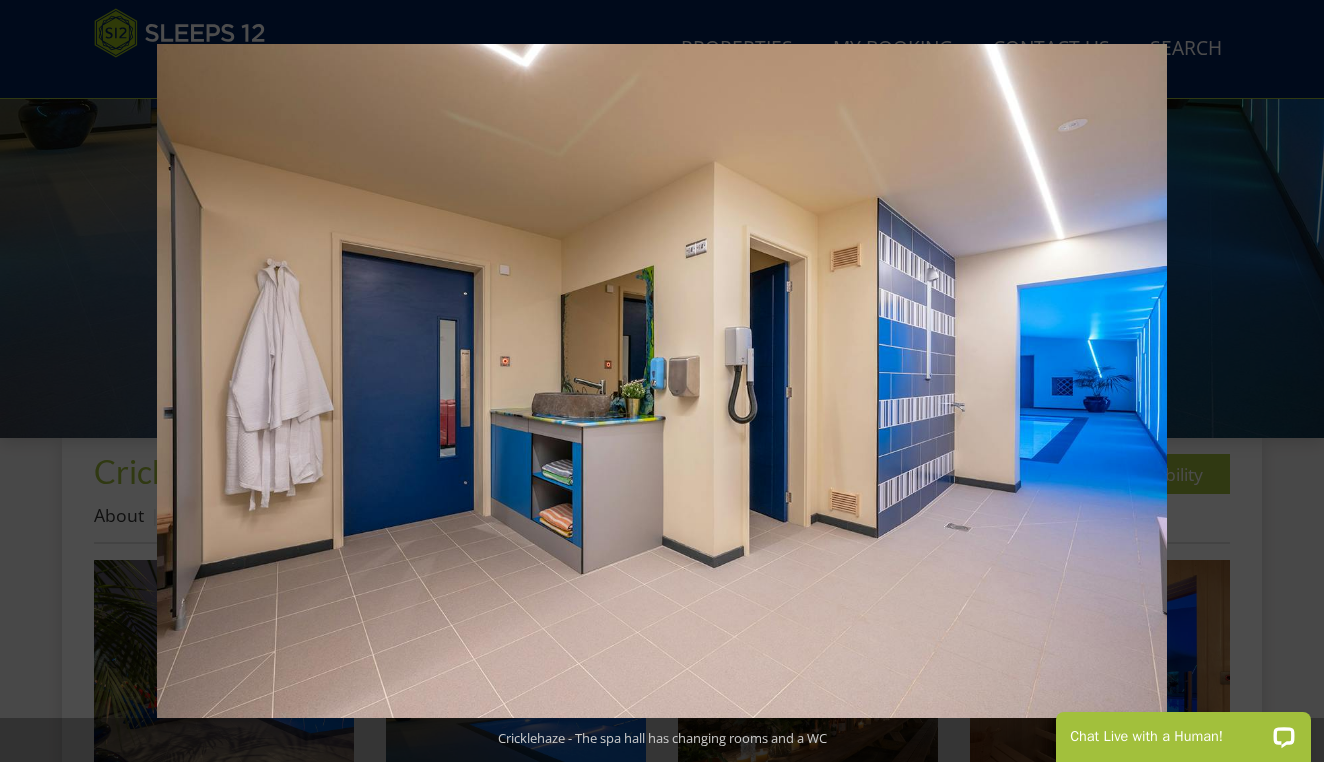 click at bounding box center [1289, 381] 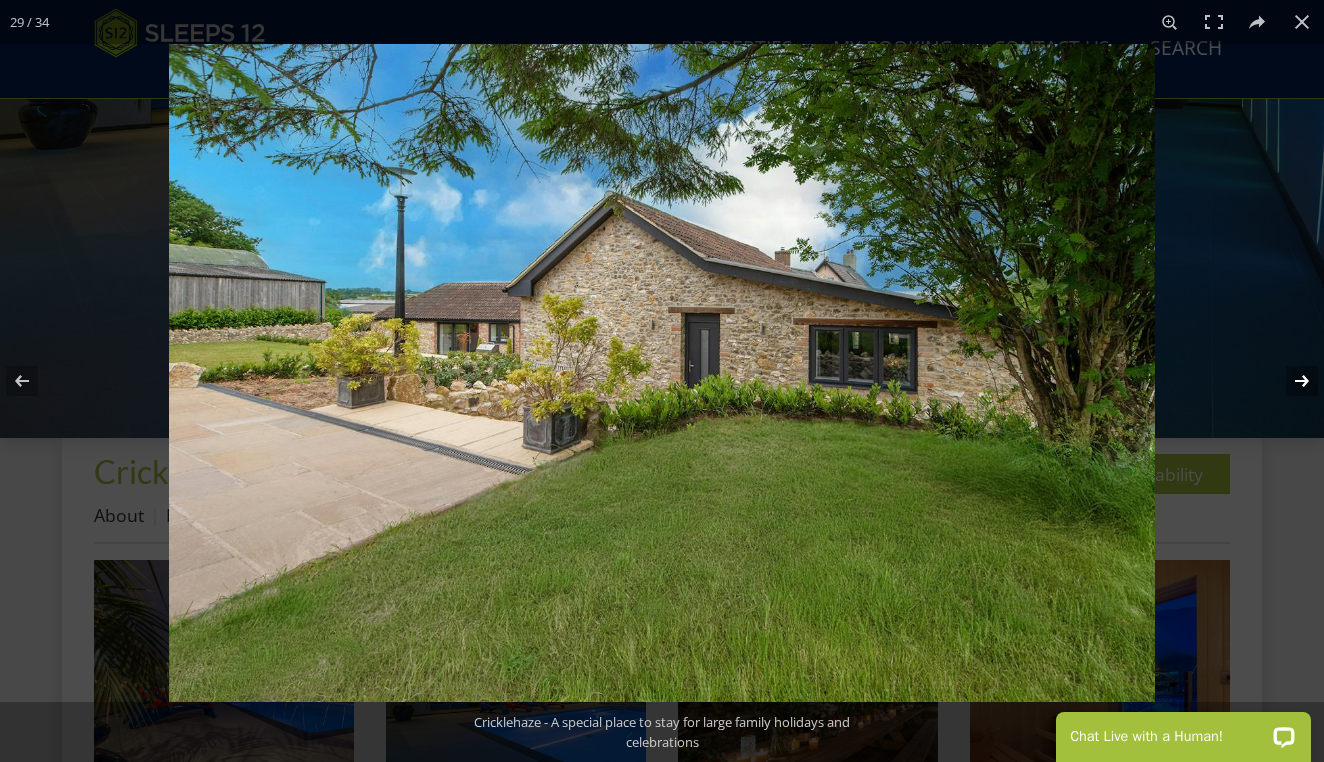 click at bounding box center [1289, 381] 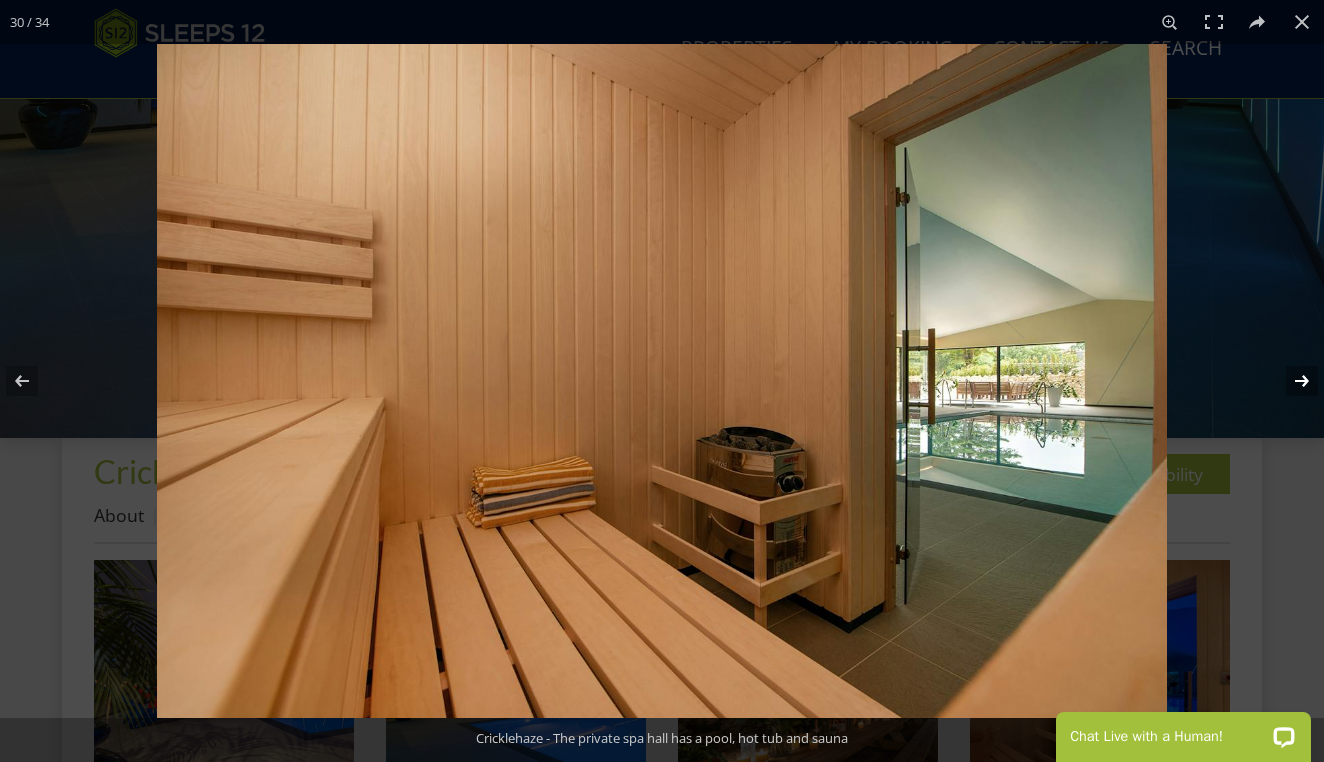 click at bounding box center [1289, 381] 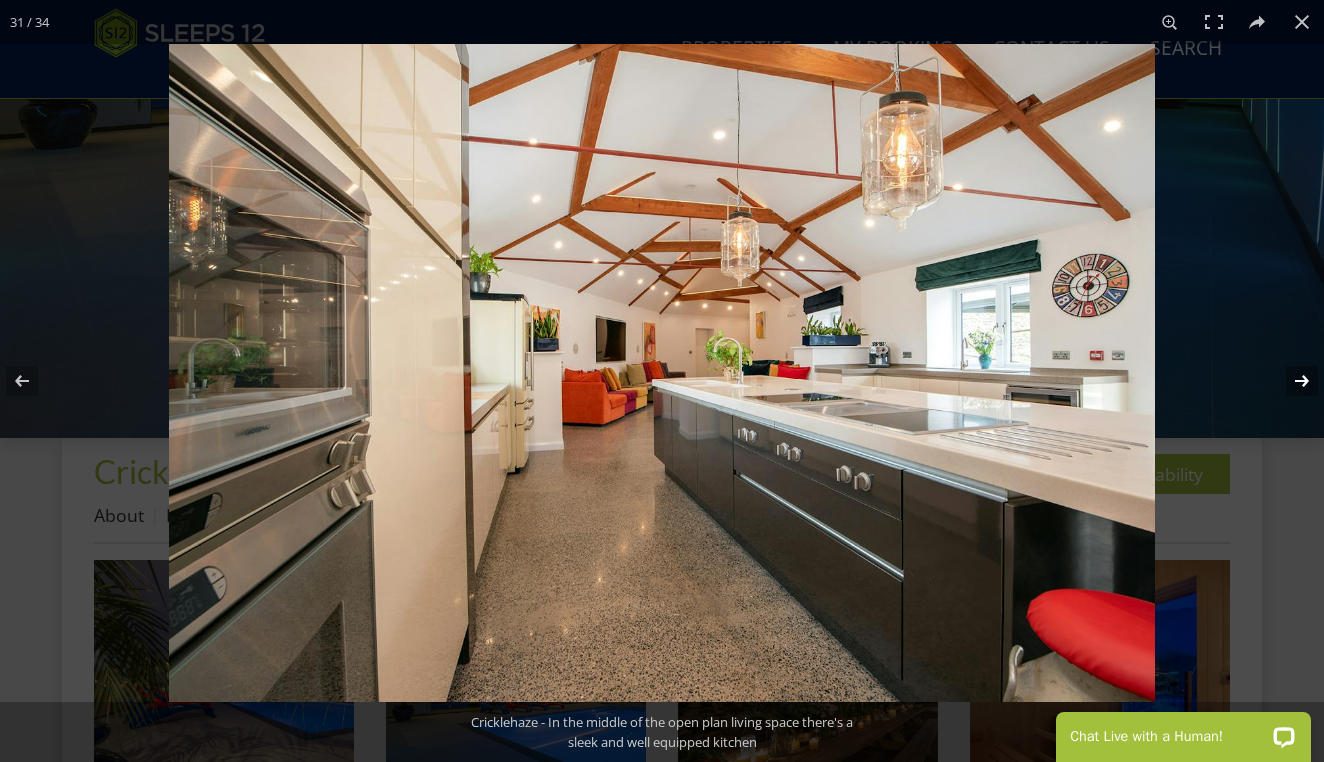 click at bounding box center [1289, 381] 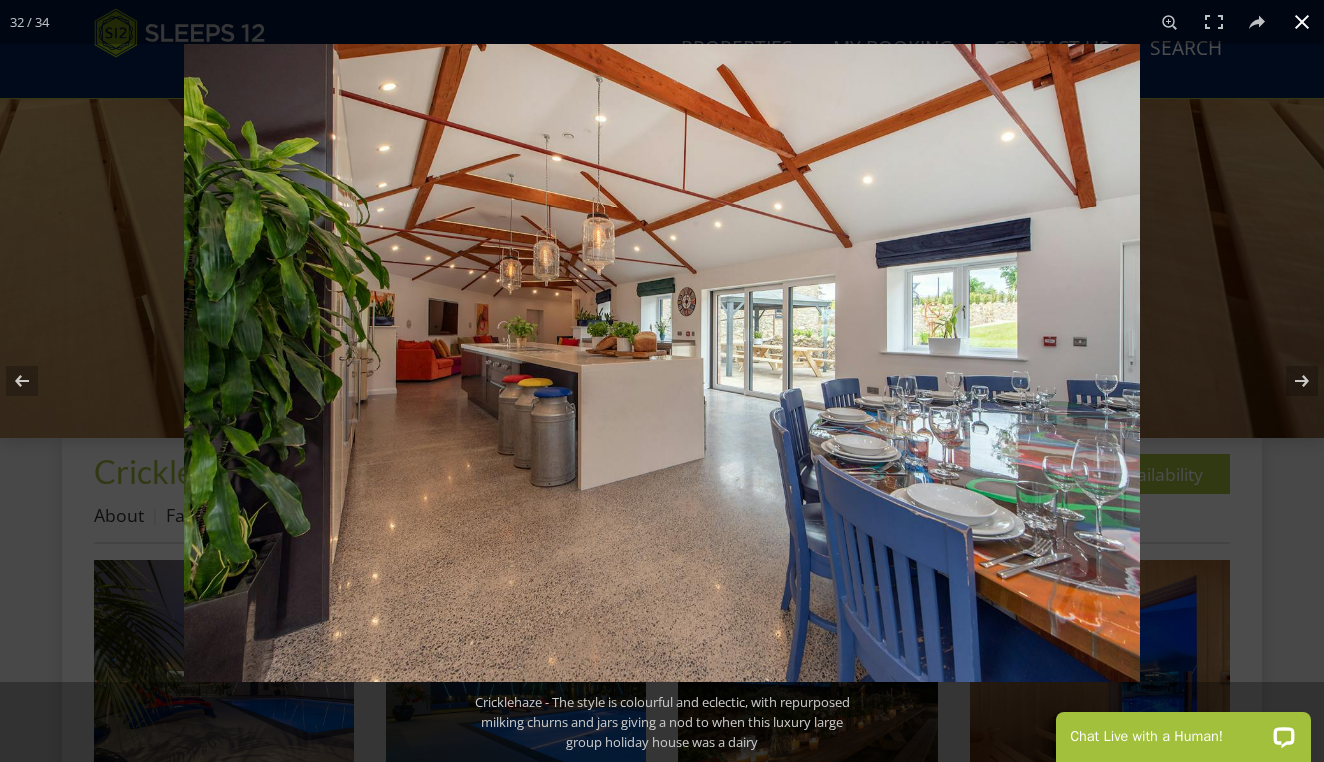 click at bounding box center [1302, 22] 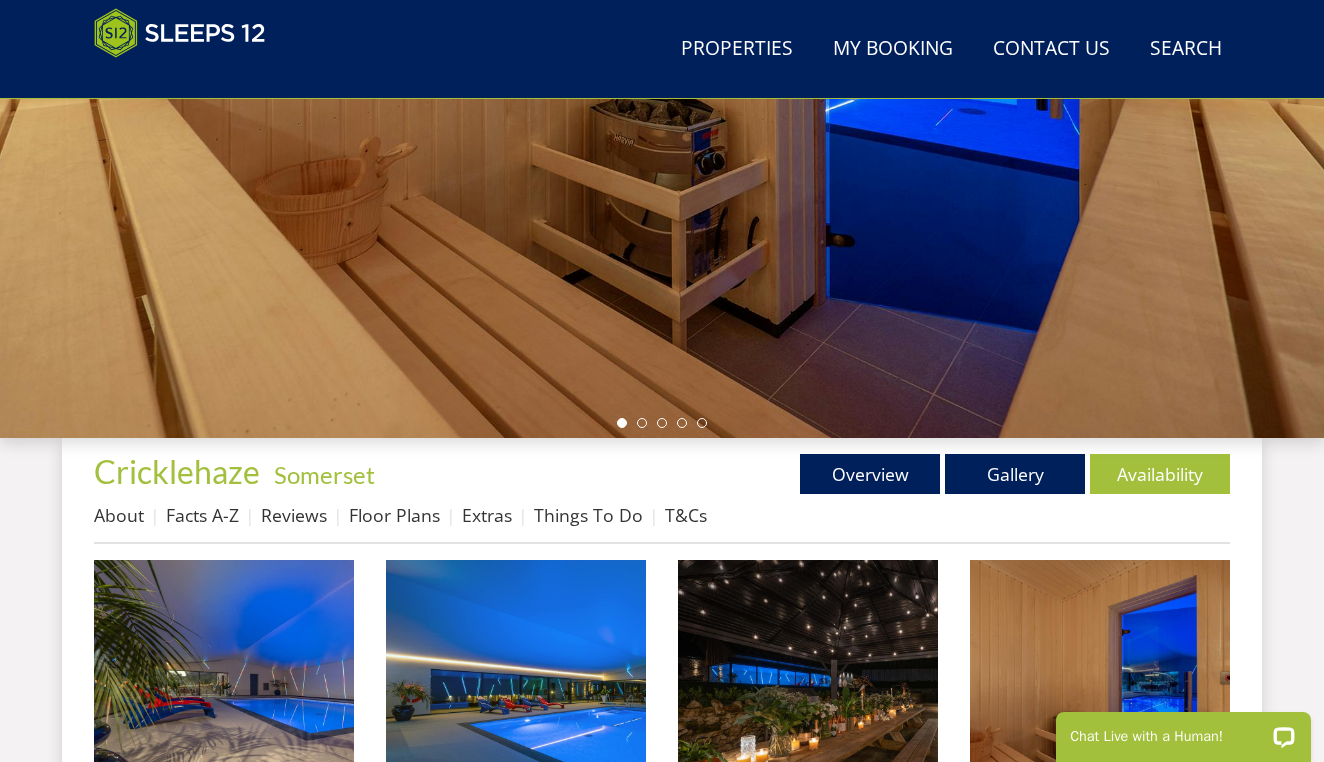 scroll, scrollTop: 412, scrollLeft: 0, axis: vertical 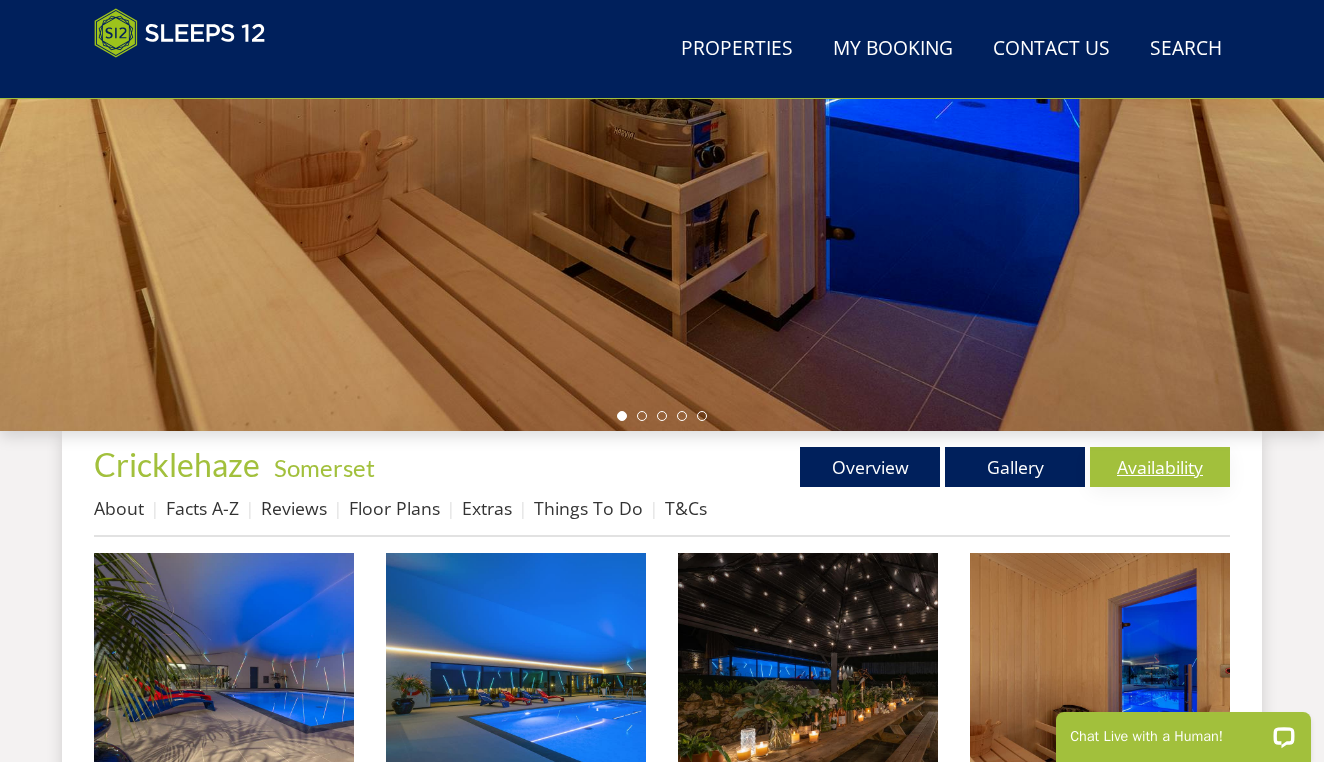 click on "Availability" at bounding box center (1160, 467) 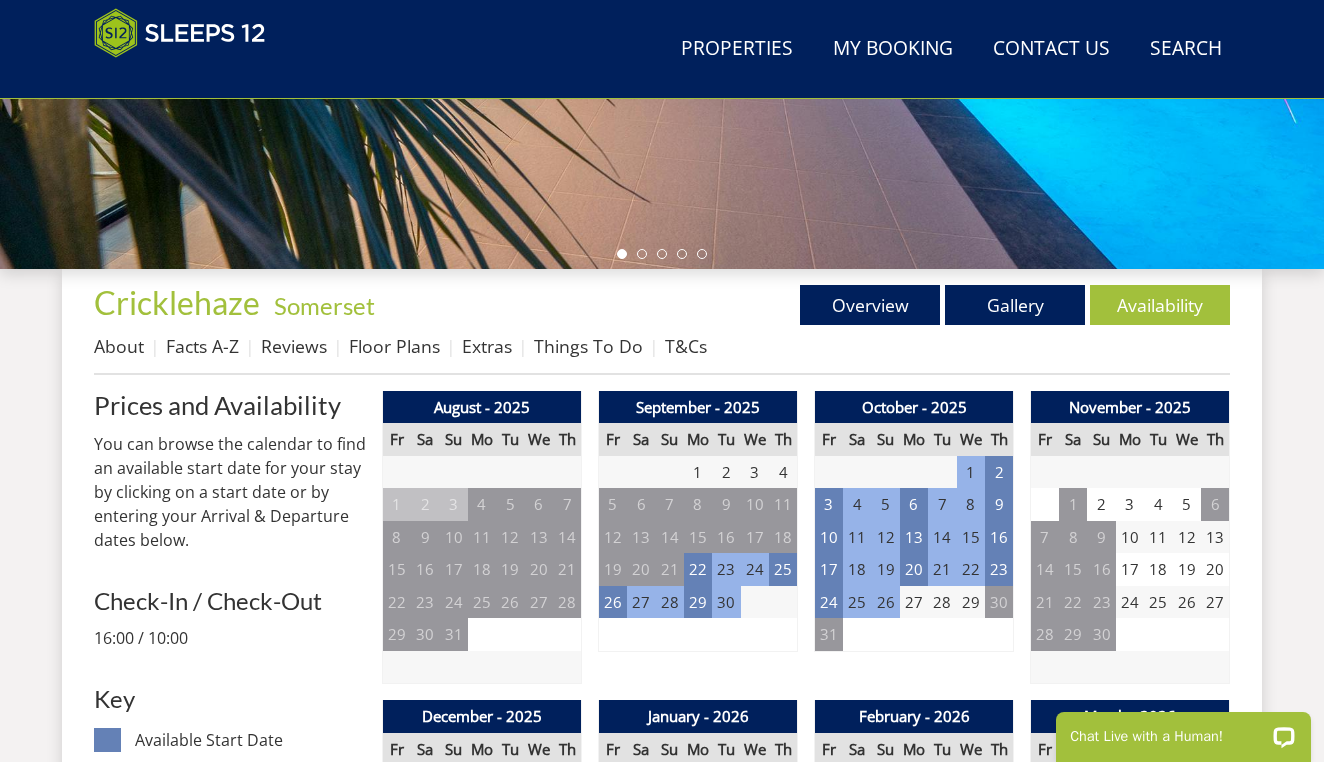scroll, scrollTop: 575, scrollLeft: 0, axis: vertical 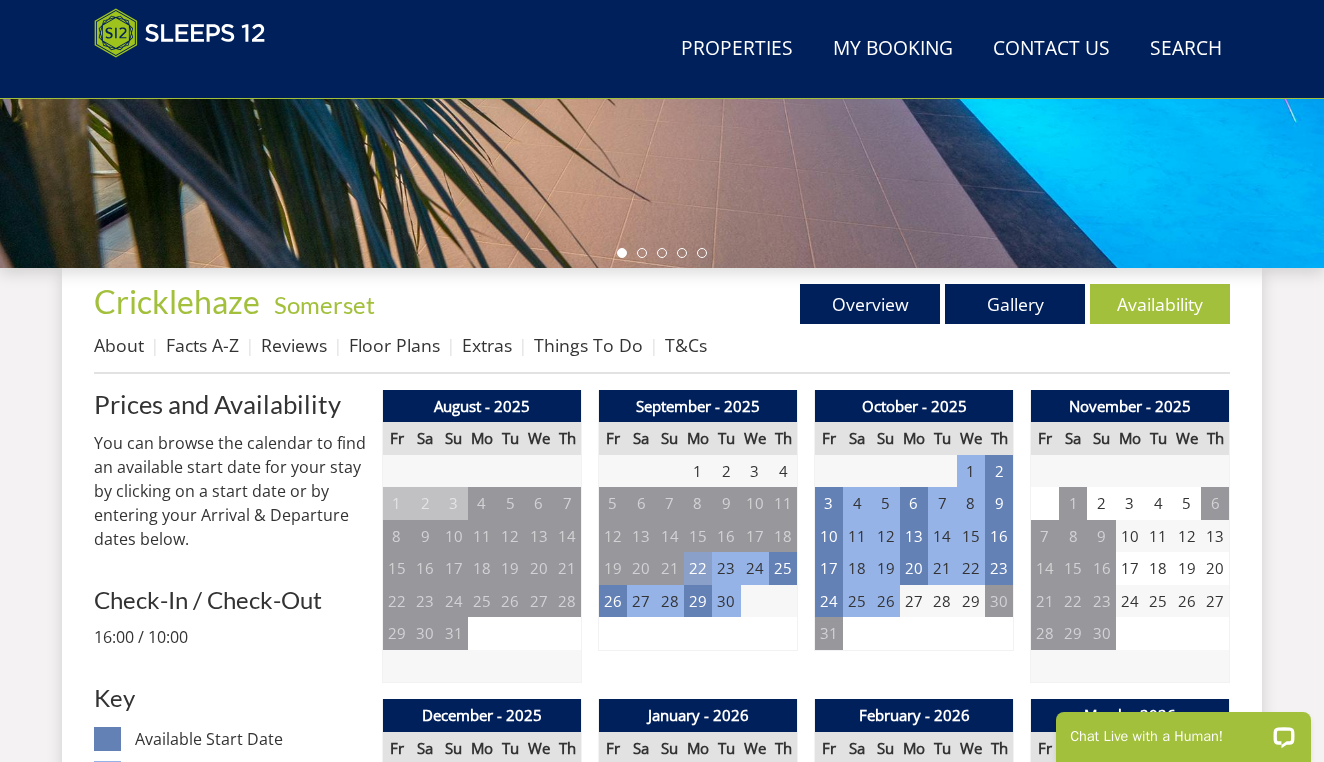 click on "22" at bounding box center (698, 568) 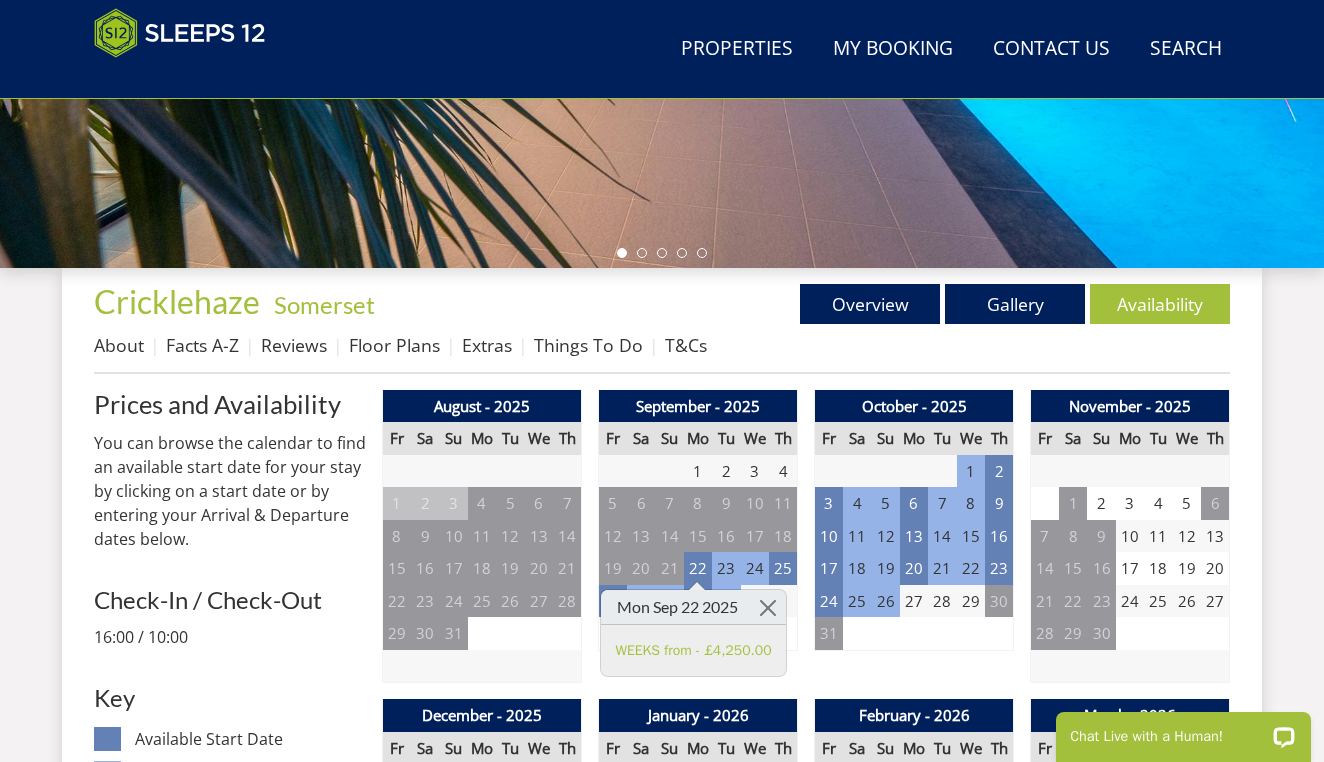 click on "October - 2025
Fr
Sa
Su
Mo
Tu
We
Th
26
27
28
29
30
1
2
3
4
5
6
7
8
9
10
11" at bounding box center (914, 537) 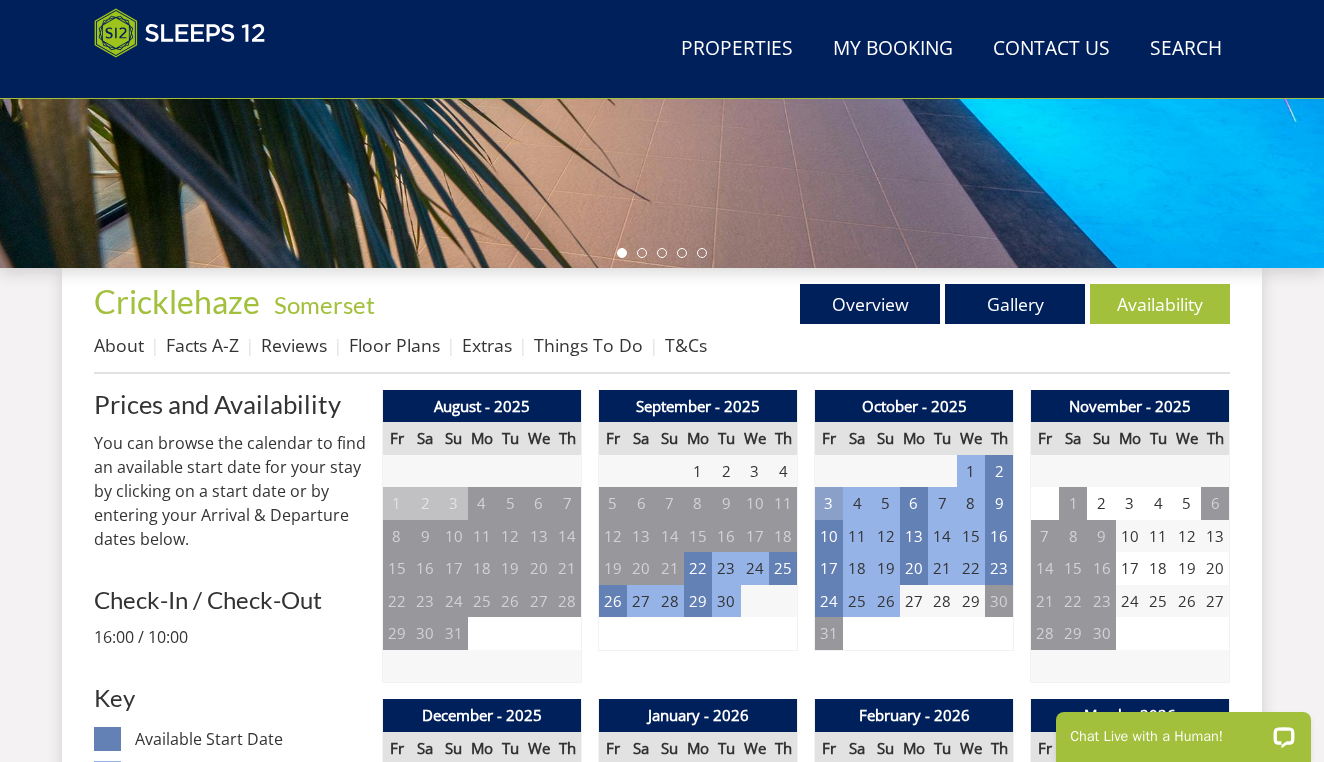 click on "3" at bounding box center (829, 503) 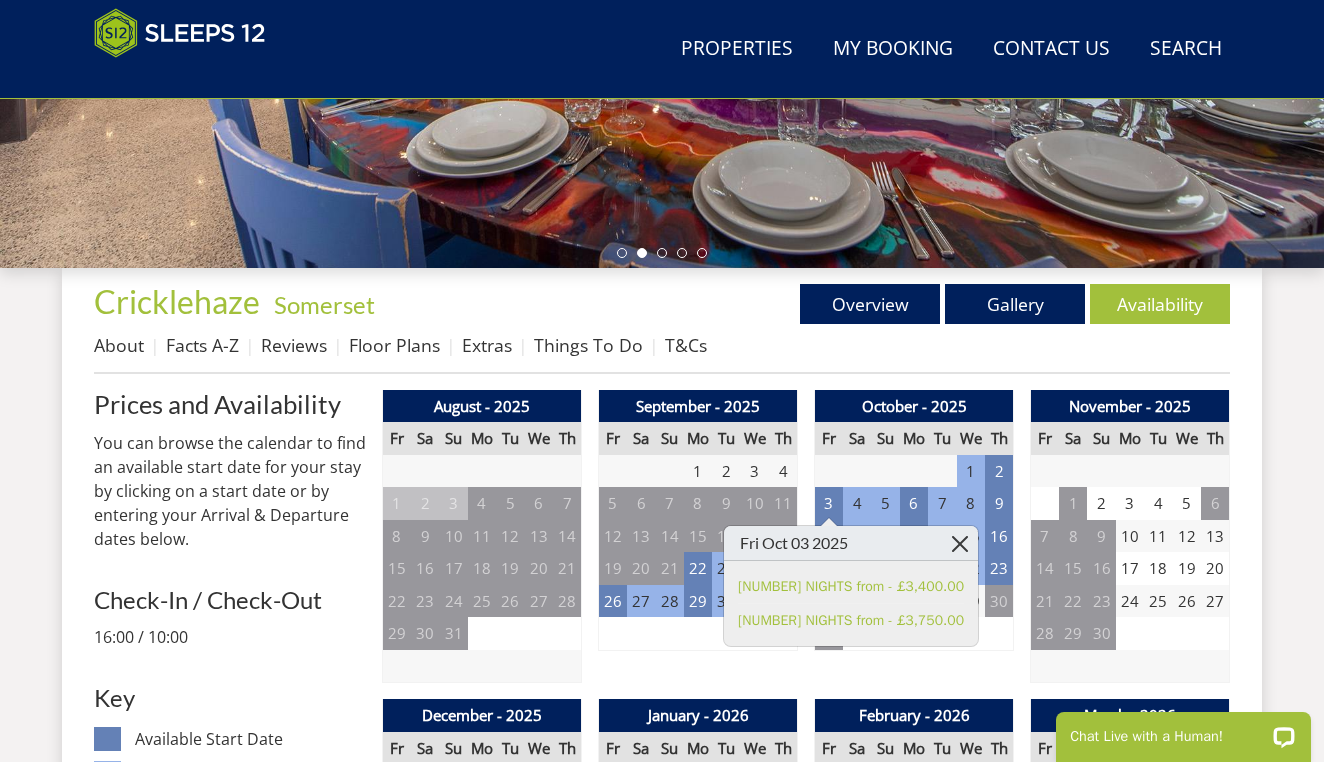 click at bounding box center (960, 543) 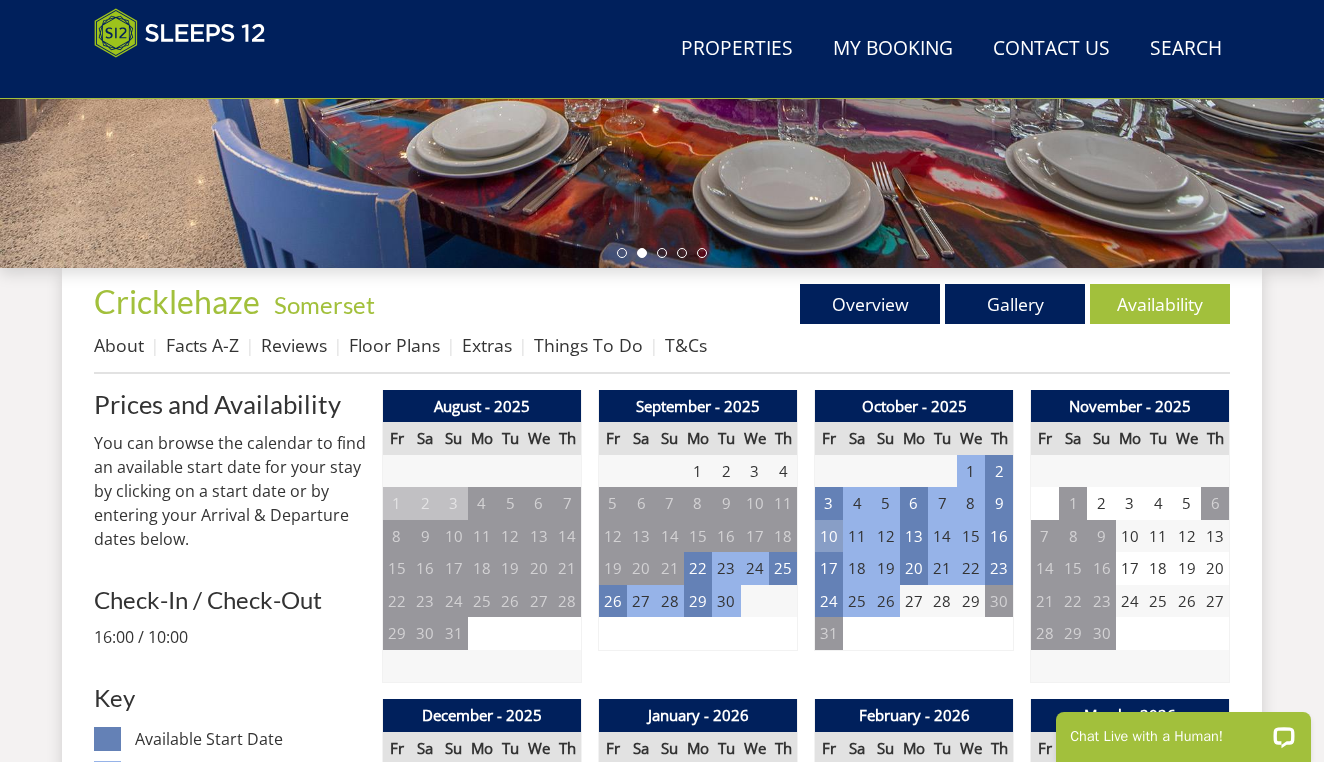 click on "10" at bounding box center (829, 536) 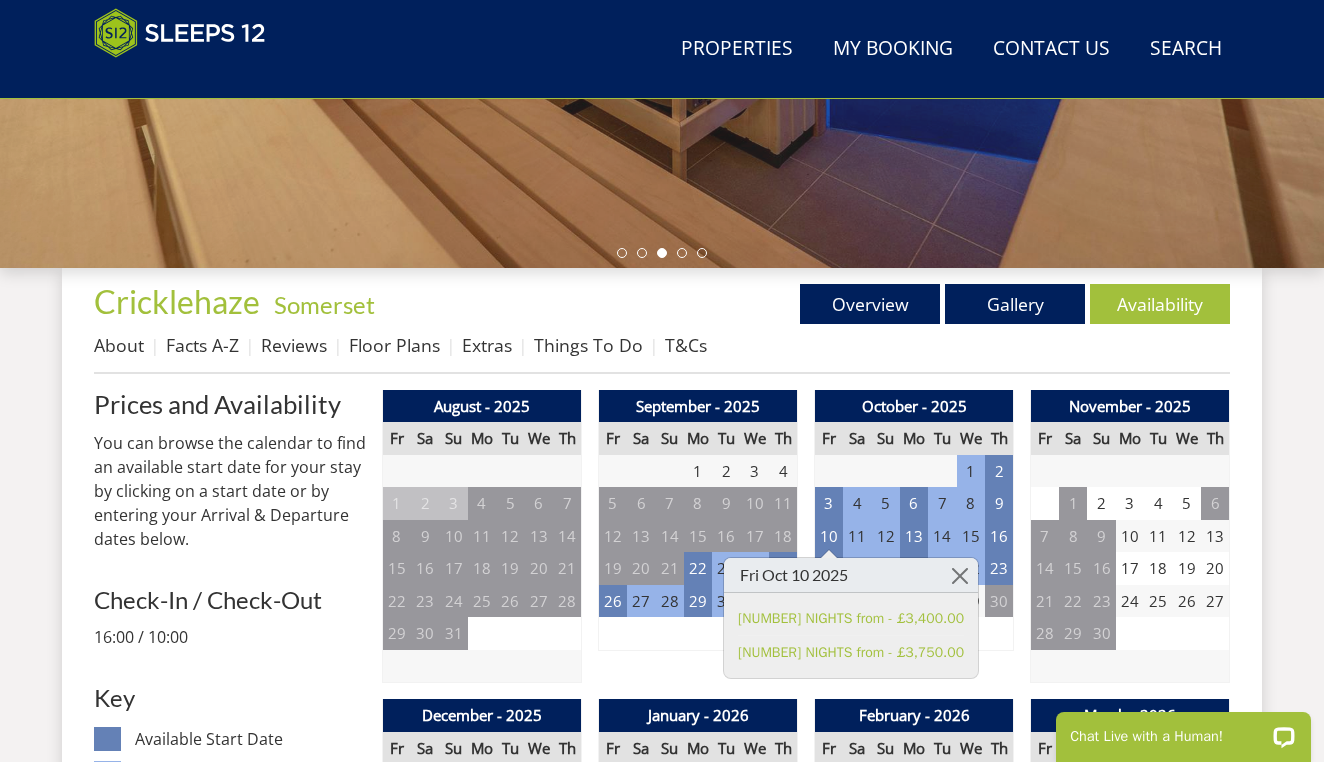 click on "October - 2025
Fr
Sa
Su
Mo
Tu
We
Th
26
27
28
29
30
1
2
3
4
5
6
7
8
9
10
11" at bounding box center (914, 537) 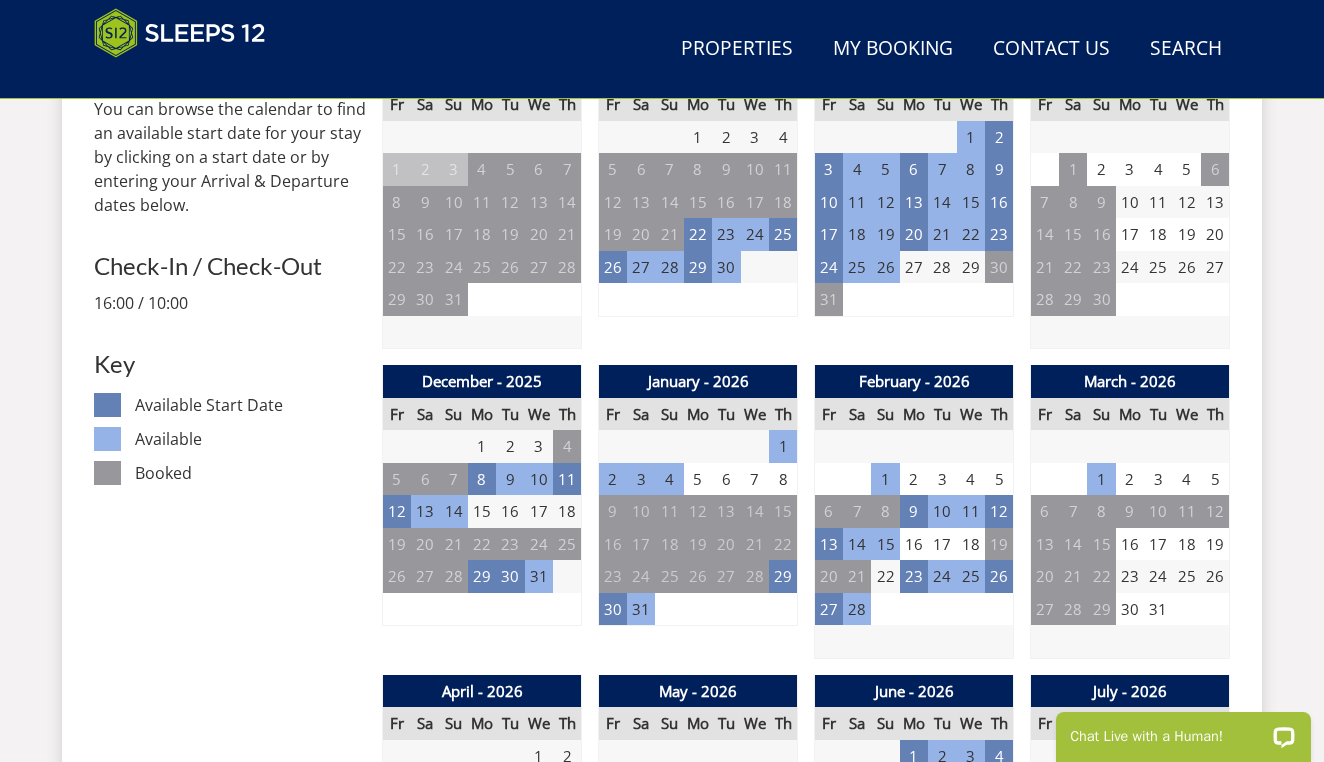 scroll, scrollTop: 913, scrollLeft: 0, axis: vertical 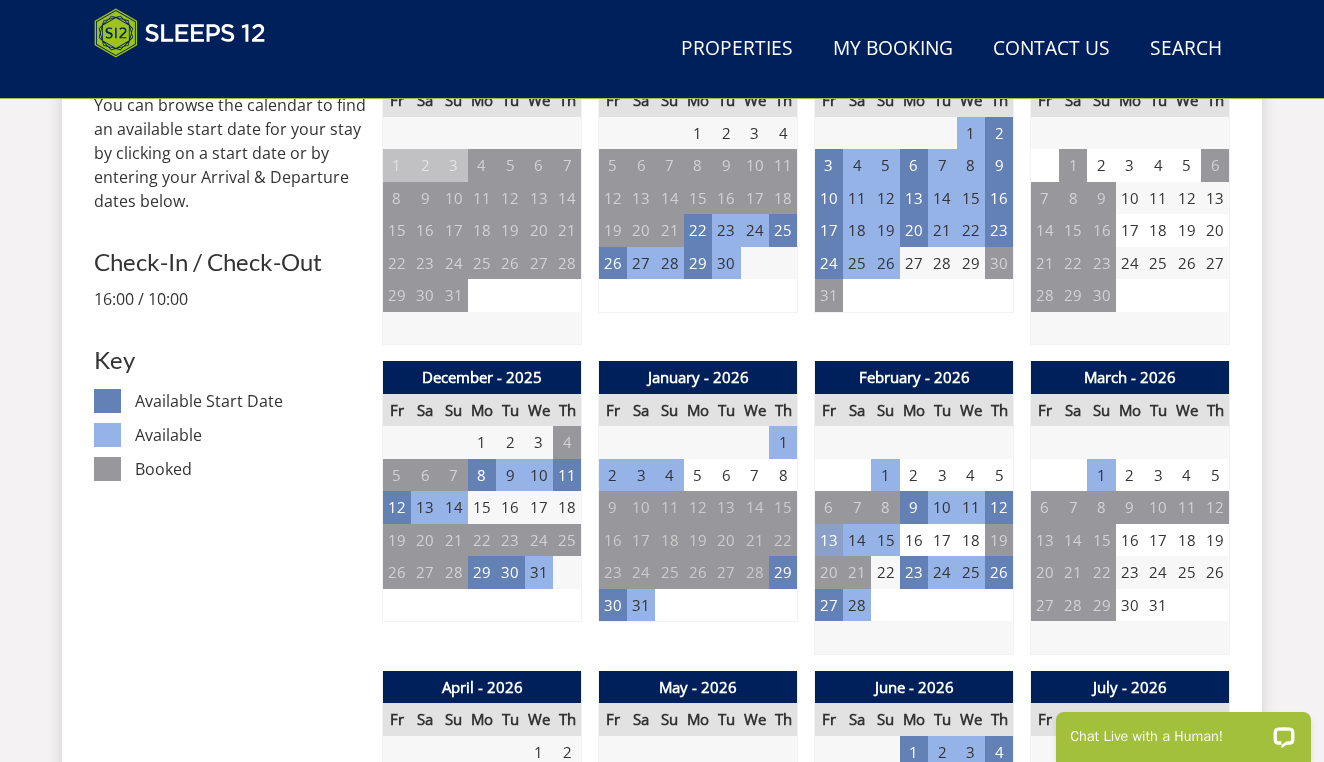 click on "13" at bounding box center [829, 540] 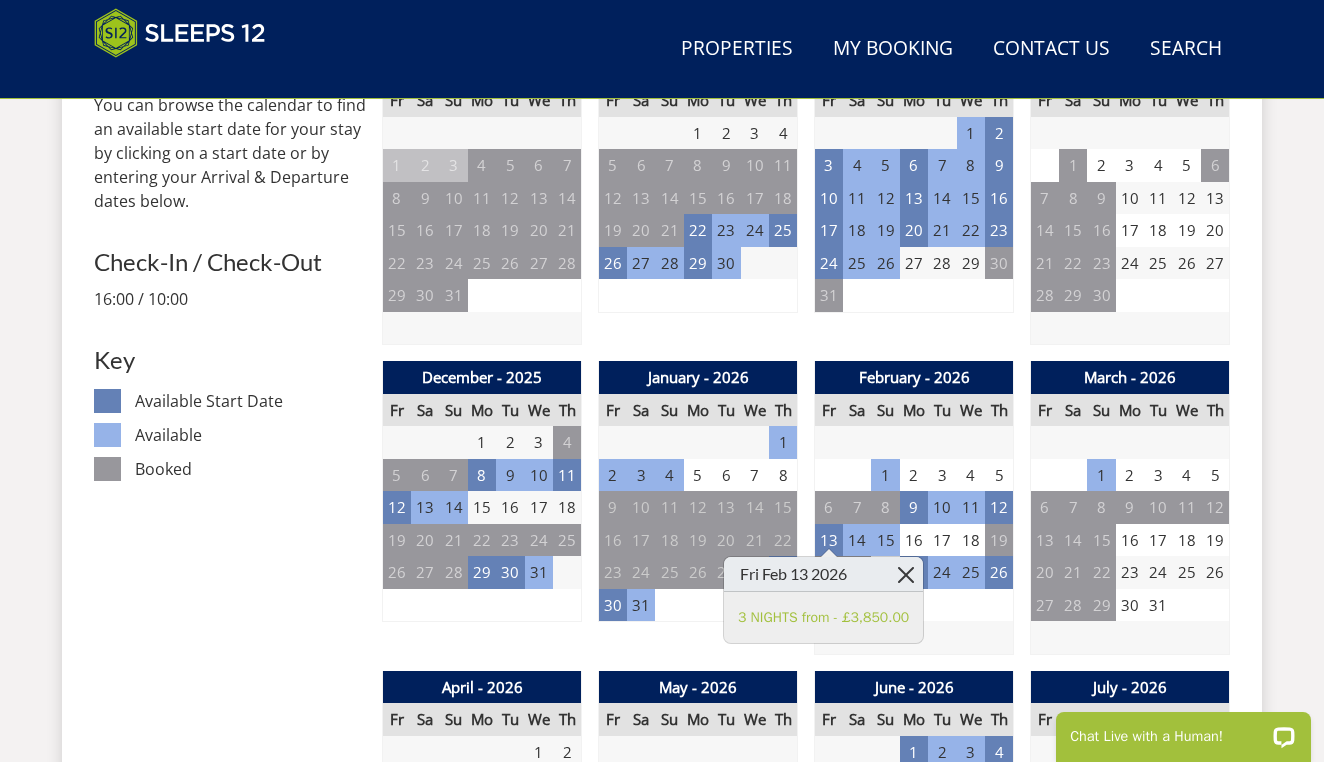 click at bounding box center (905, 574) 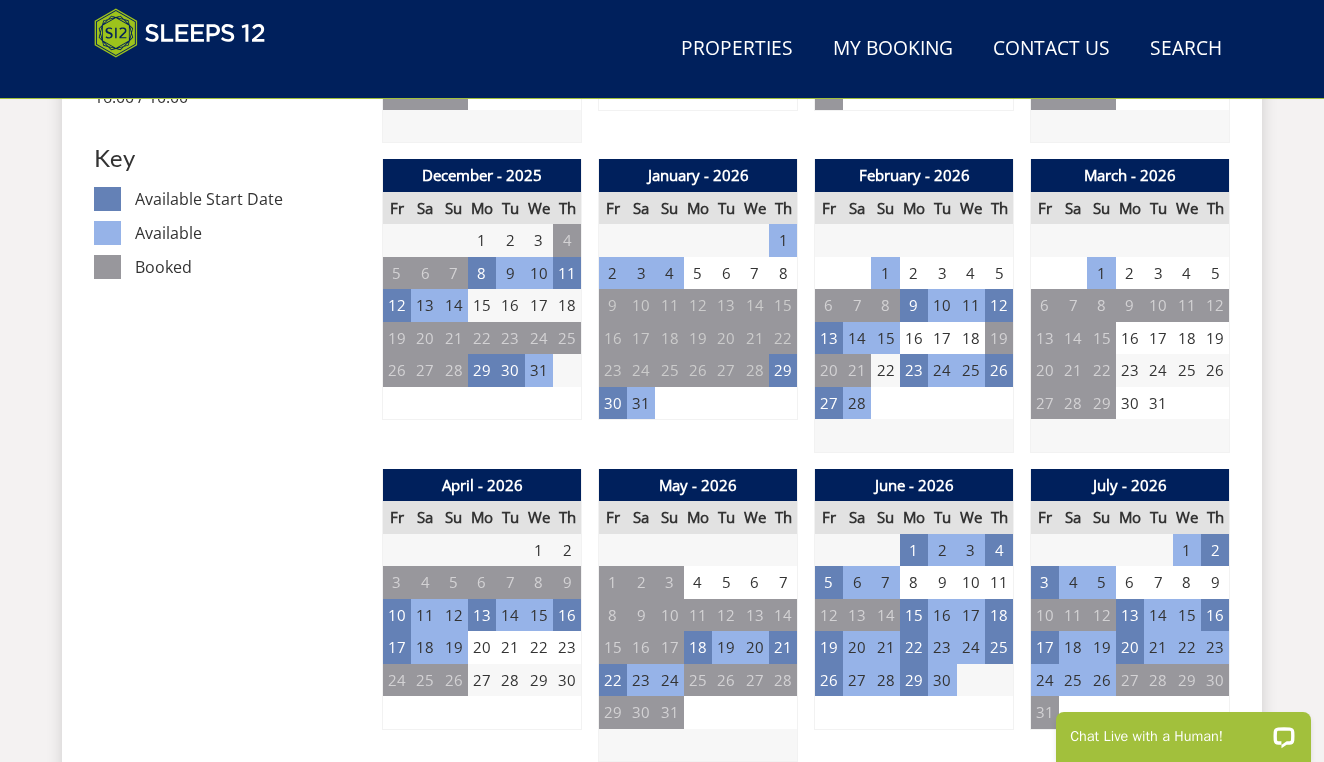scroll, scrollTop: 1121, scrollLeft: 0, axis: vertical 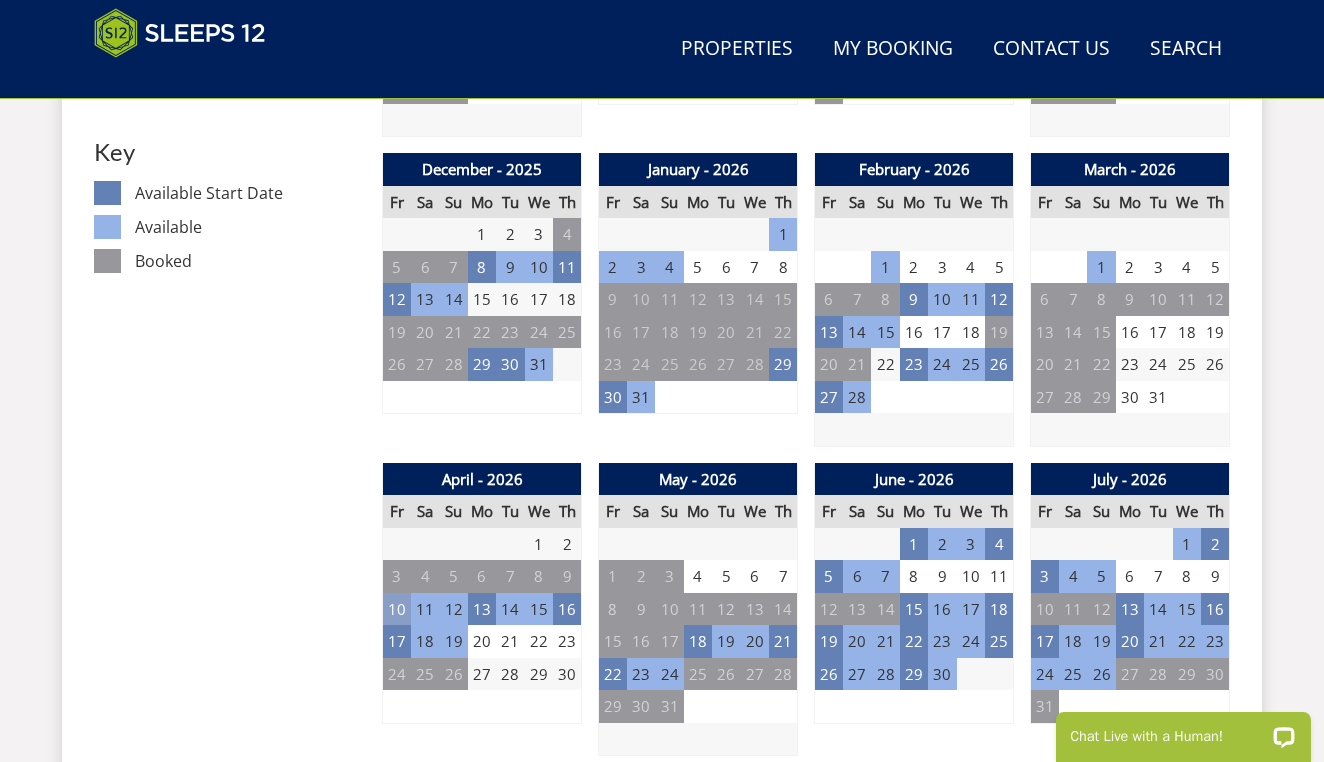 click on "10" at bounding box center [397, 609] 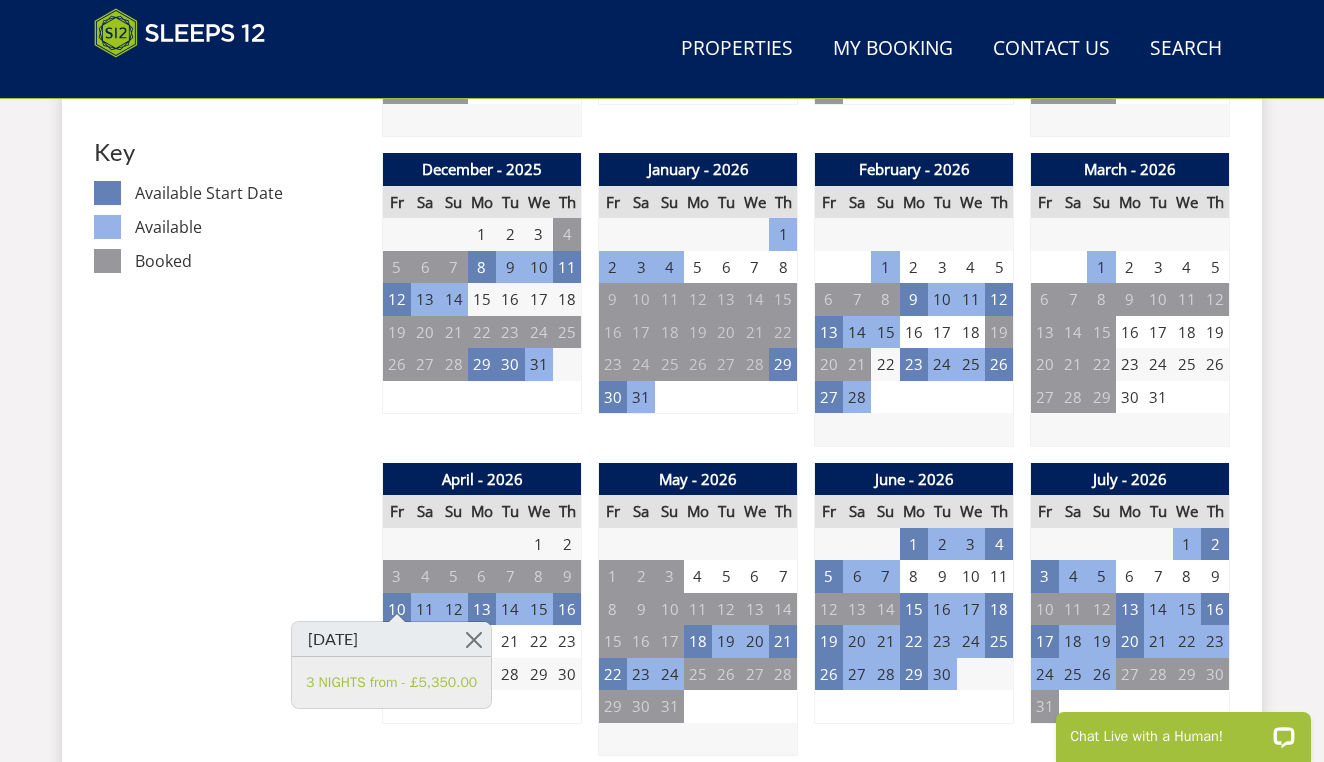 click on "[MONTH] - [YEAR]
Fr
Sa
Su
Mo
Tu
We
Th
27
28
29
30
31
1
2
3
4
5
6
7
8
9
10
11" at bounding box center [482, 610] 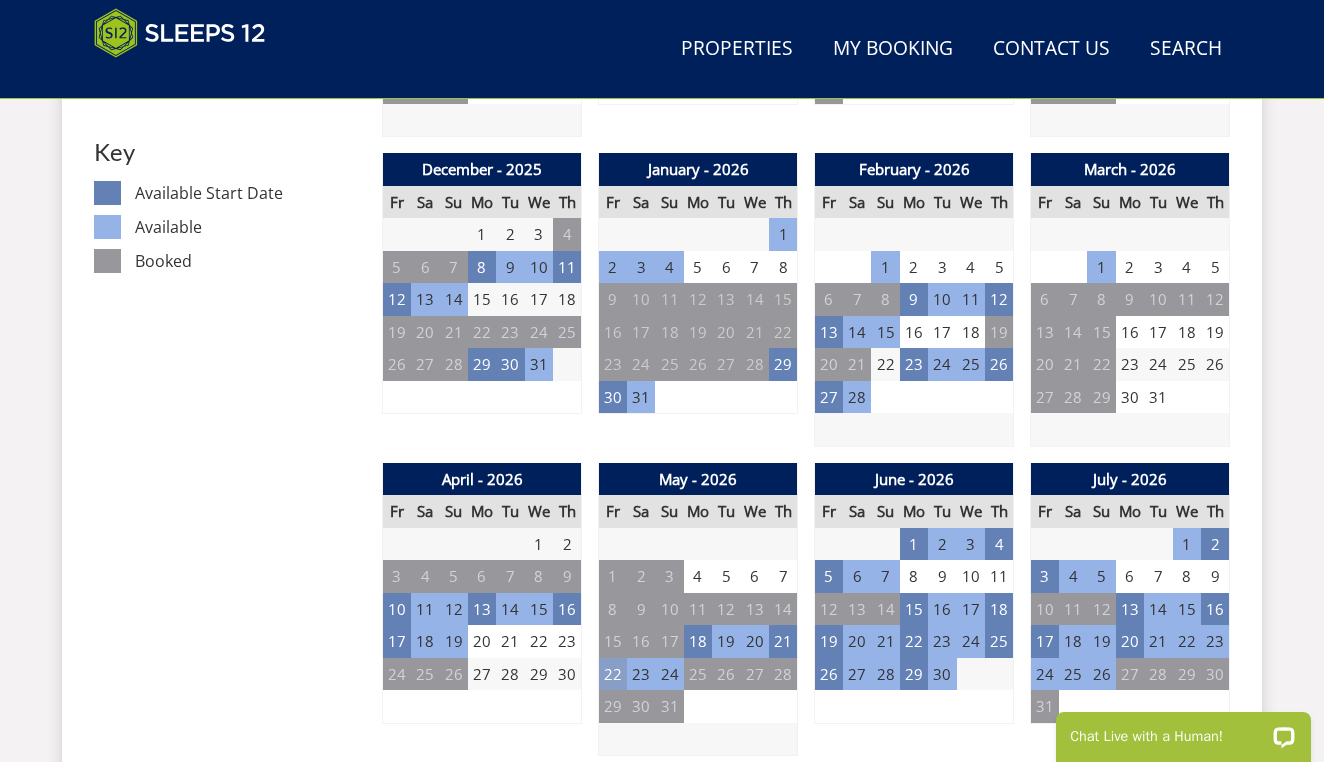 click on "22" at bounding box center (613, 674) 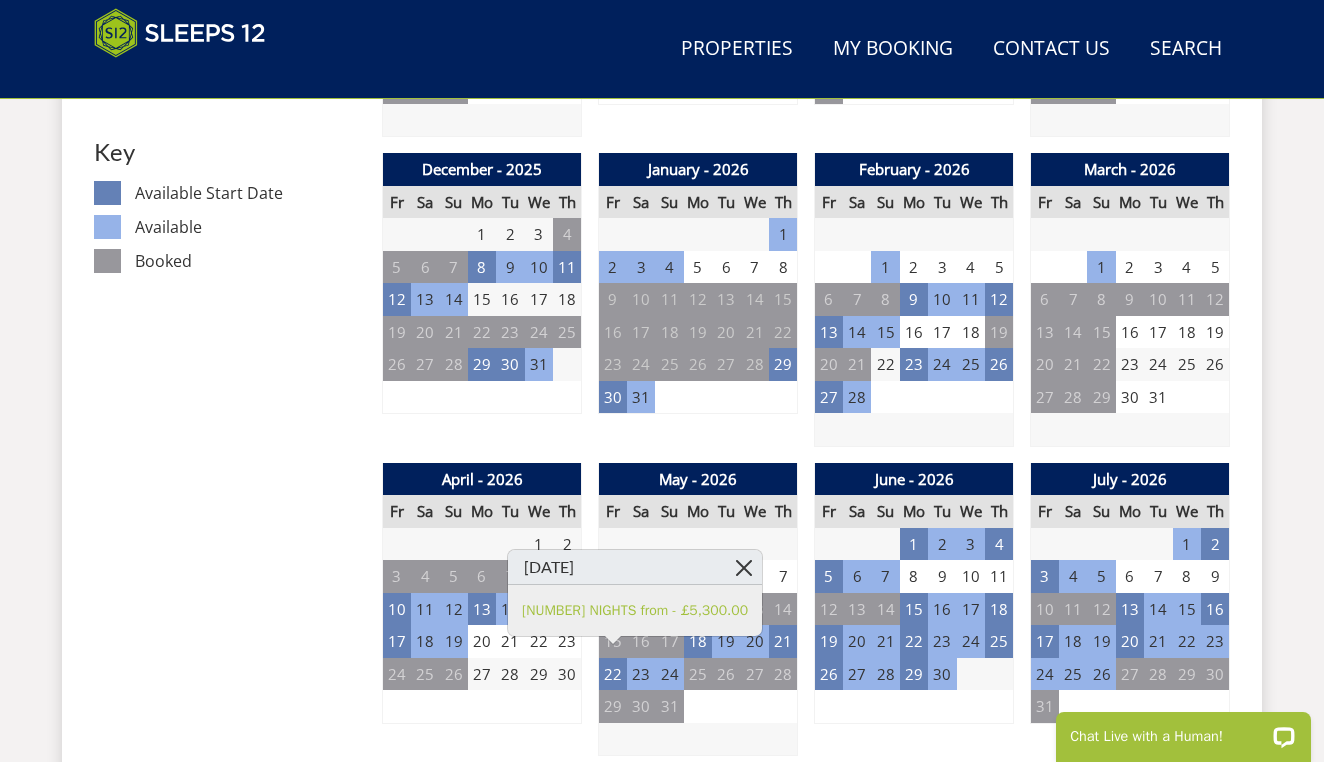 click at bounding box center (744, 567) 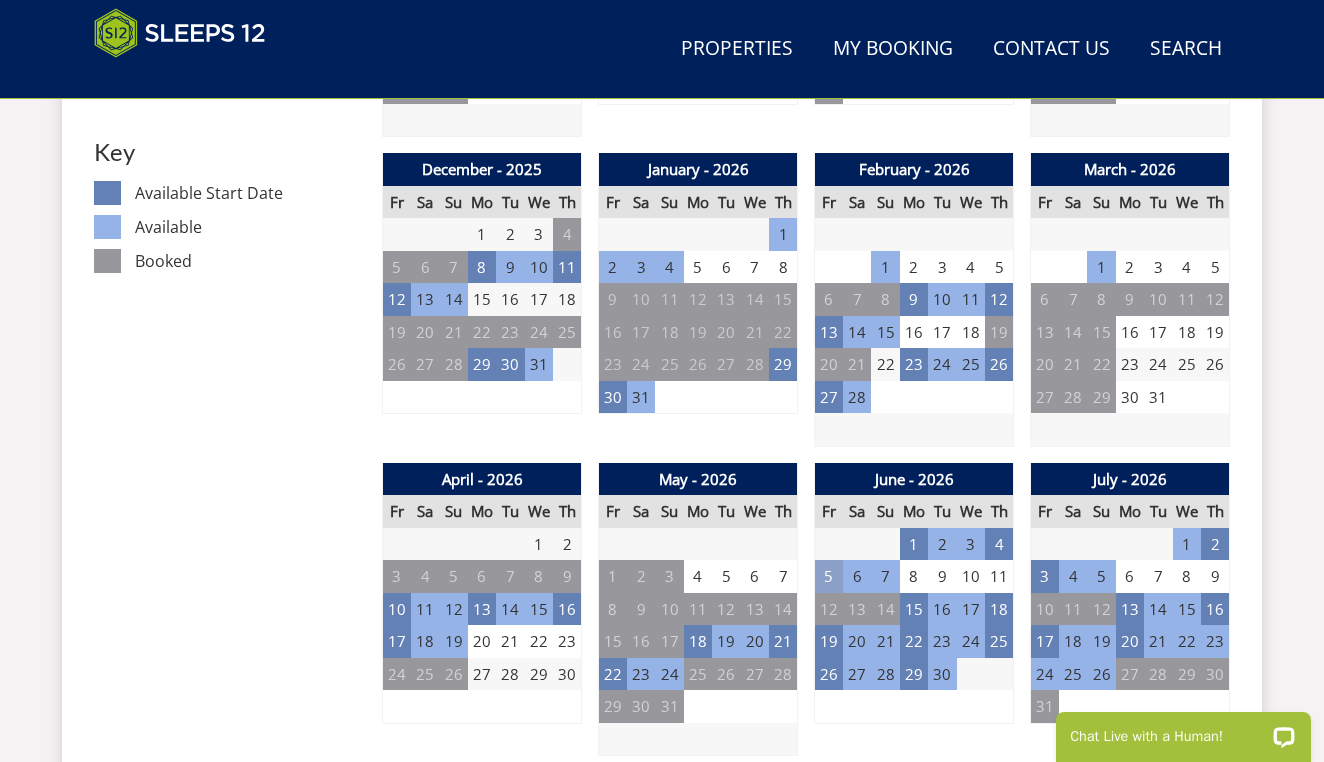 click on "5" at bounding box center [829, 576] 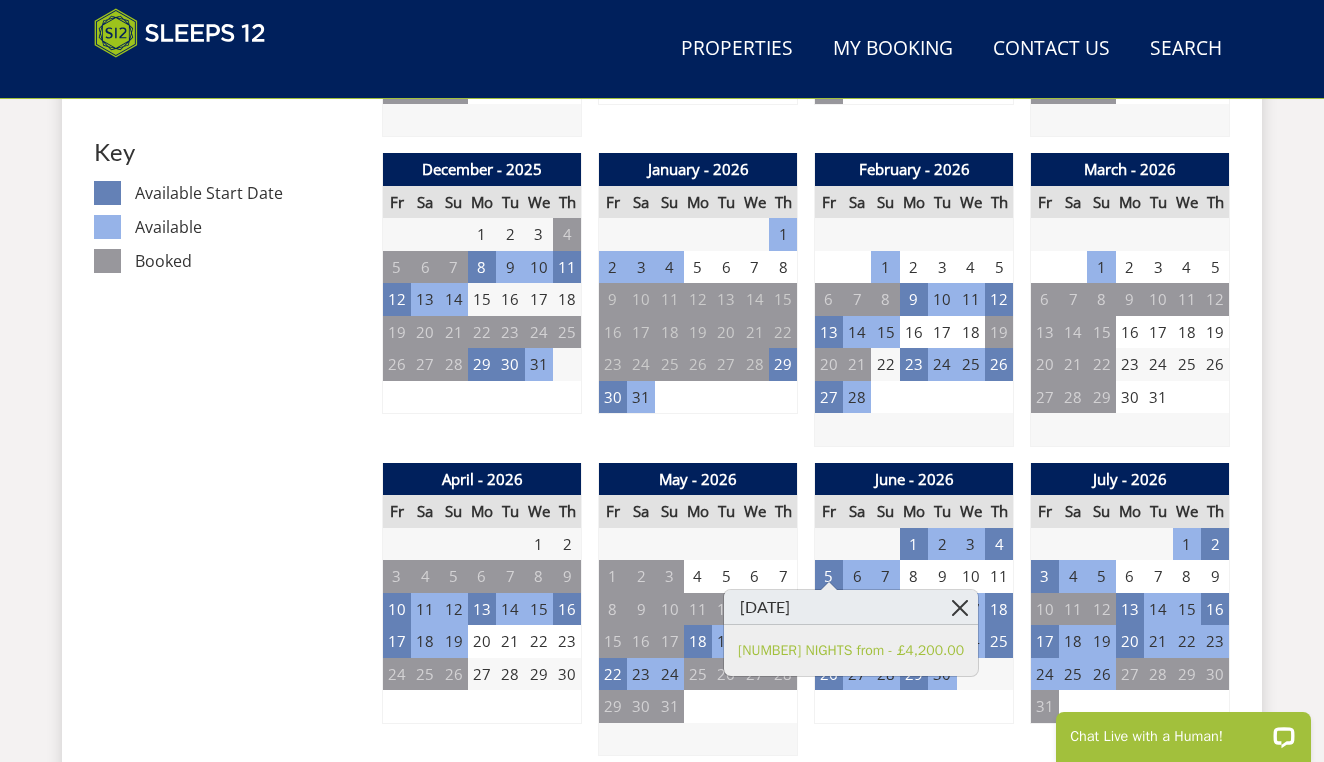 click at bounding box center [960, 607] 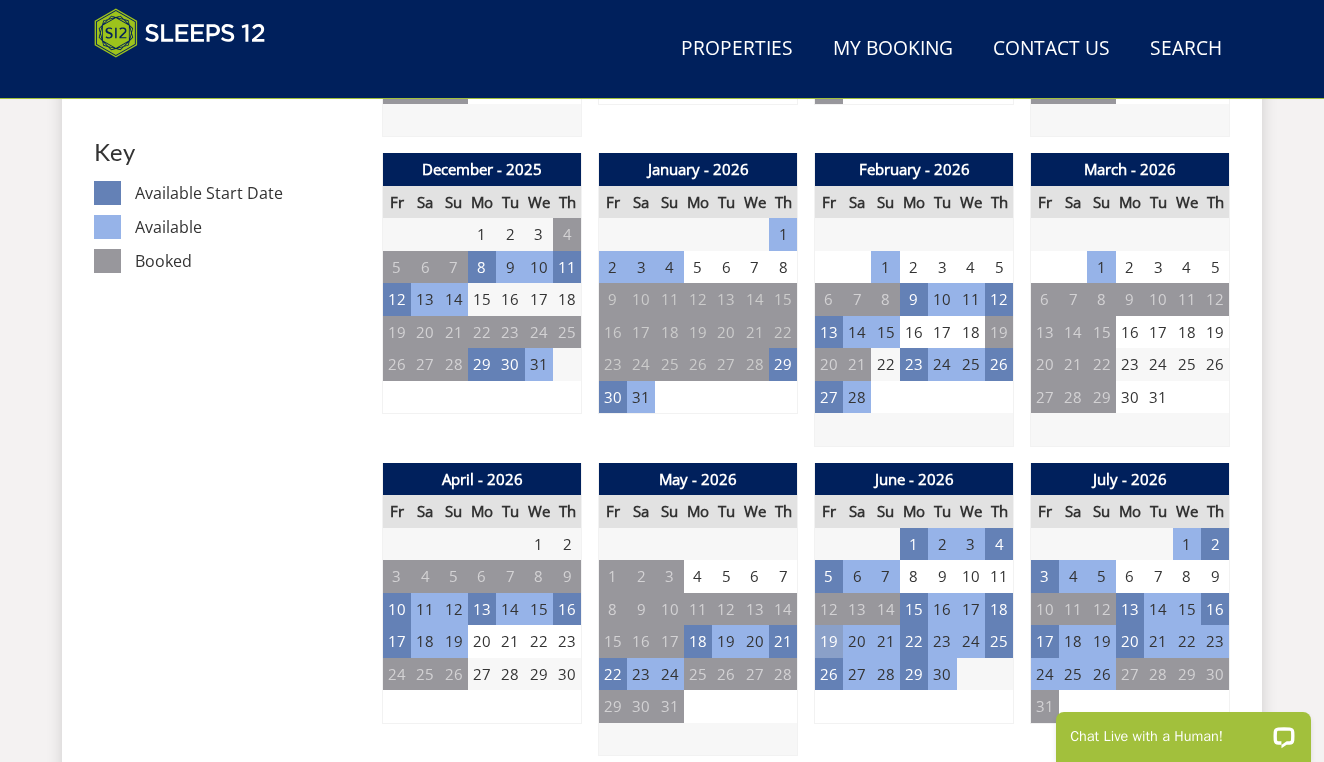 click on "19" at bounding box center [829, 641] 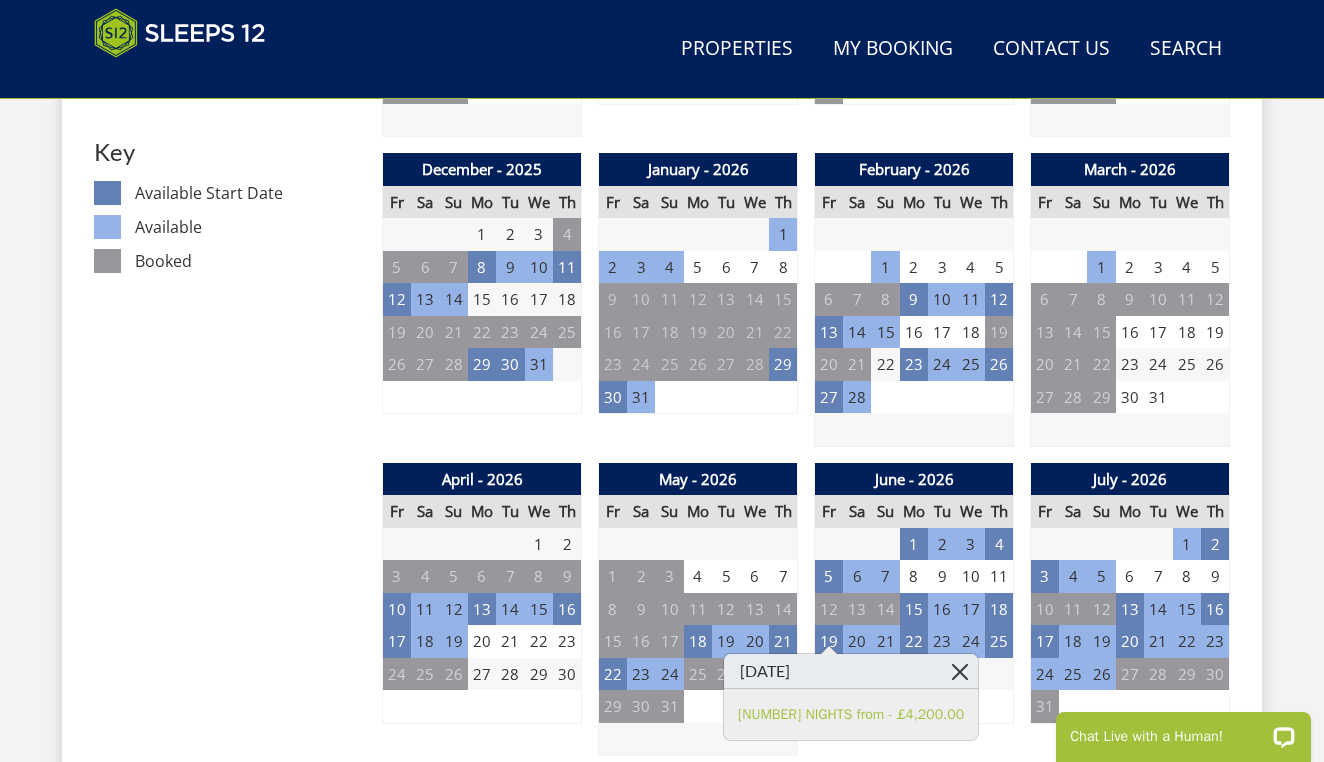 click at bounding box center (960, 671) 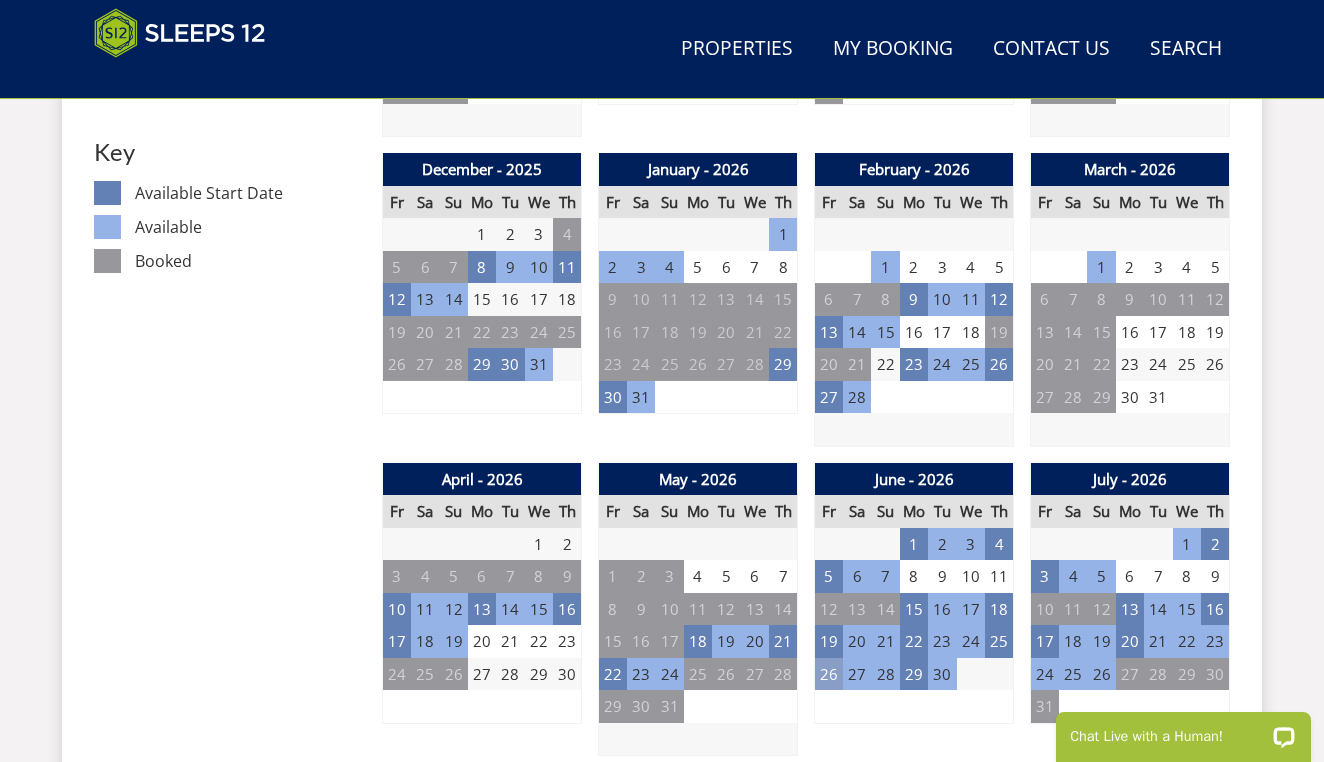 click on "26" at bounding box center [829, 674] 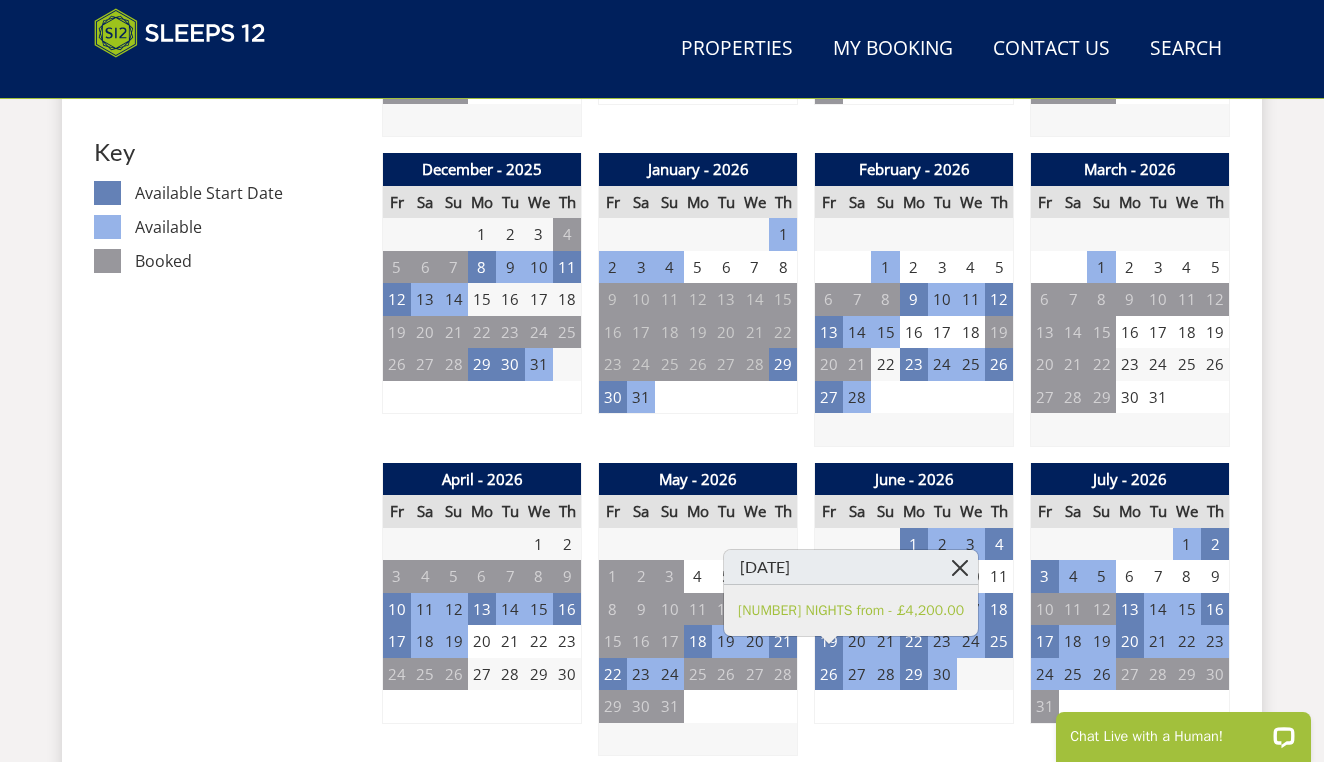 click at bounding box center (960, 567) 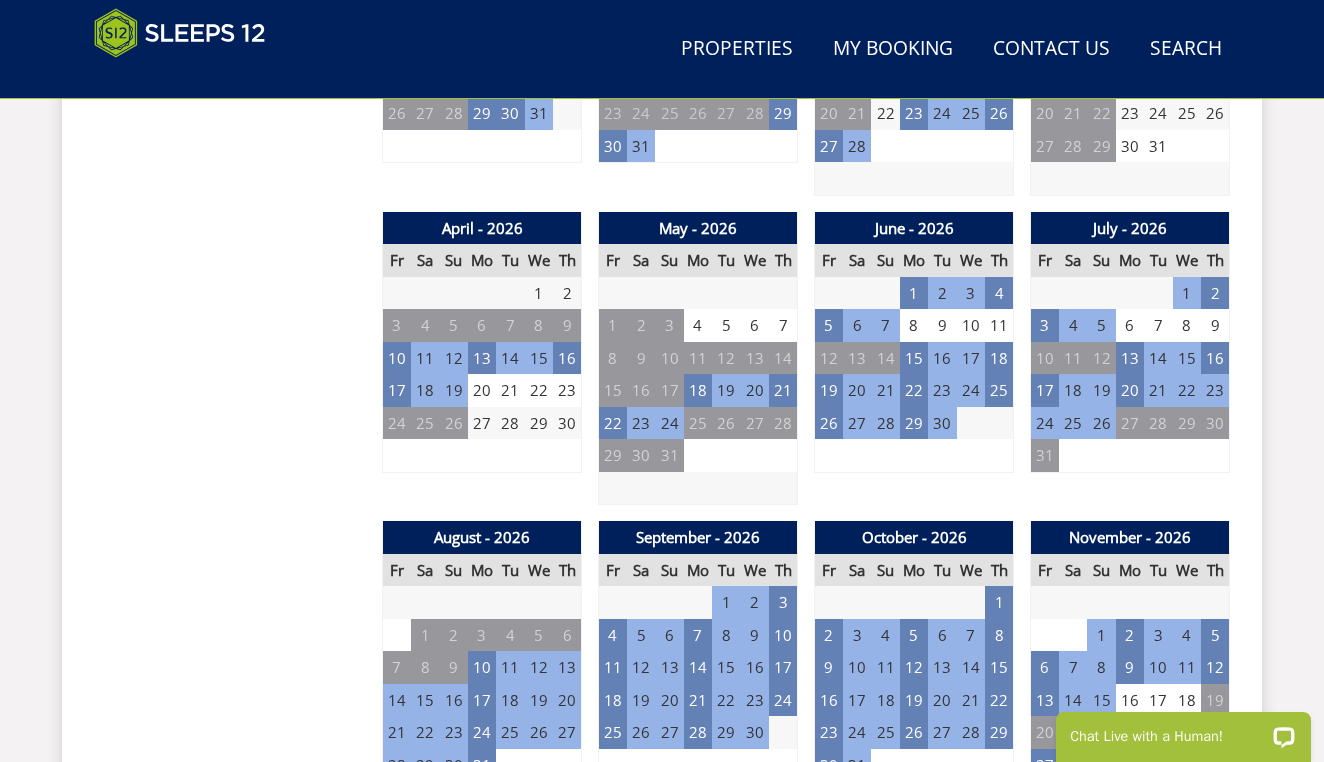 scroll, scrollTop: 1362, scrollLeft: 0, axis: vertical 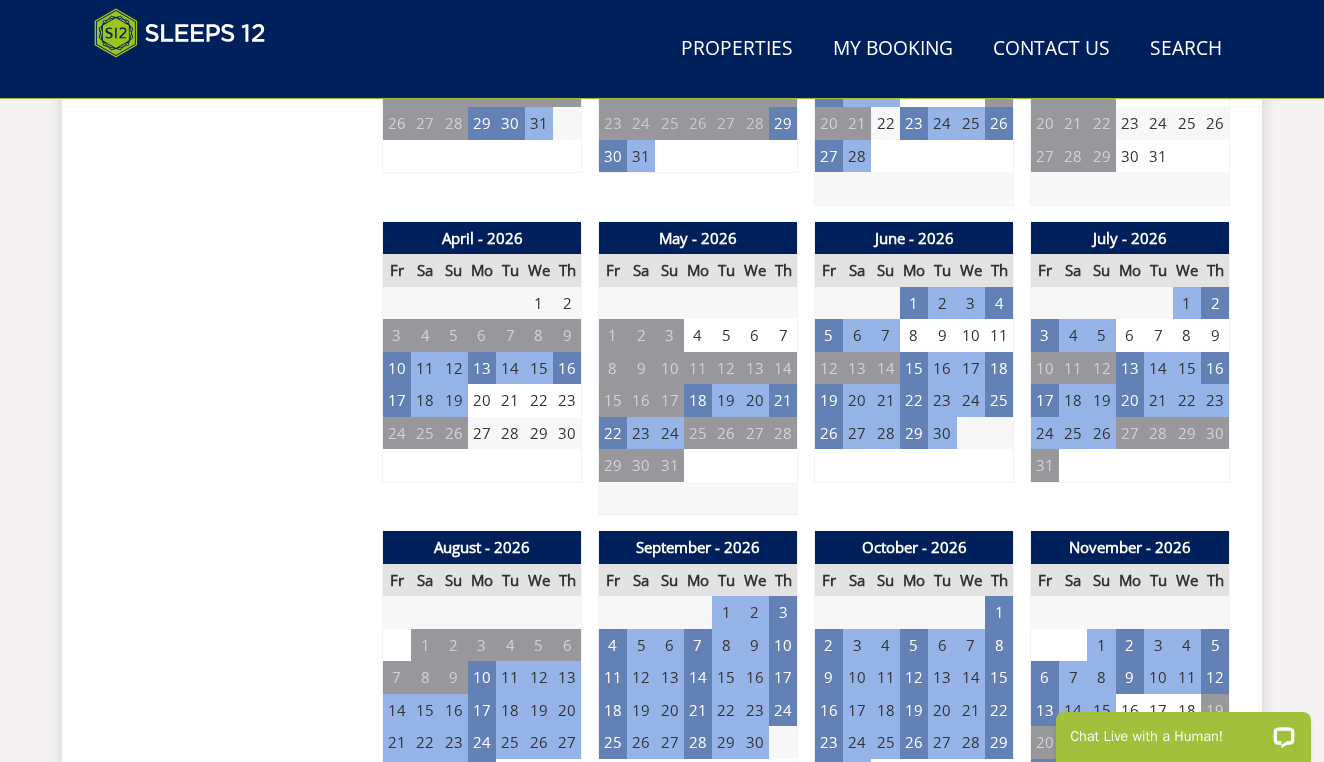 click on "14" at bounding box center (397, 710) 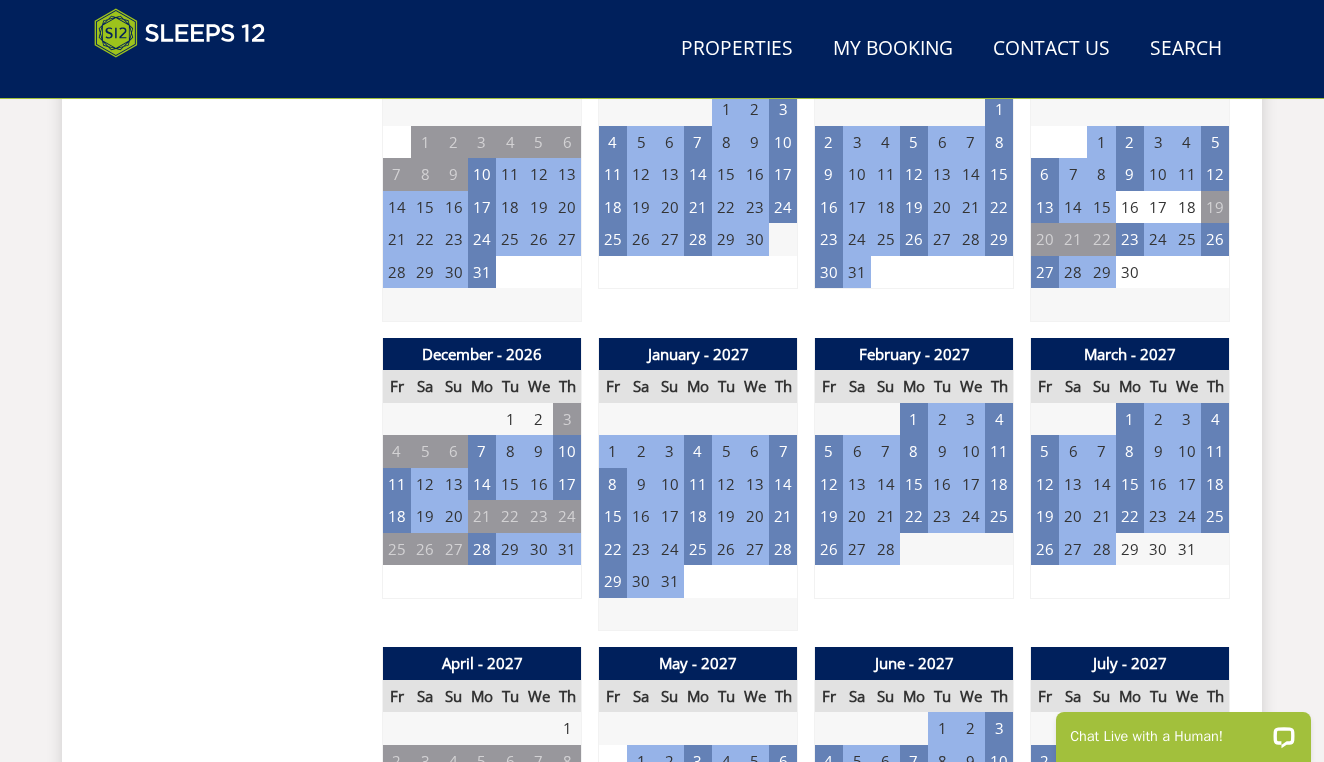 scroll, scrollTop: 1909, scrollLeft: 0, axis: vertical 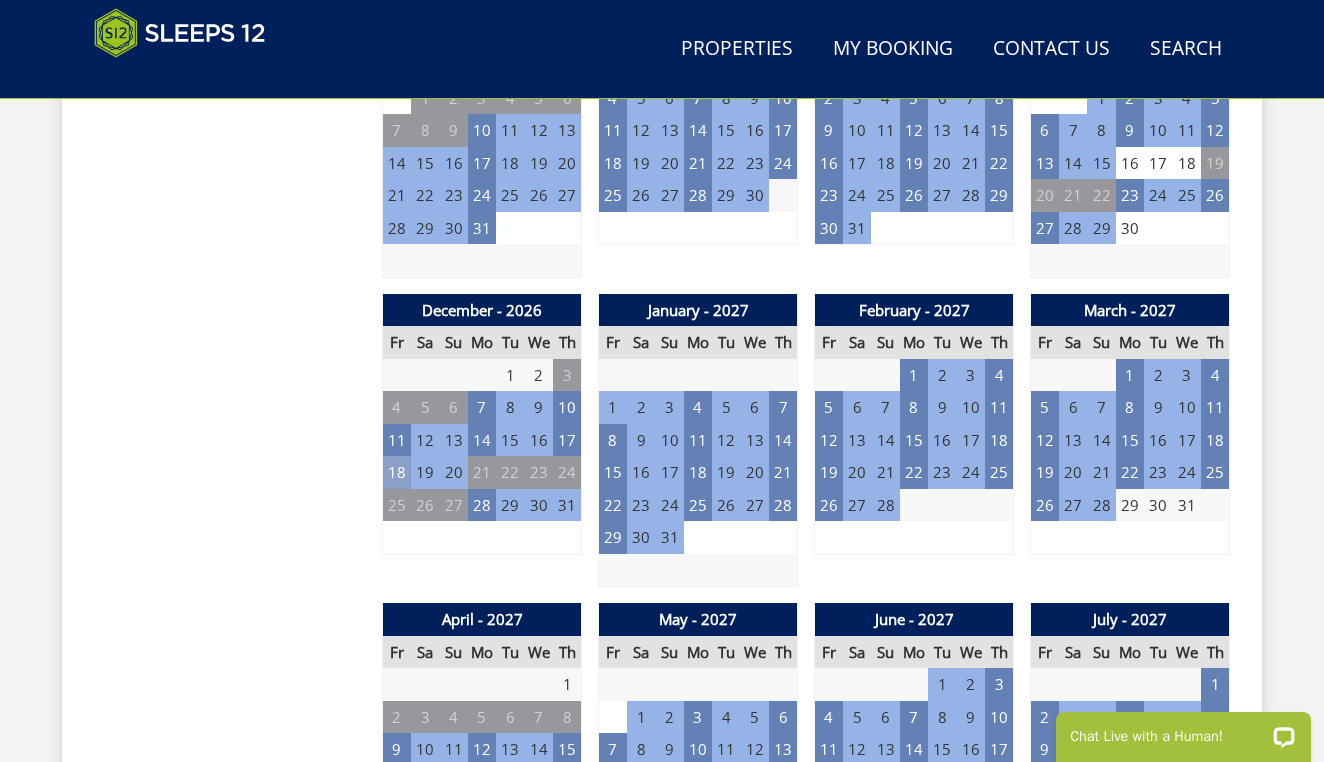 click on "18" at bounding box center [397, 472] 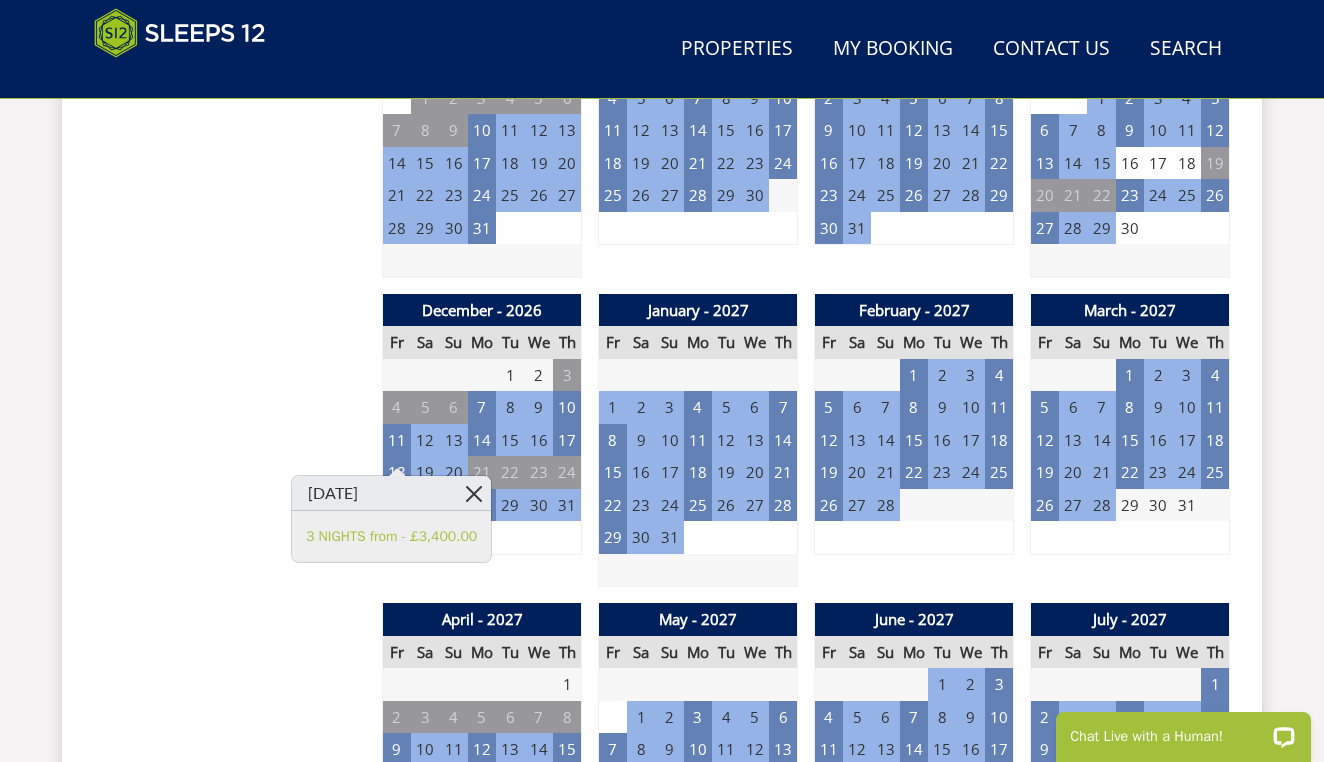 click at bounding box center [473, 493] 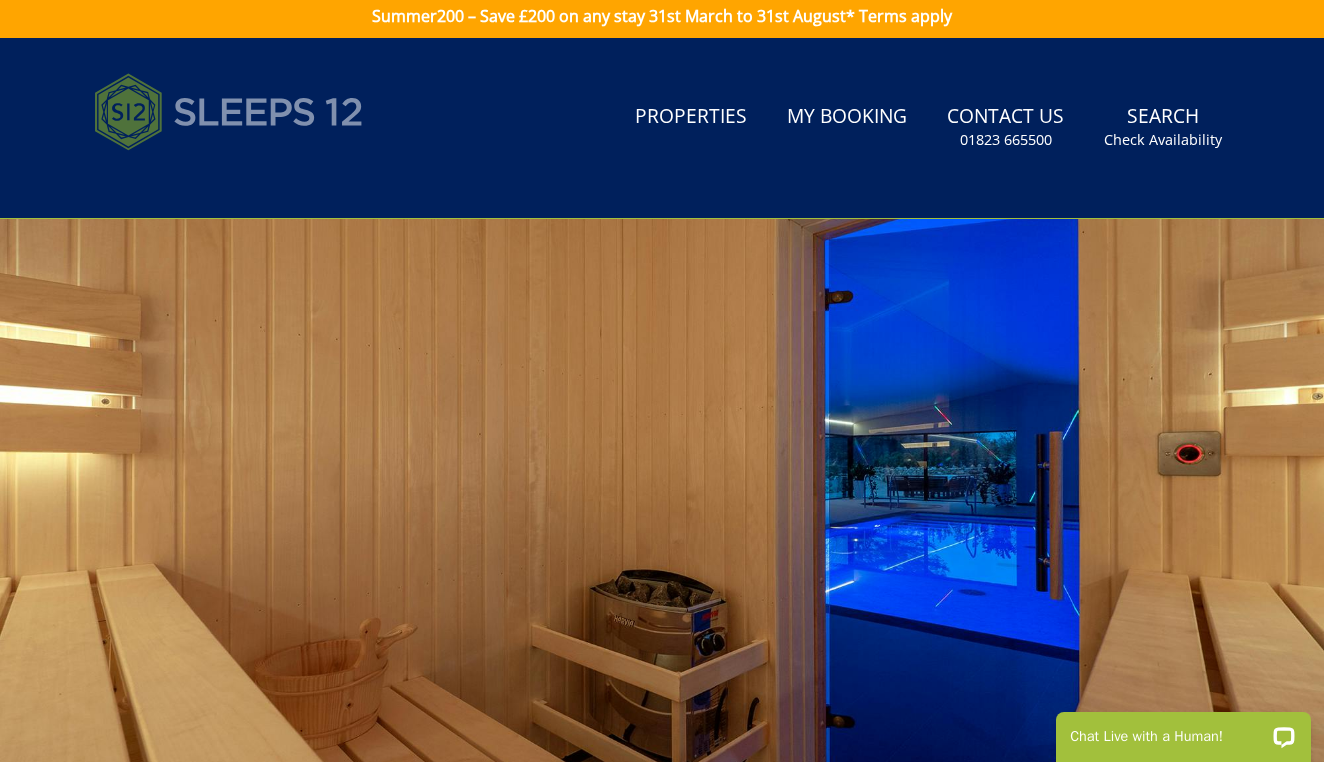 scroll, scrollTop: 0, scrollLeft: 0, axis: both 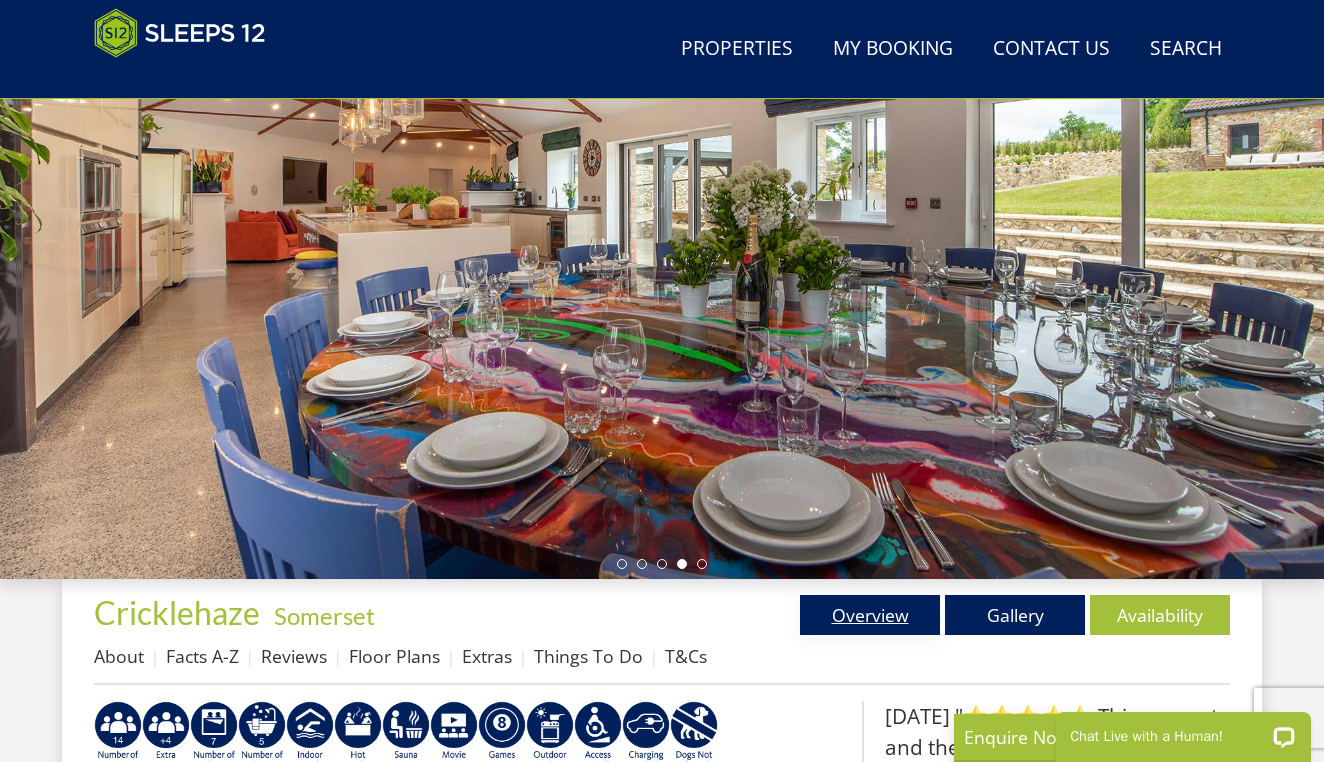 click on "Overview" at bounding box center [870, 615] 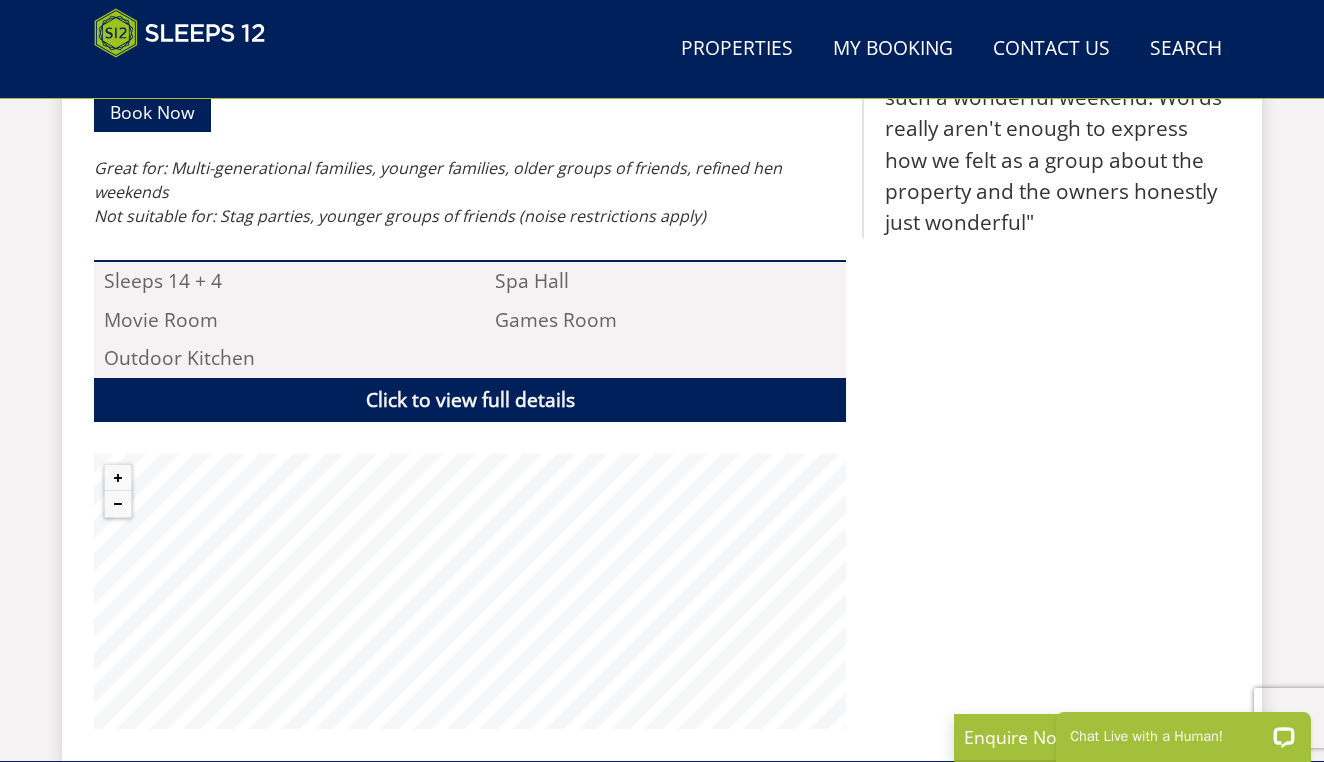 scroll, scrollTop: 1324, scrollLeft: 0, axis: vertical 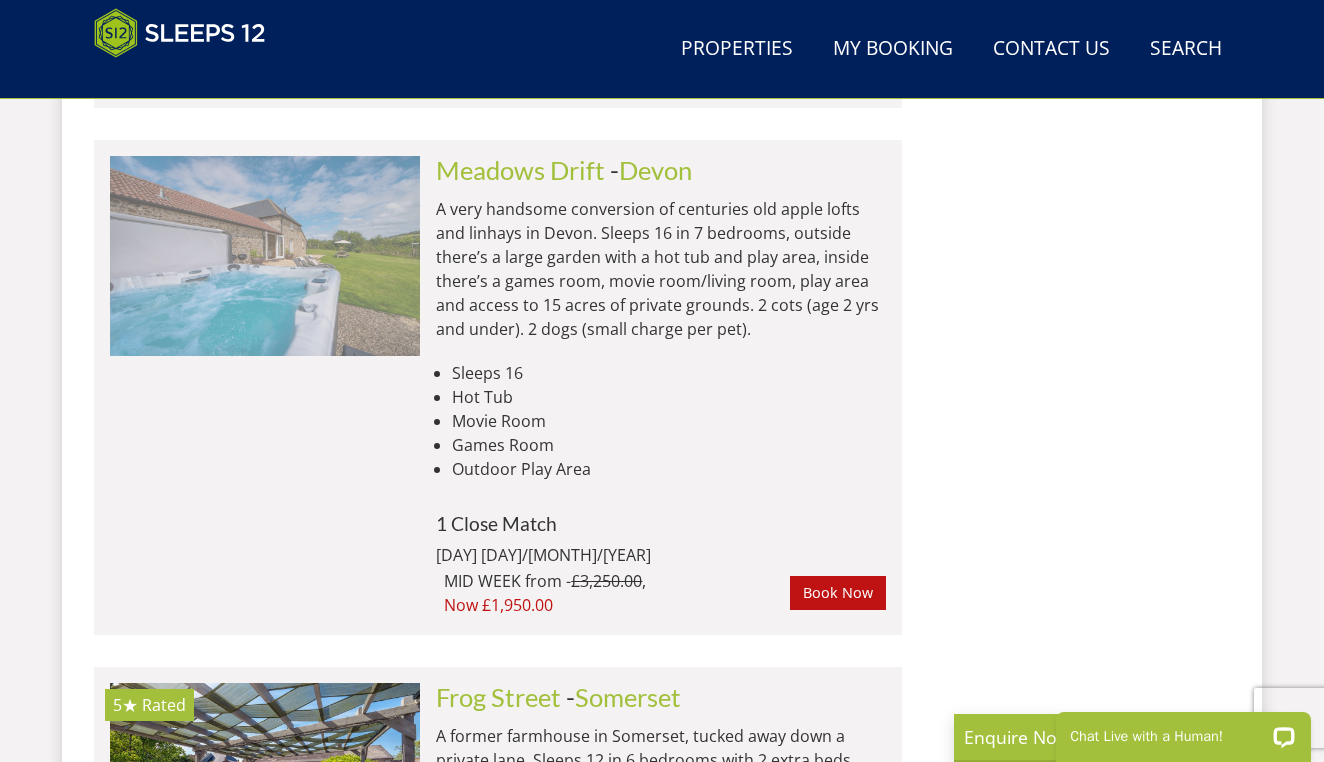click at bounding box center (265, 256) 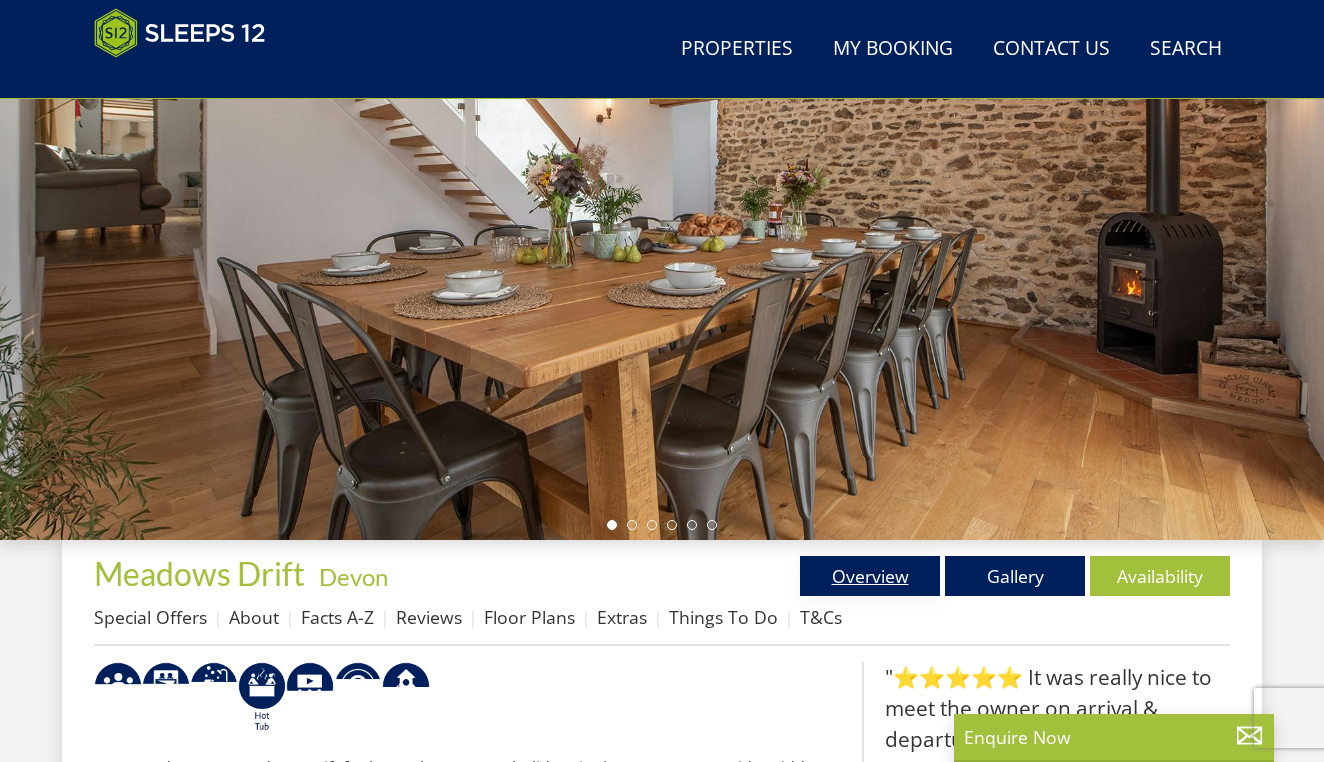 scroll, scrollTop: 304, scrollLeft: 0, axis: vertical 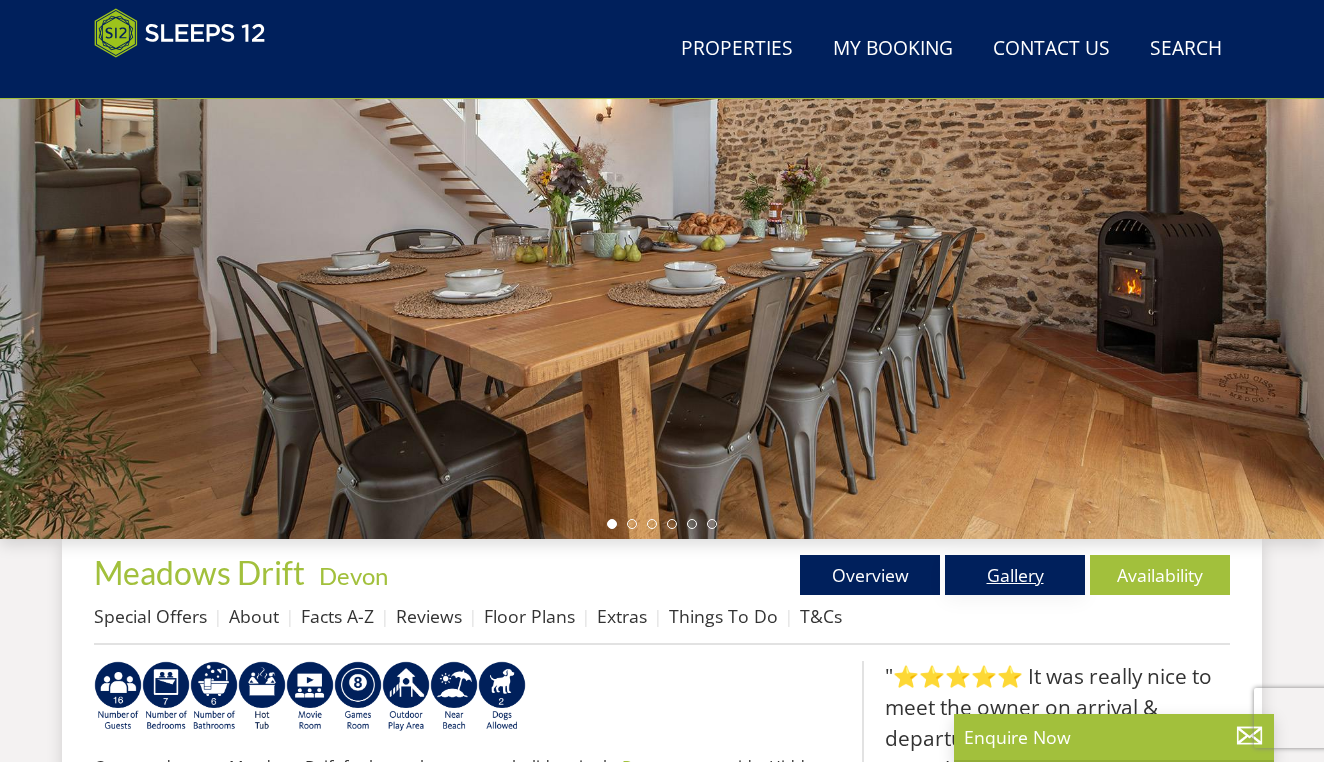 click on "Gallery" at bounding box center [1015, 575] 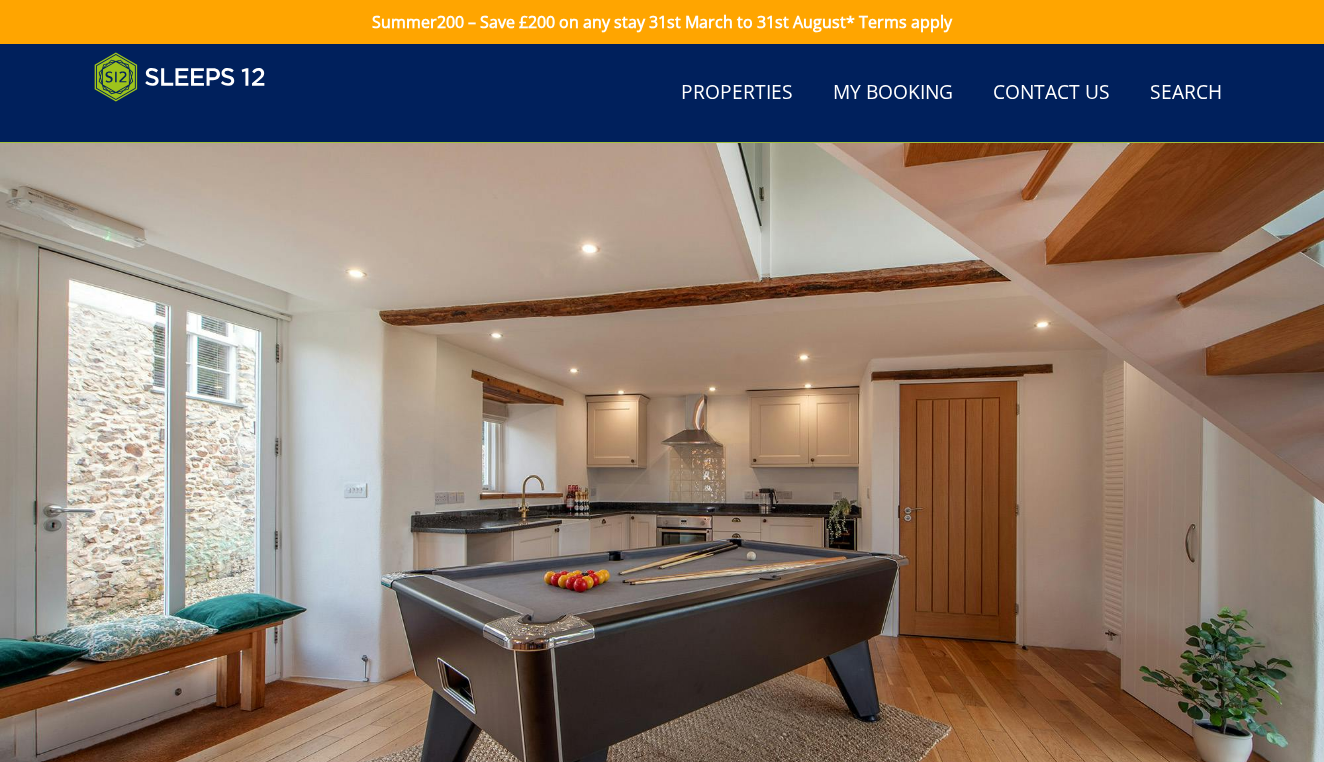 scroll, scrollTop: 318, scrollLeft: 0, axis: vertical 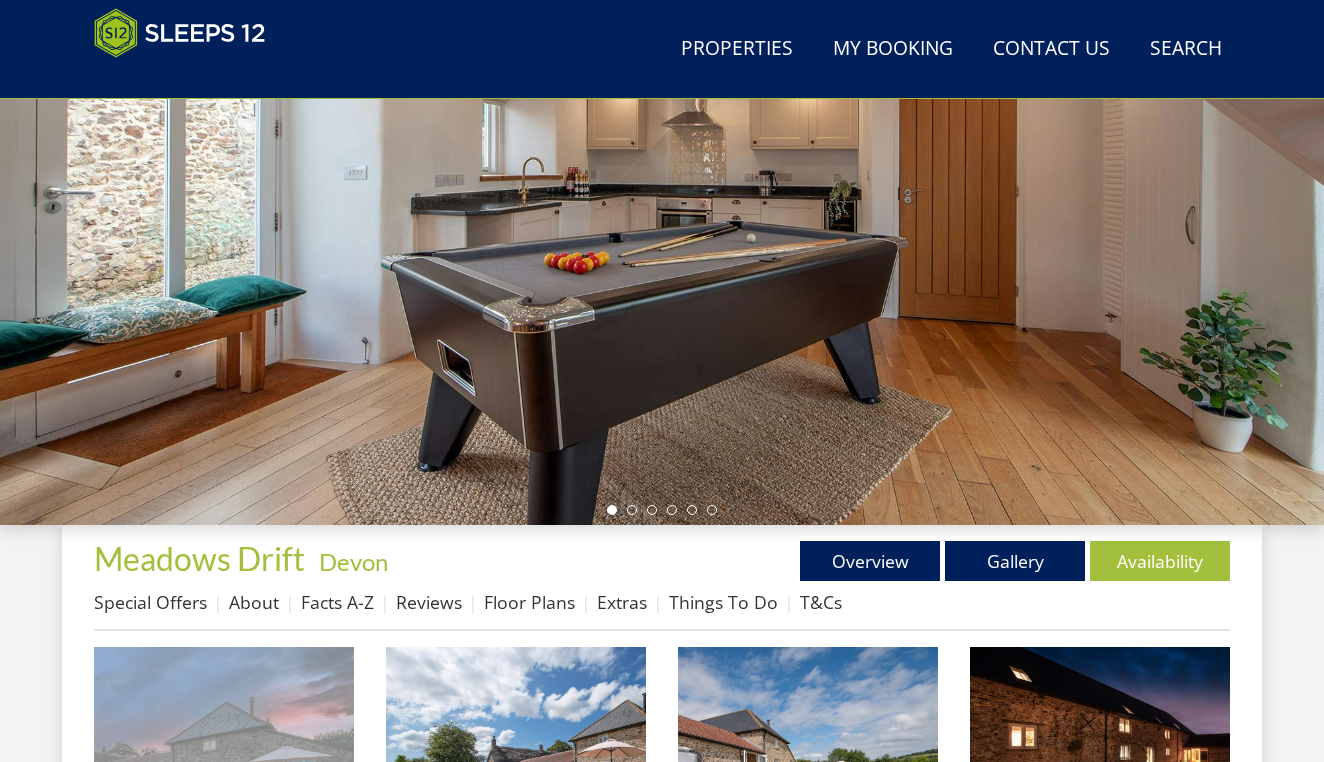 click at bounding box center [224, 777] 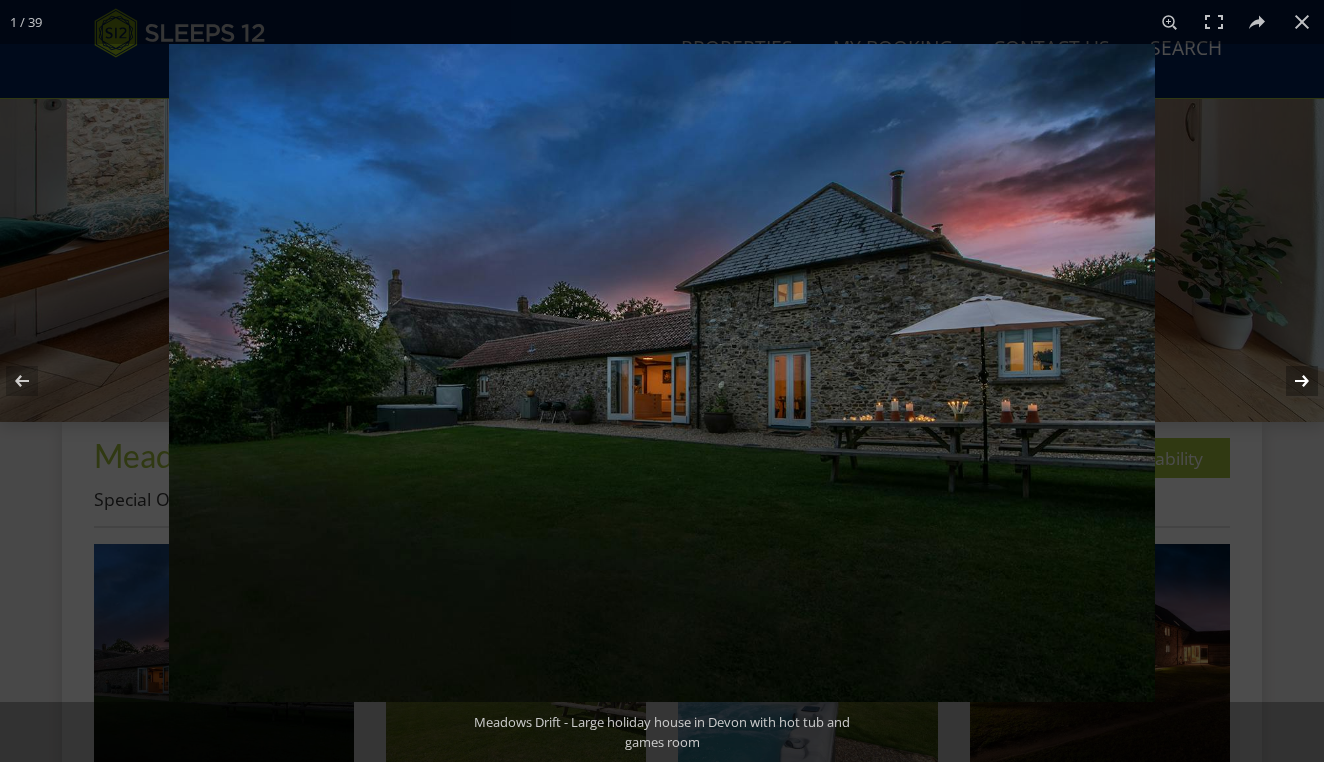 scroll, scrollTop: 915, scrollLeft: 0, axis: vertical 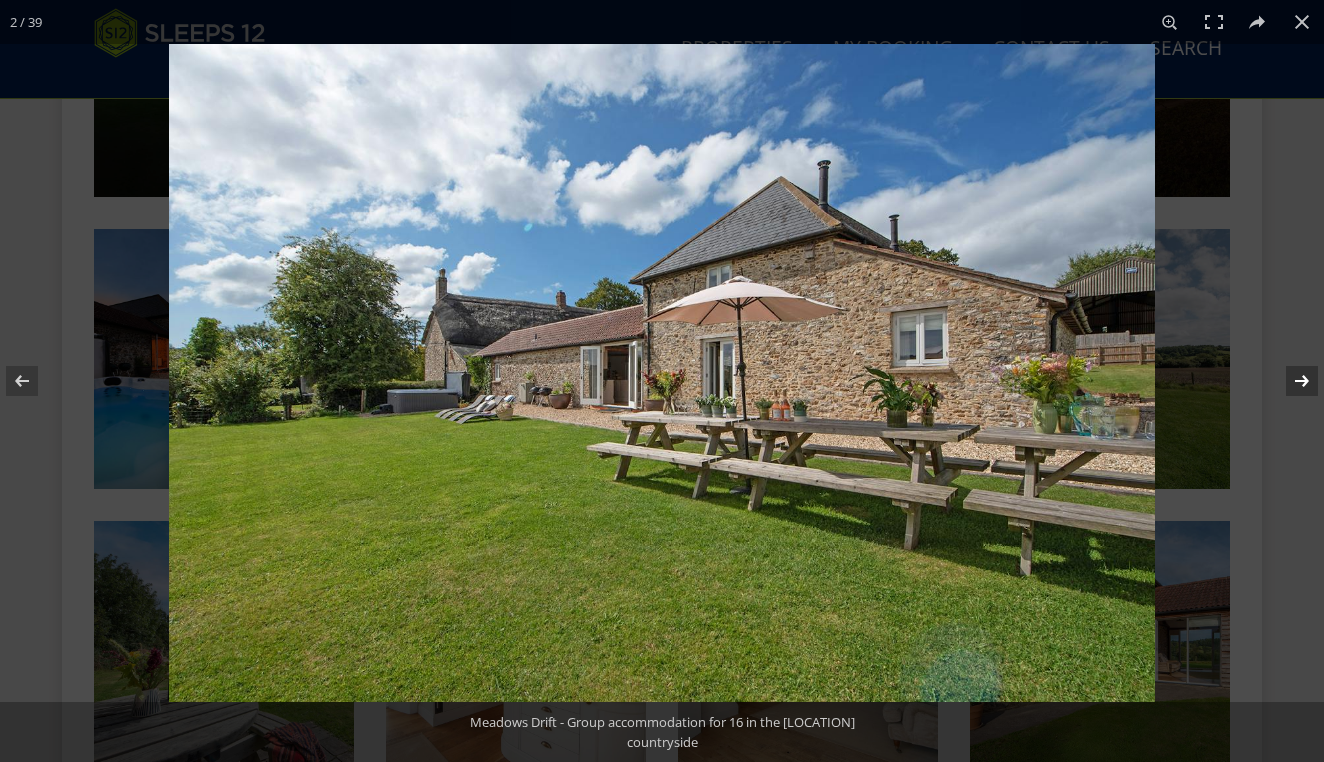 click at bounding box center [1289, 381] 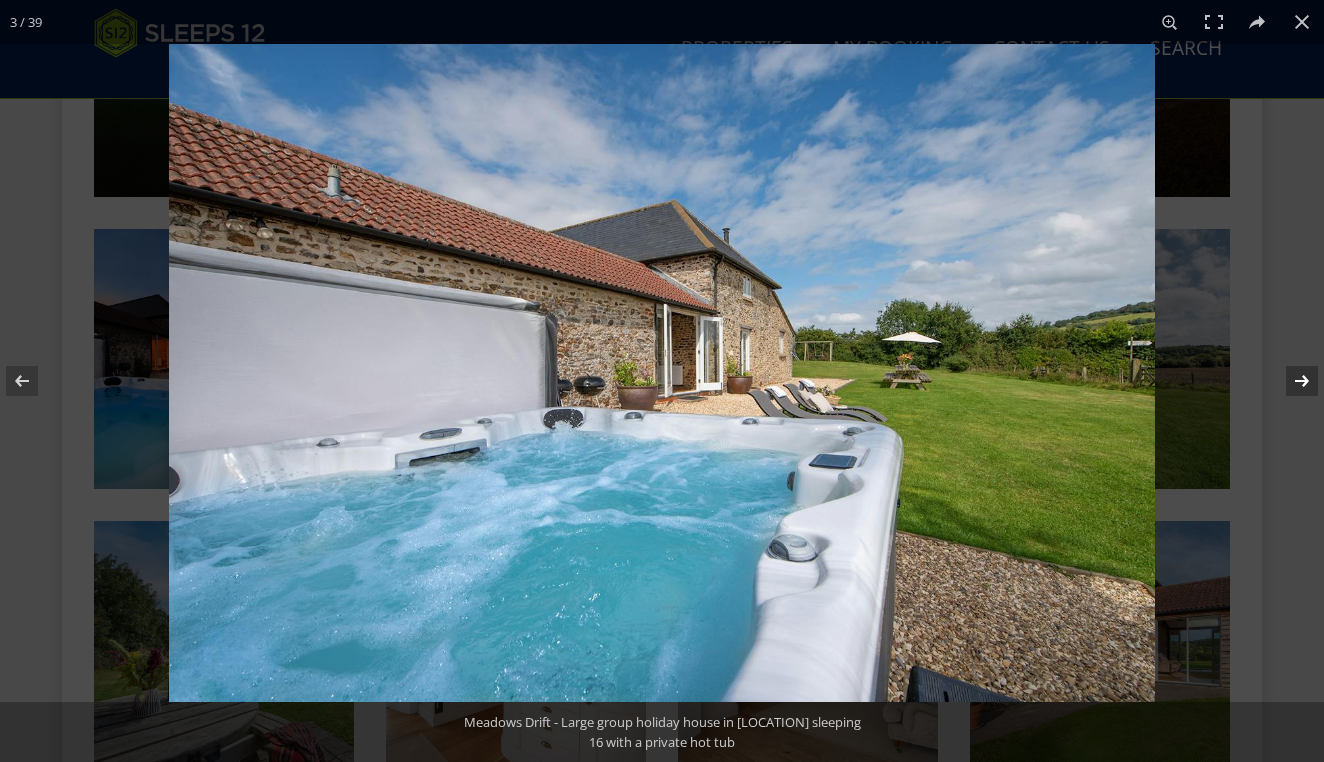 click at bounding box center [1289, 381] 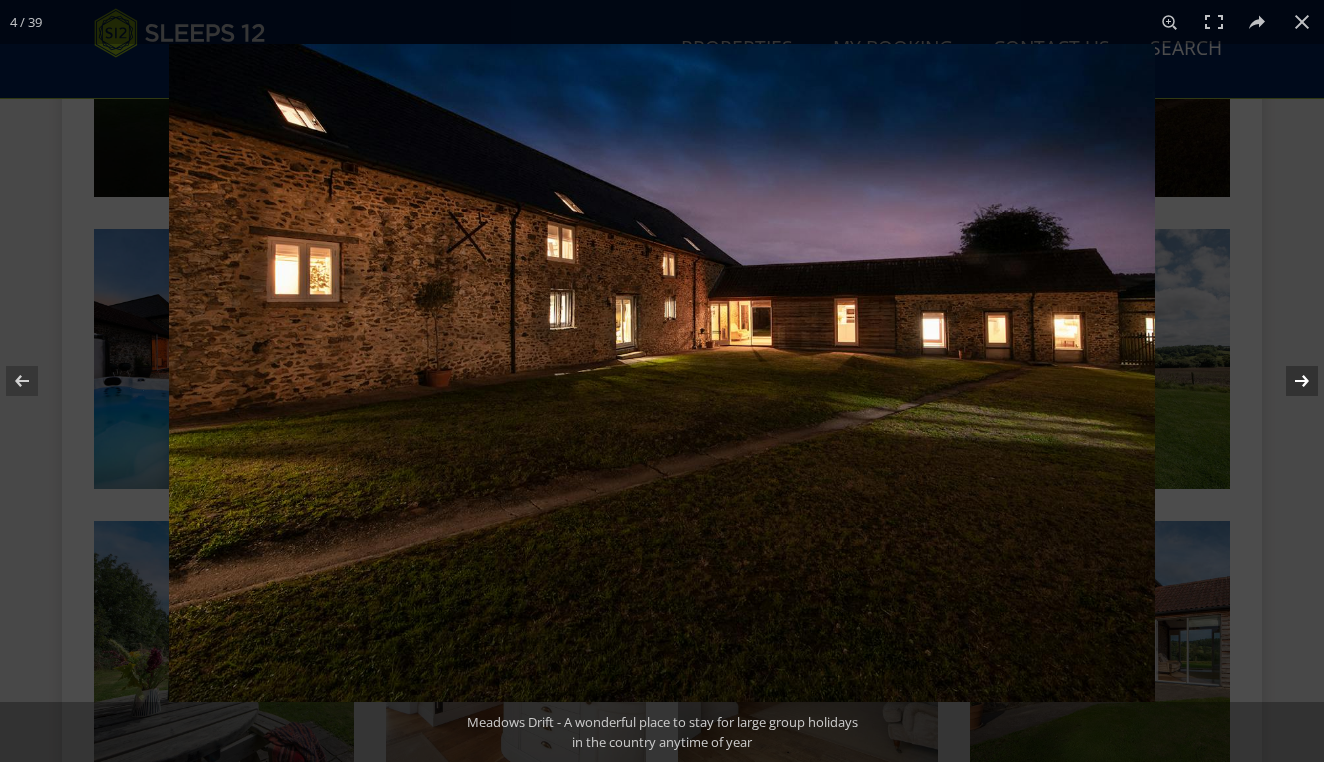 click at bounding box center (1289, 381) 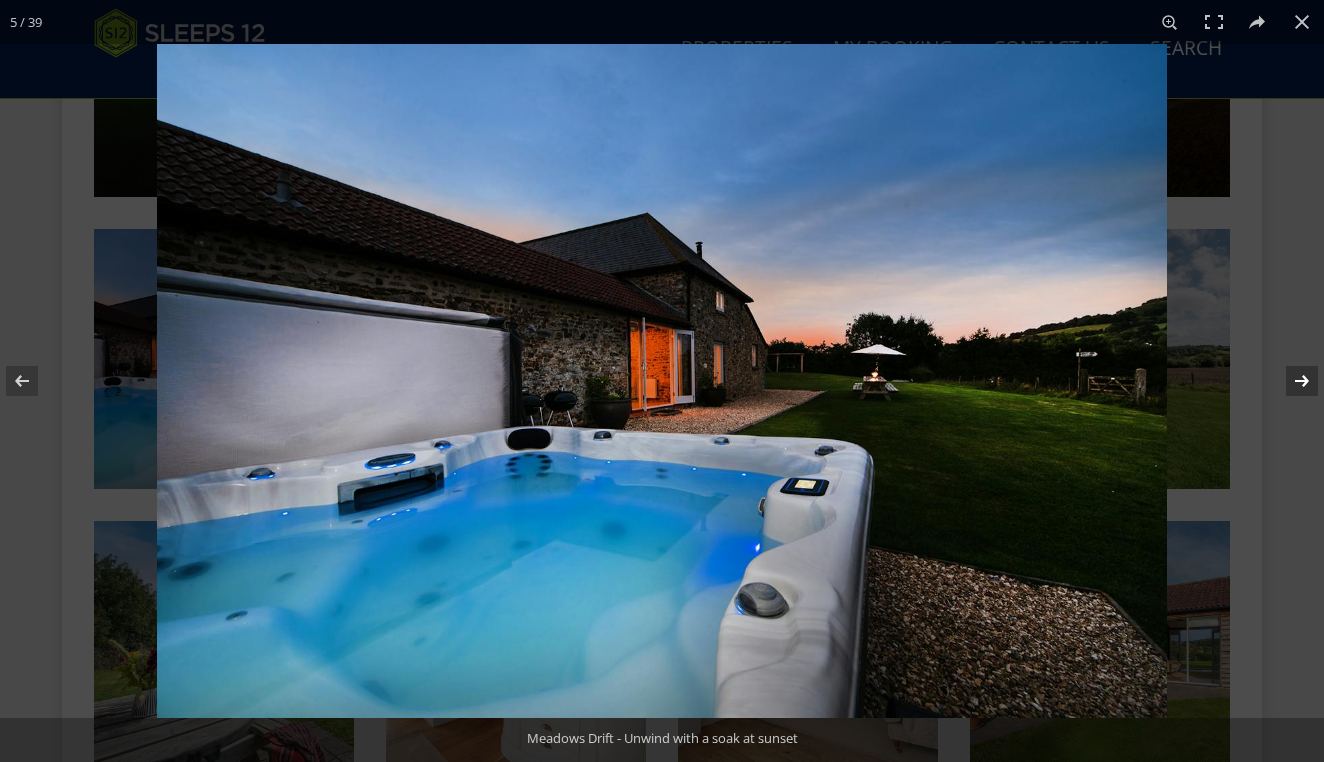 click at bounding box center [1289, 381] 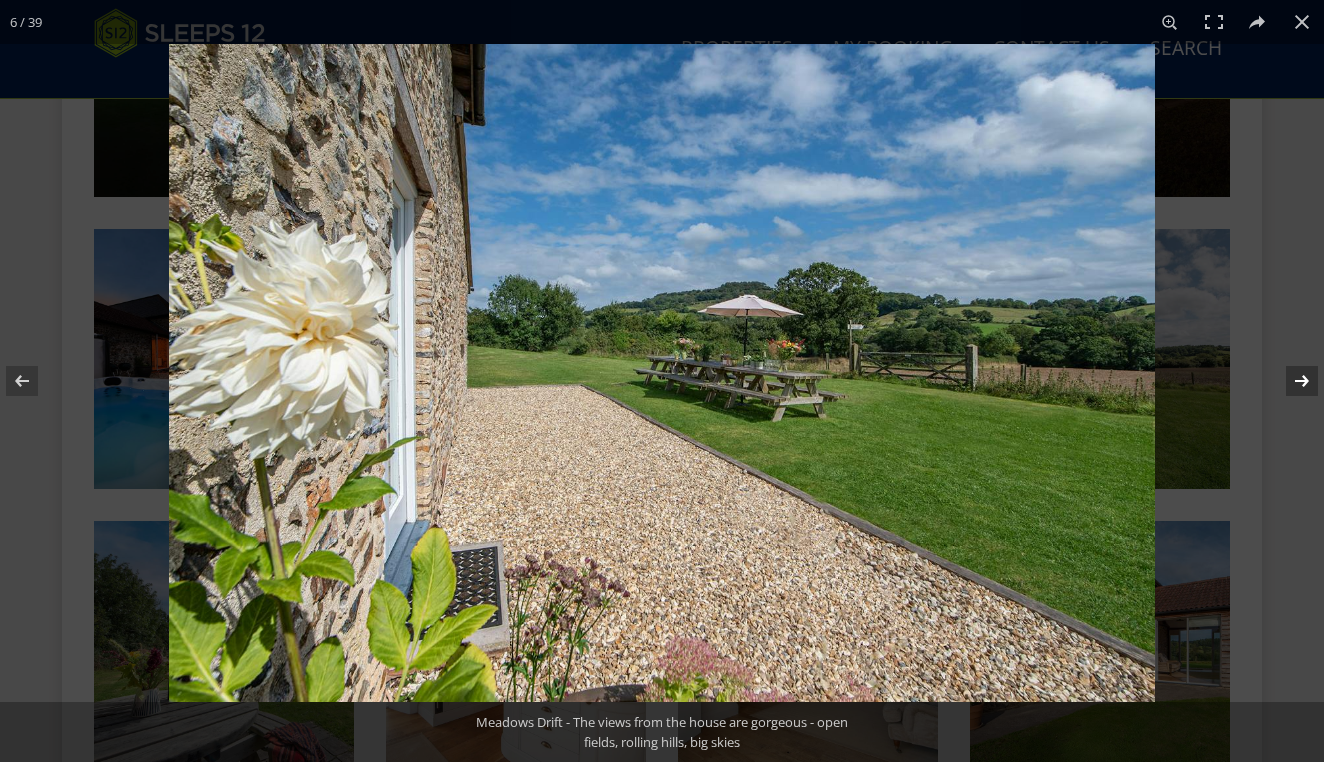 click at bounding box center (1289, 381) 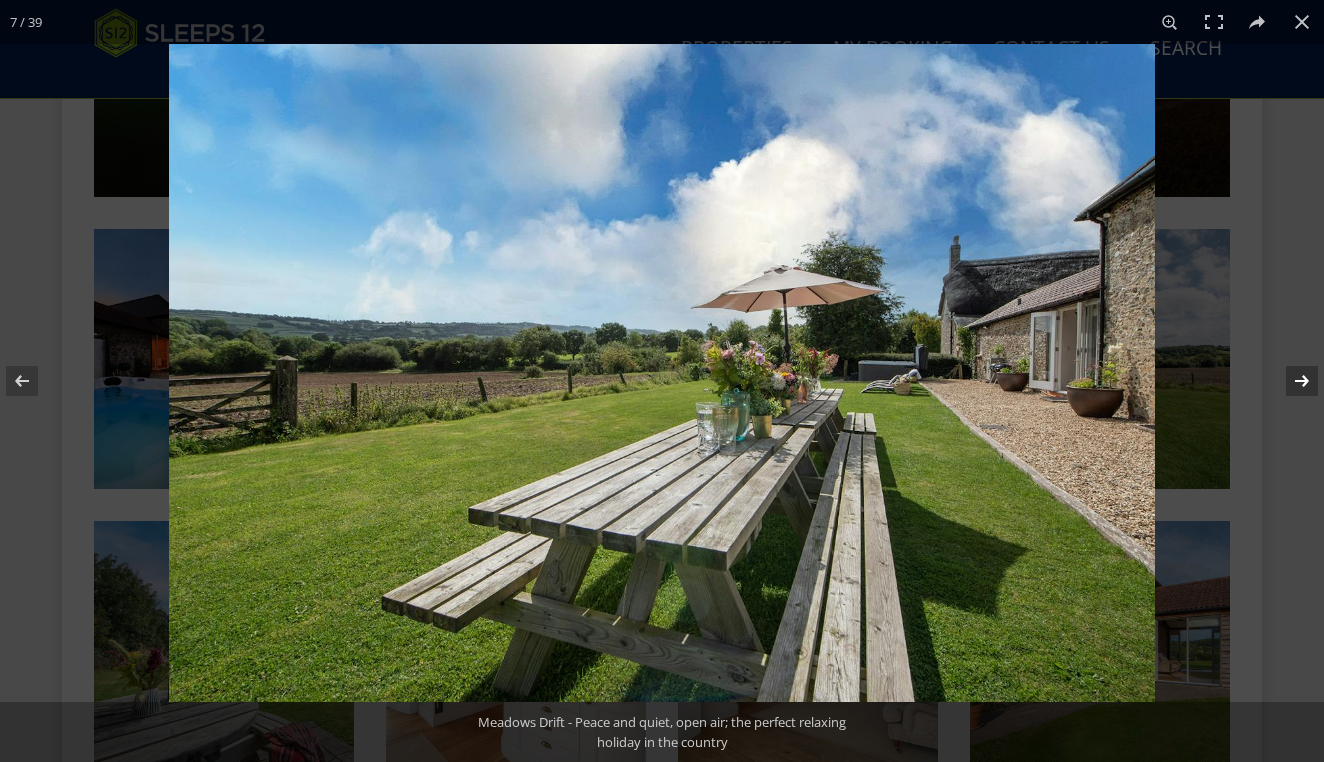 click at bounding box center (1289, 381) 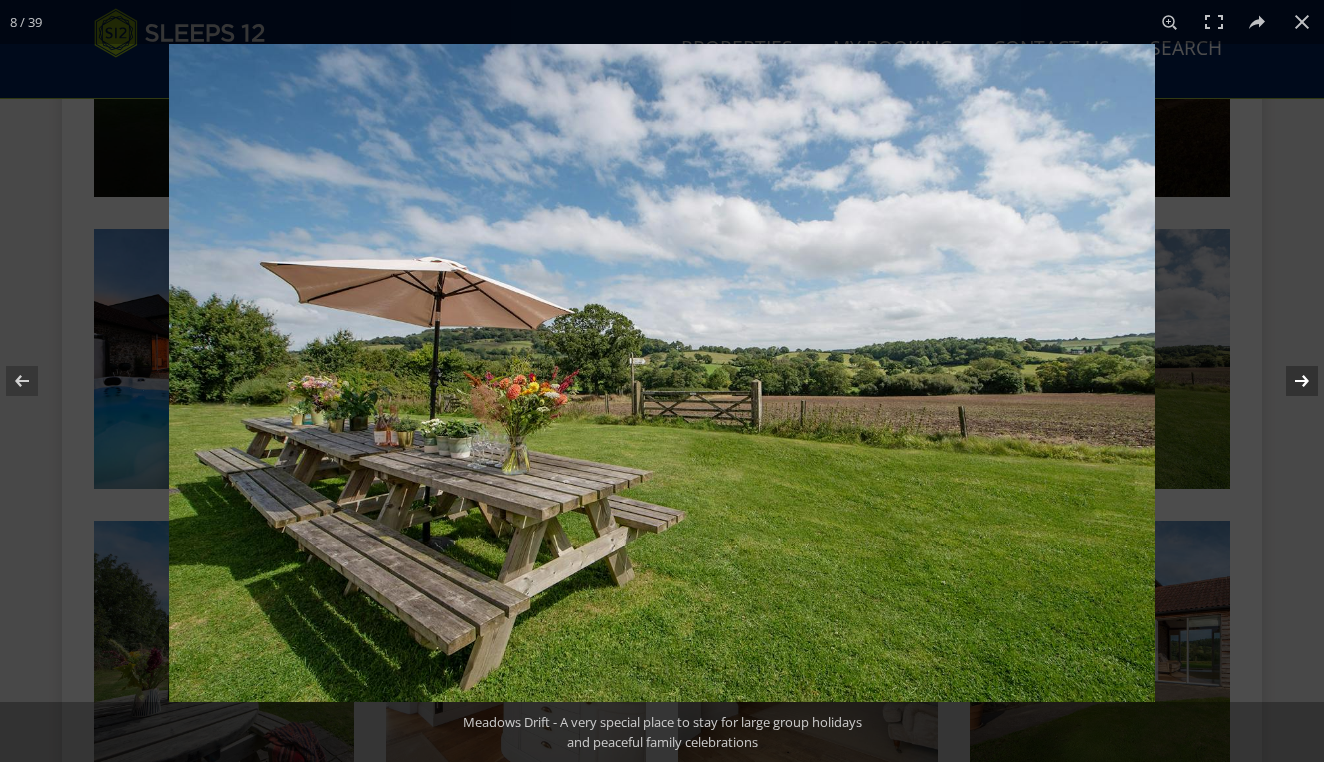 click at bounding box center [1289, 381] 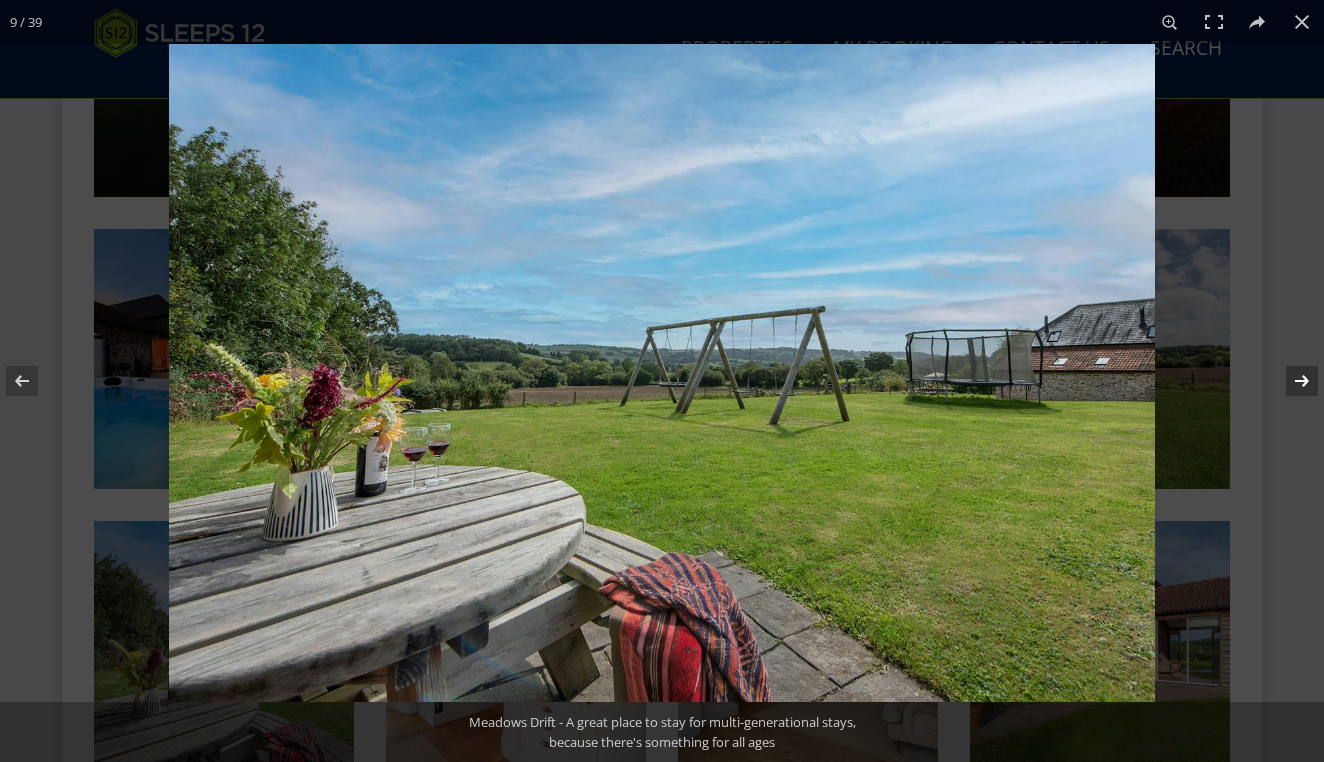 click at bounding box center (1289, 381) 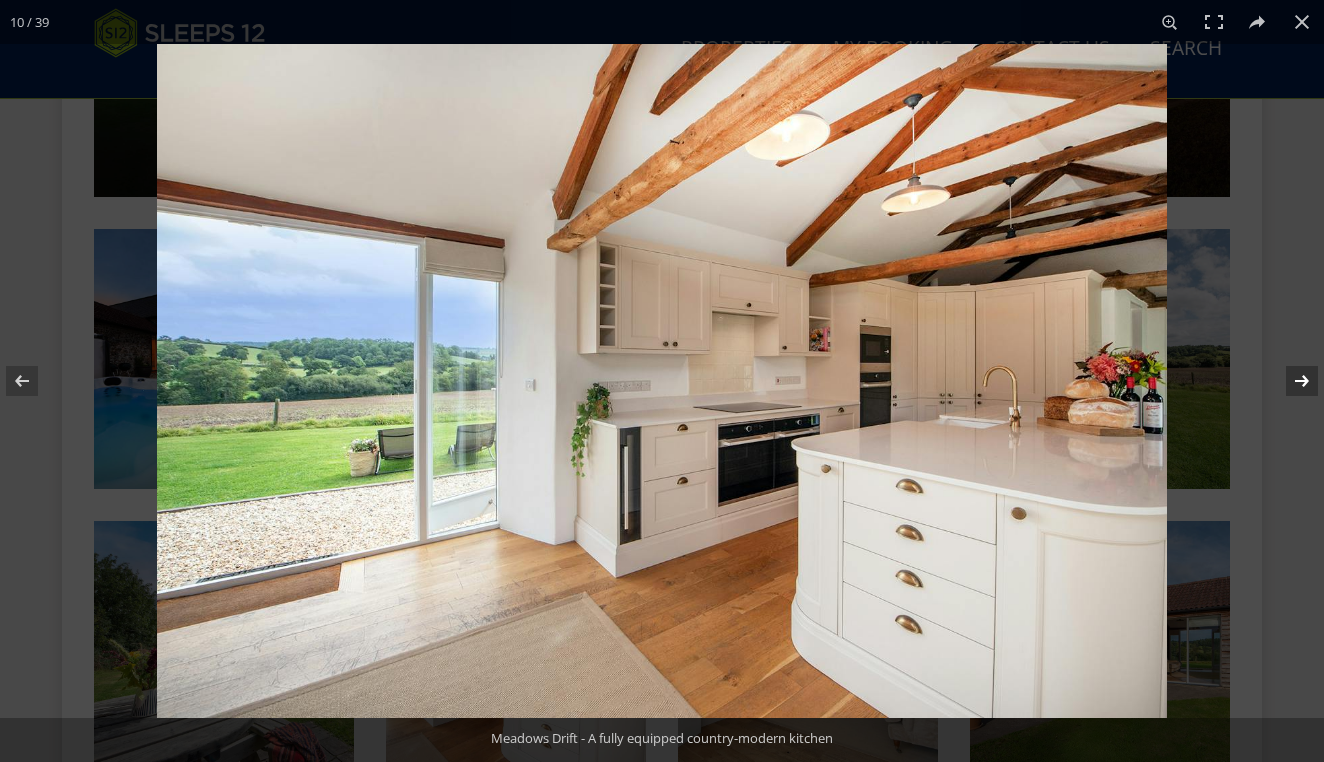 click at bounding box center (1289, 381) 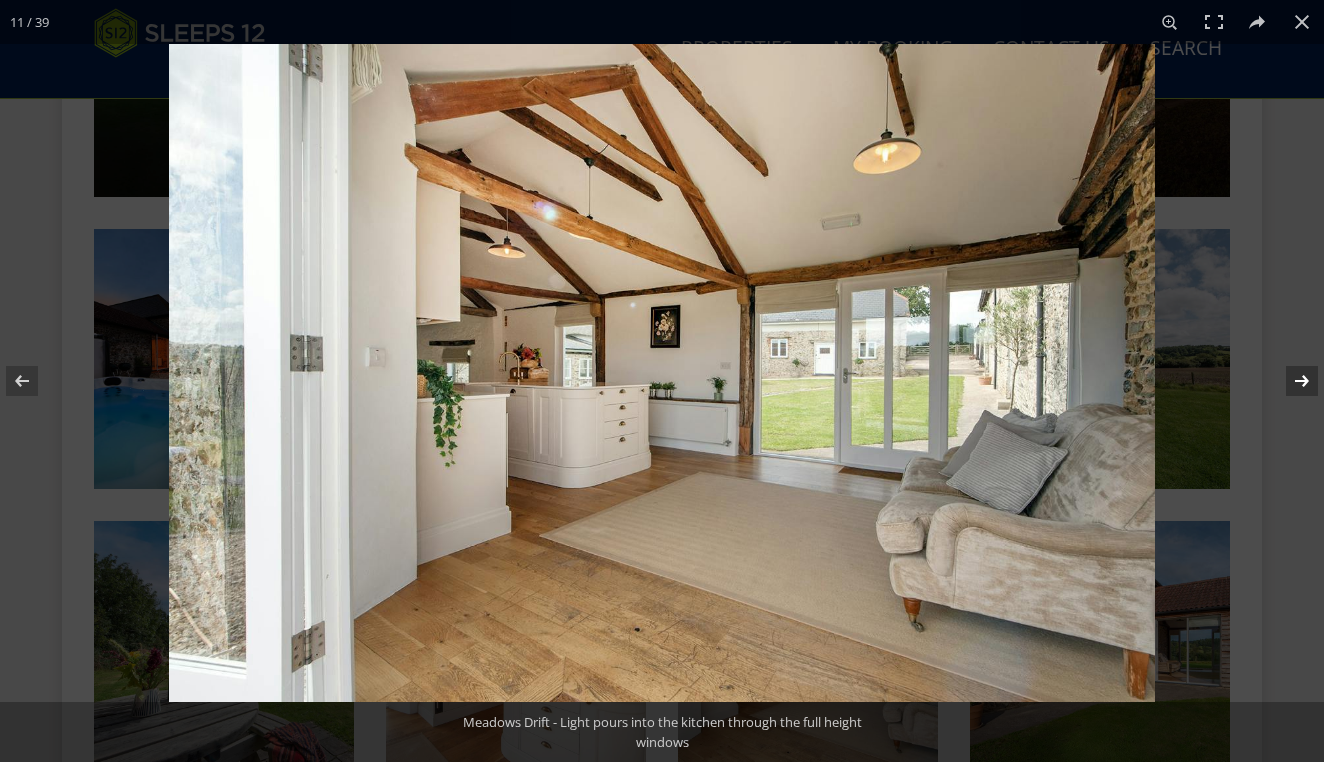 click at bounding box center (1289, 381) 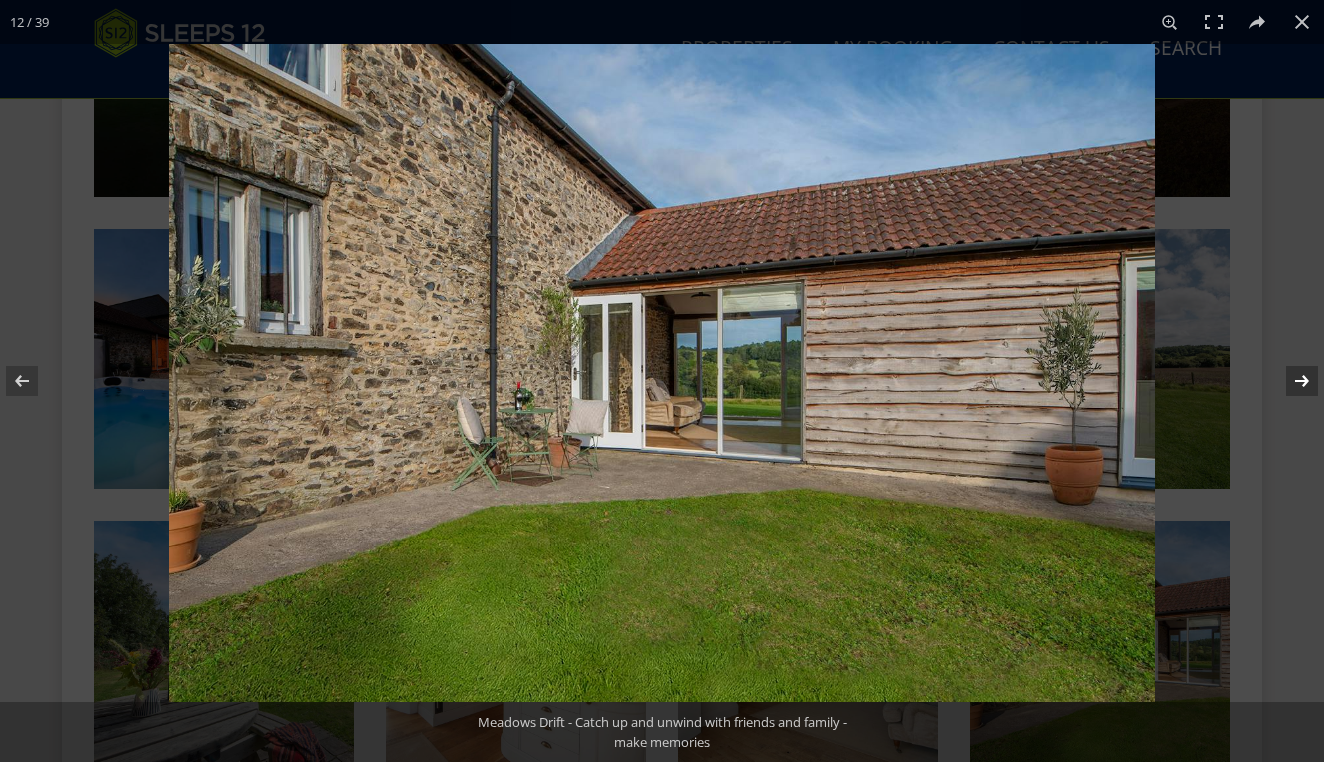 click at bounding box center [1289, 381] 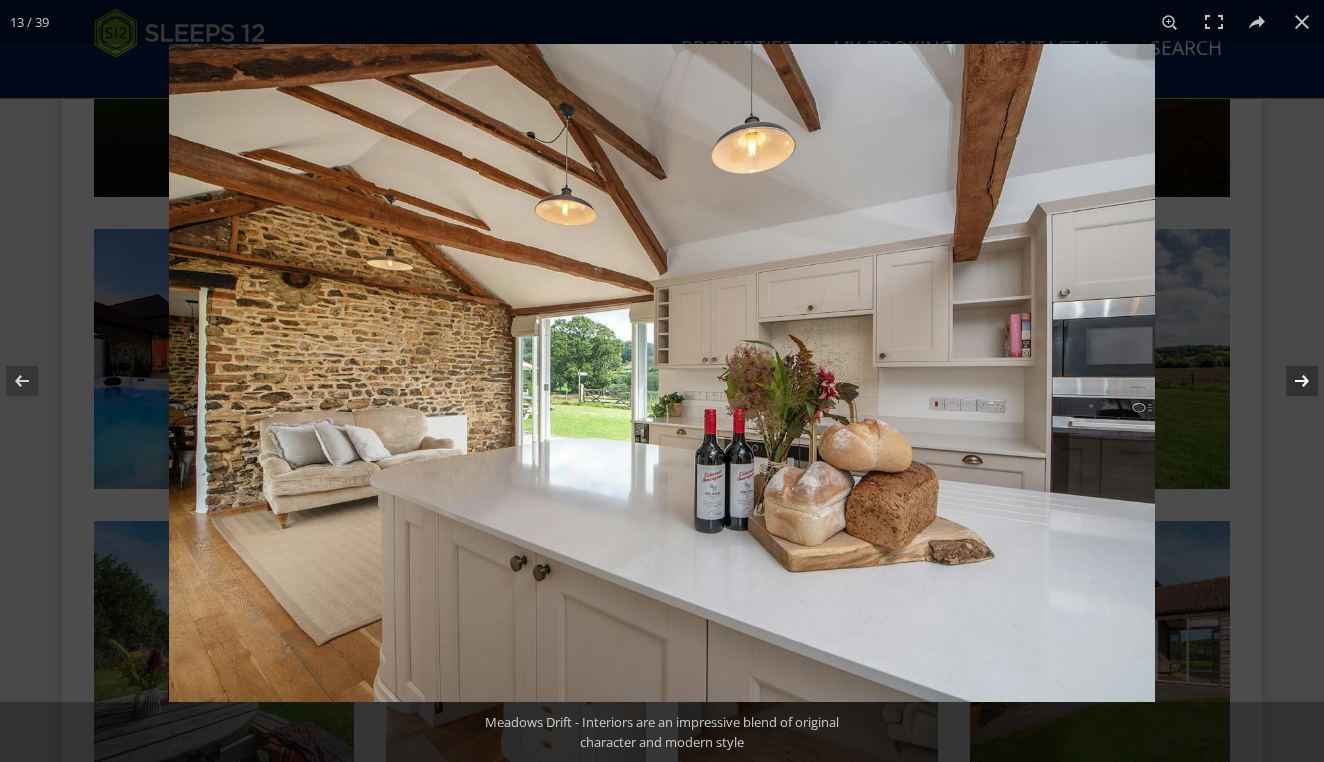click at bounding box center (1289, 381) 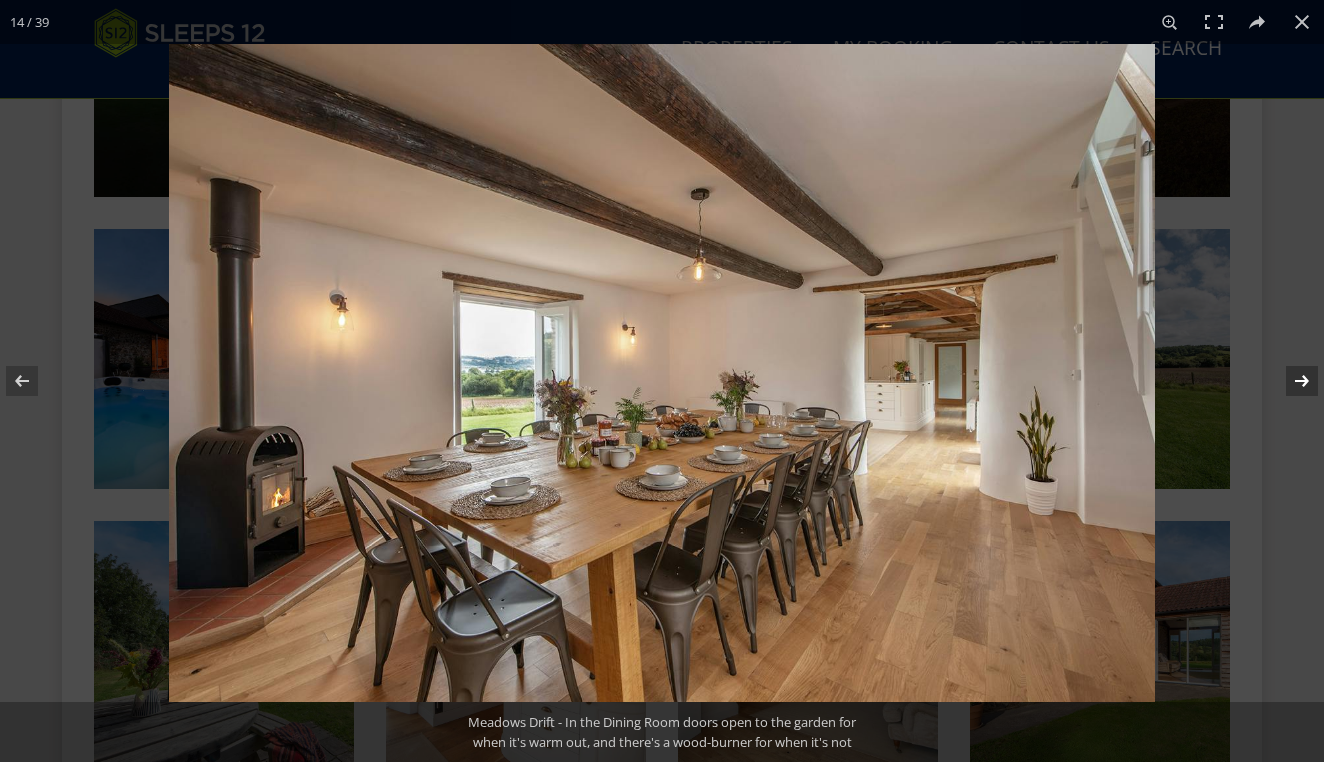click at bounding box center (1289, 381) 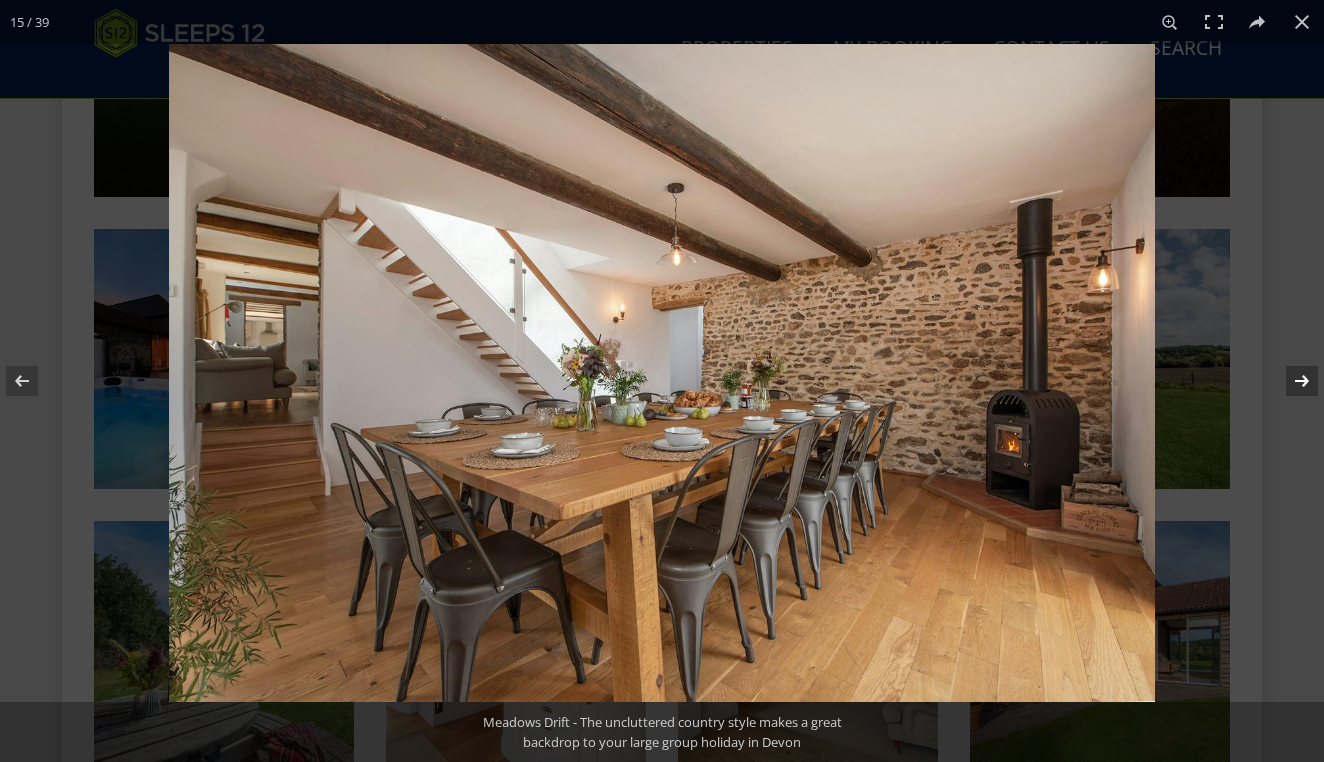 click at bounding box center (1289, 381) 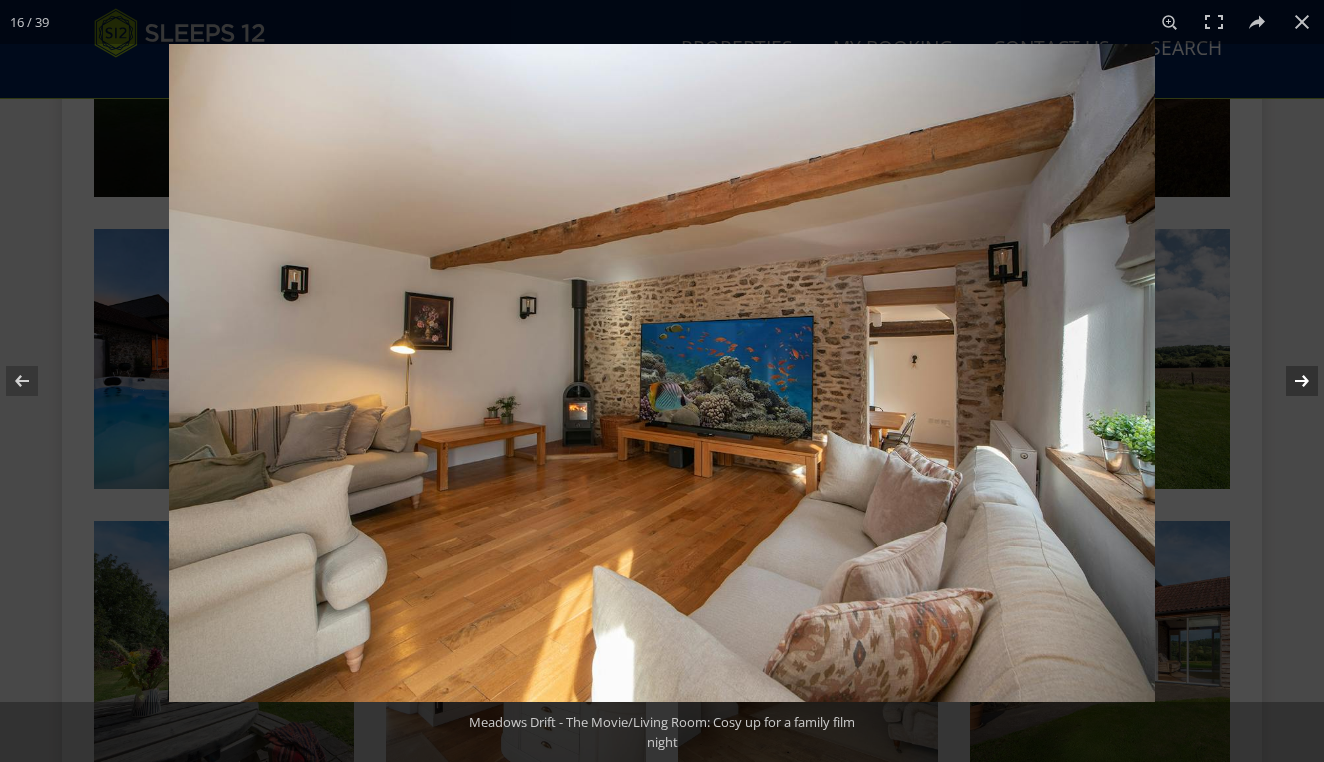click at bounding box center [1289, 381] 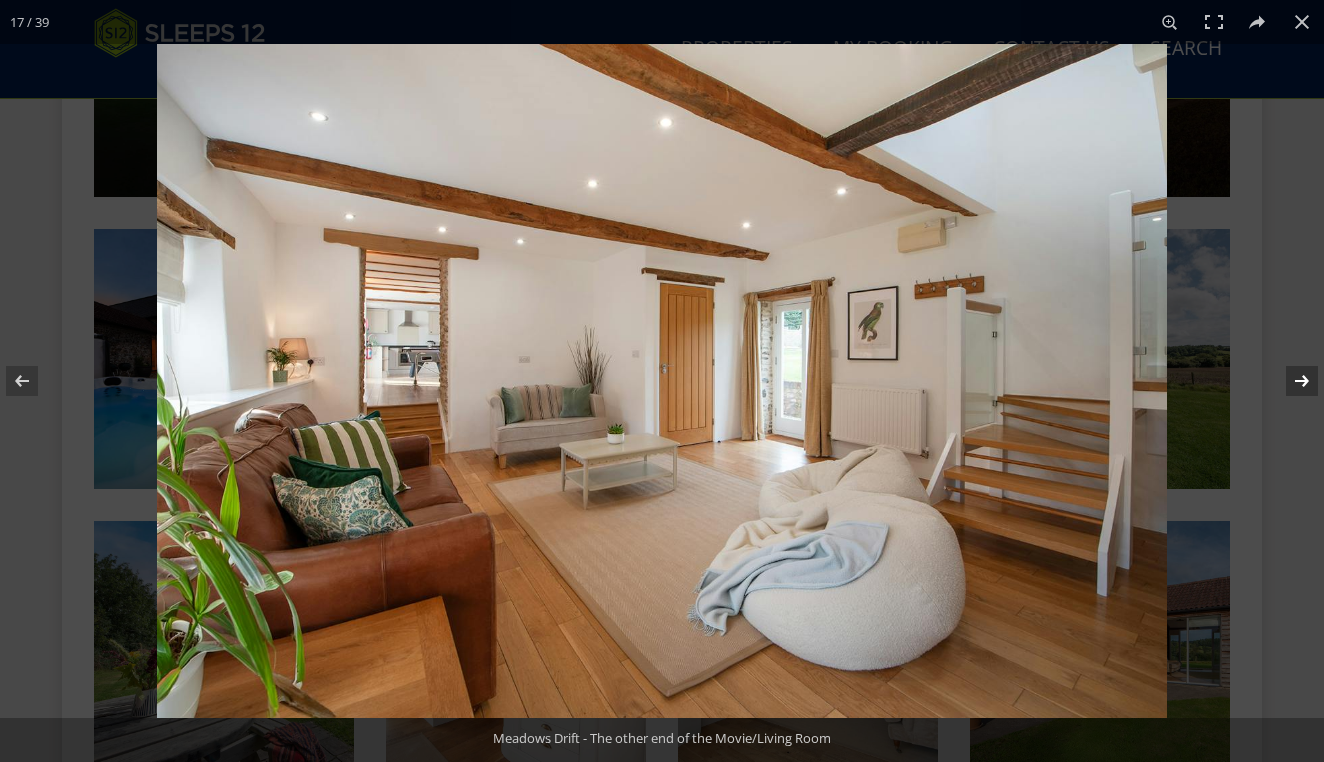 click at bounding box center [1289, 381] 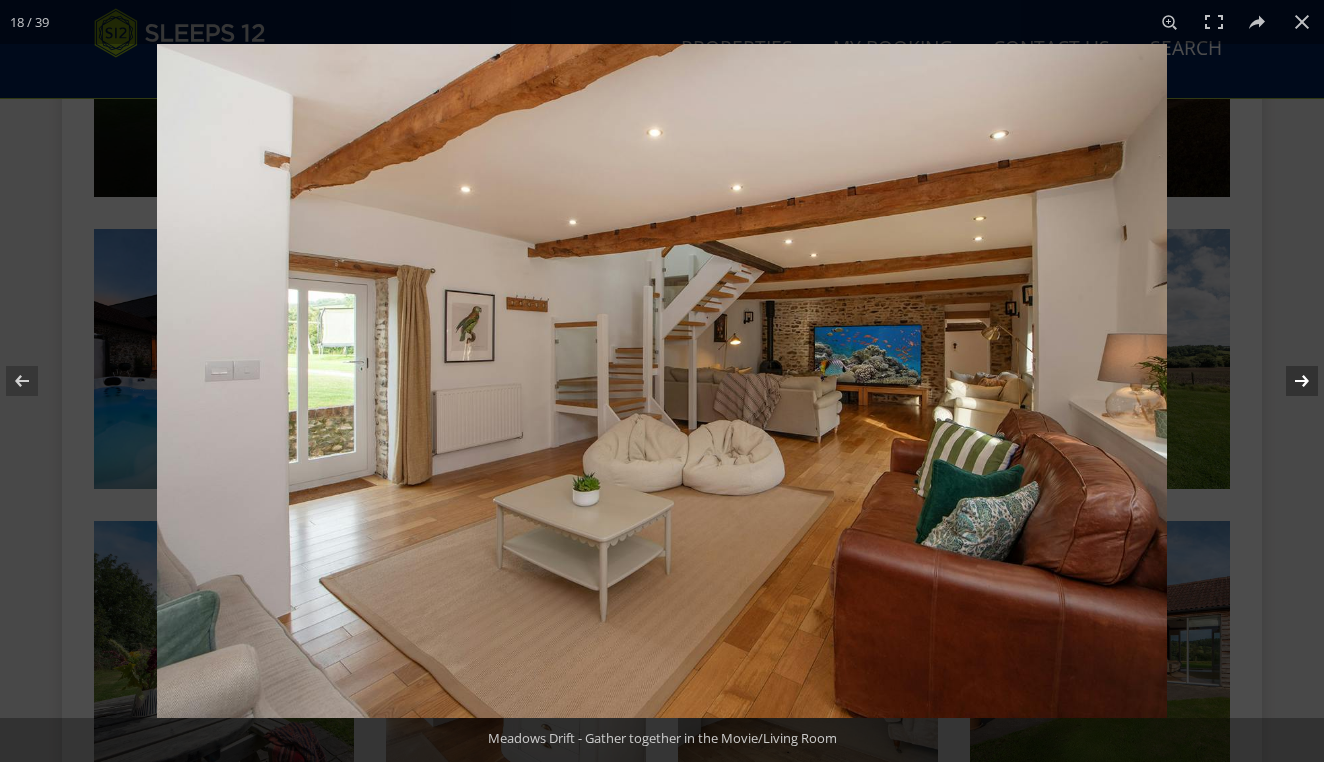 click at bounding box center [1289, 381] 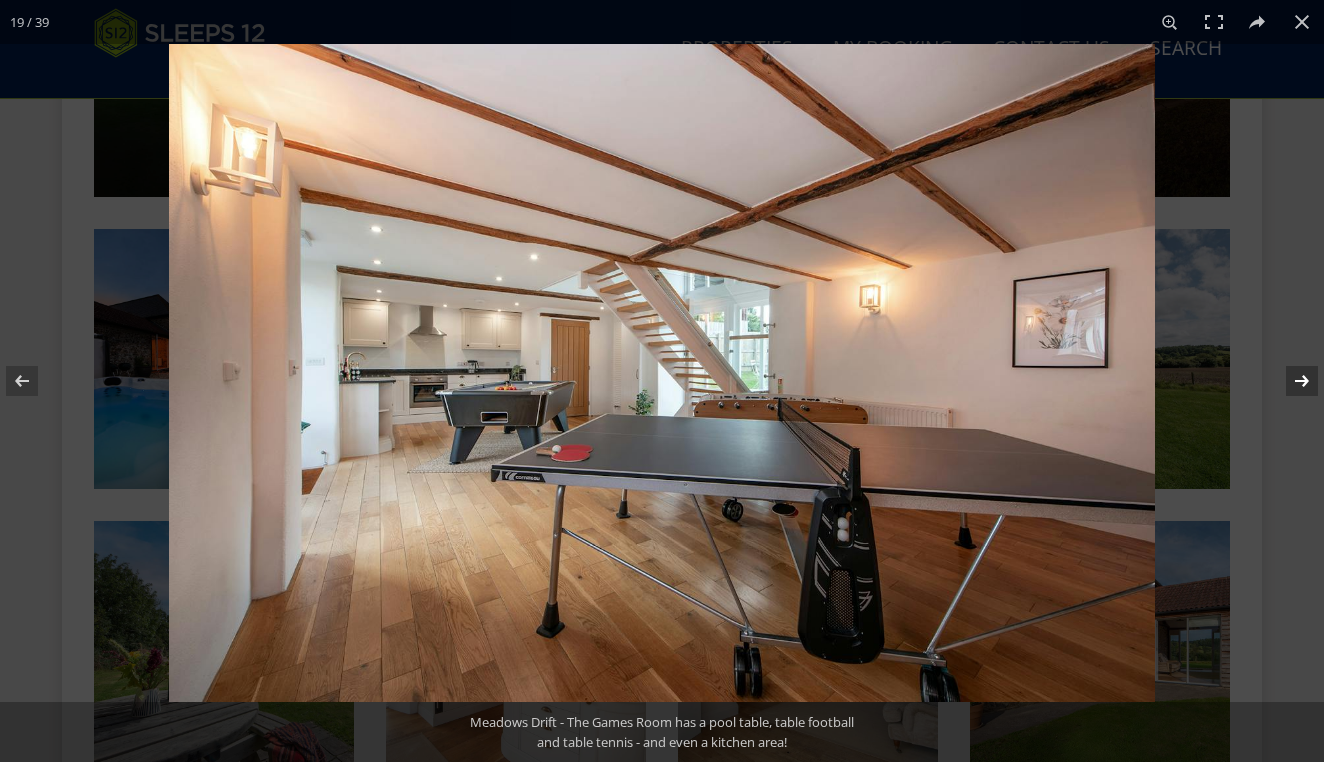 click at bounding box center [1289, 381] 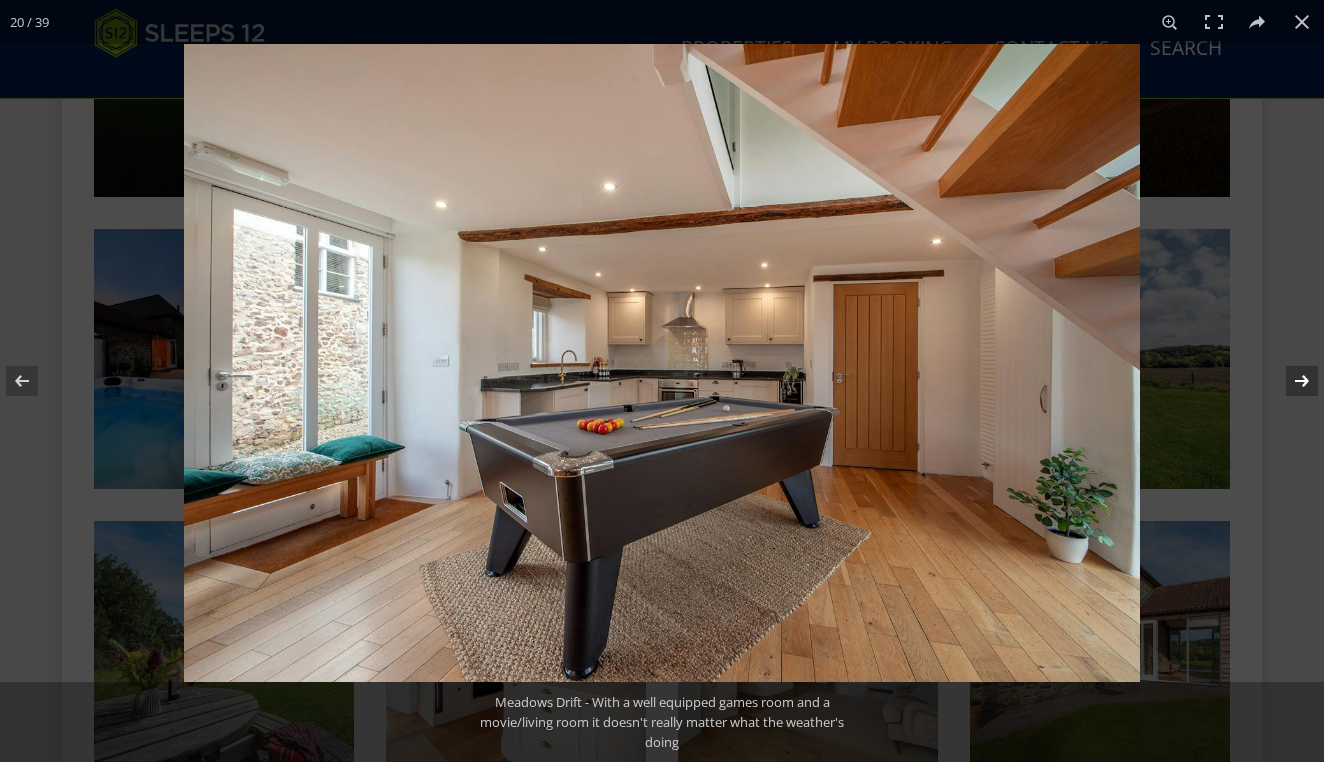 click at bounding box center [1289, 381] 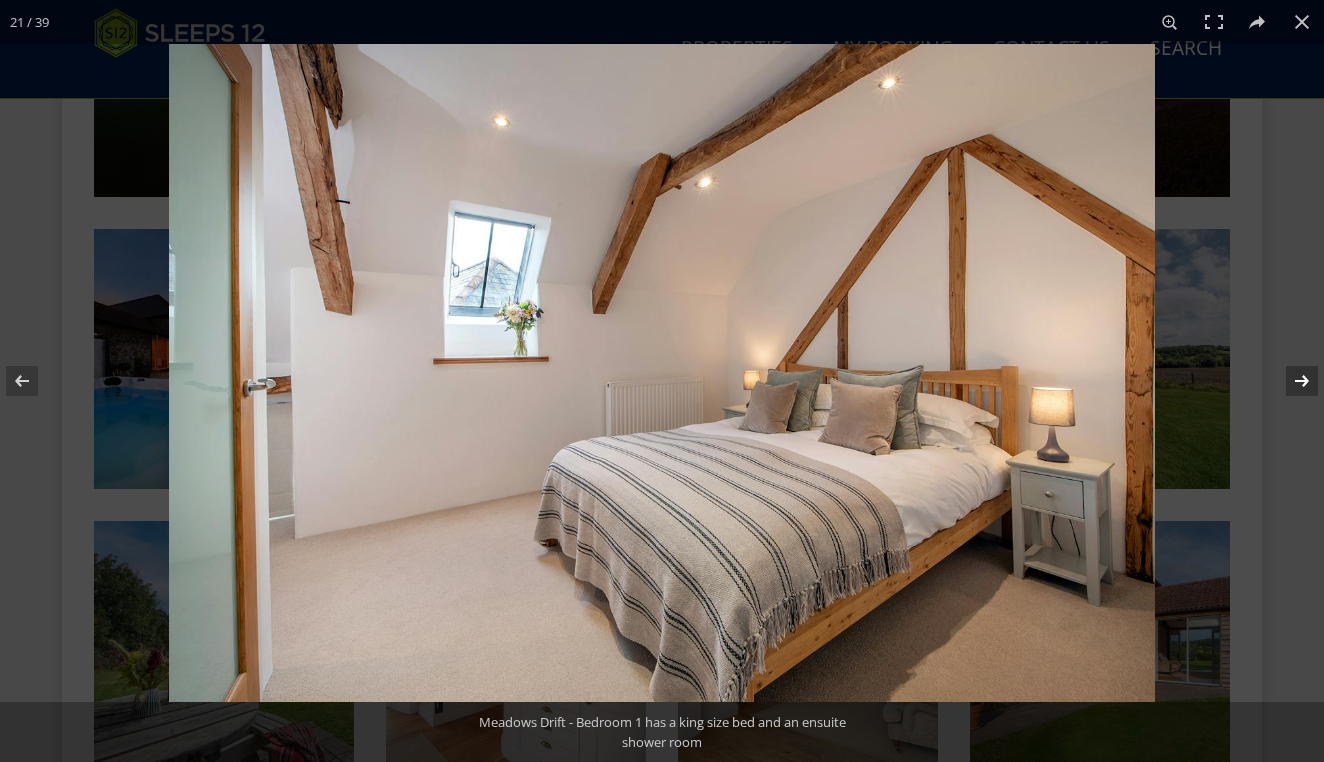 click at bounding box center [1289, 381] 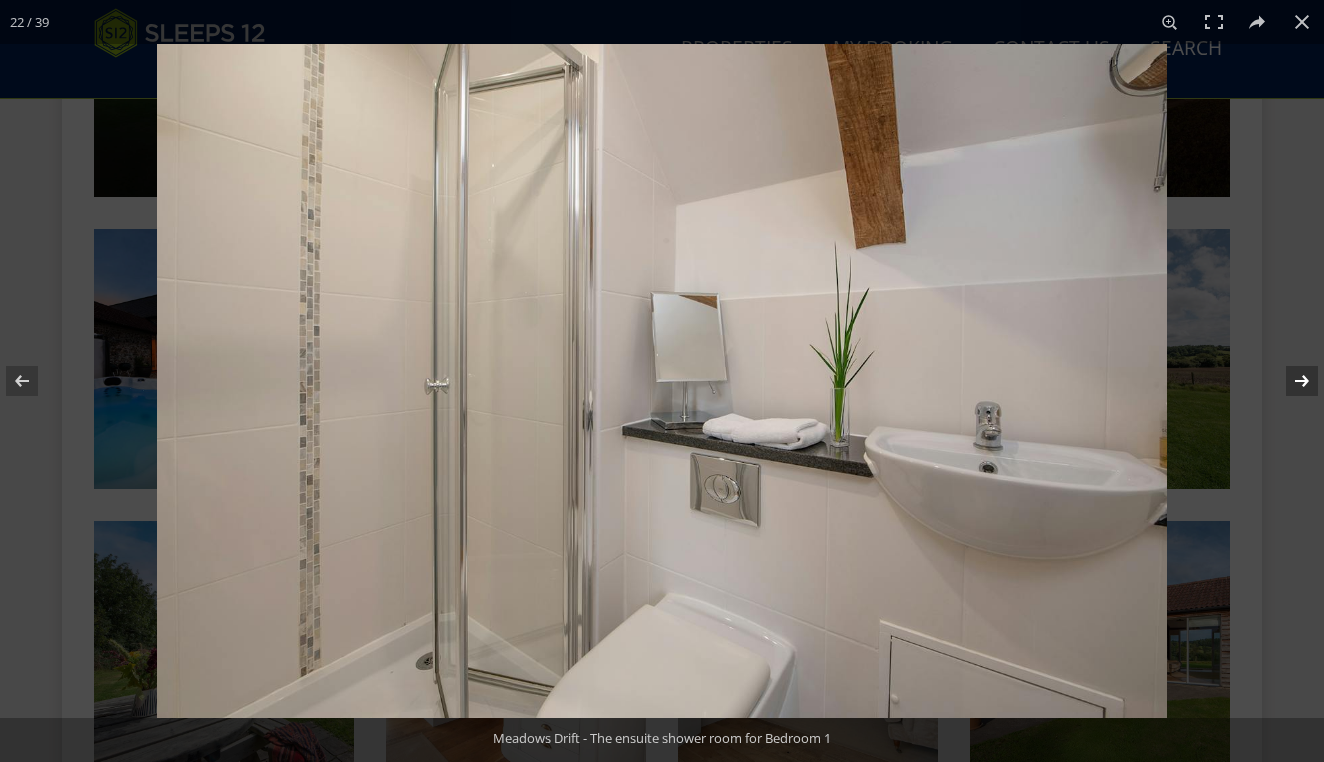 click at bounding box center [1289, 381] 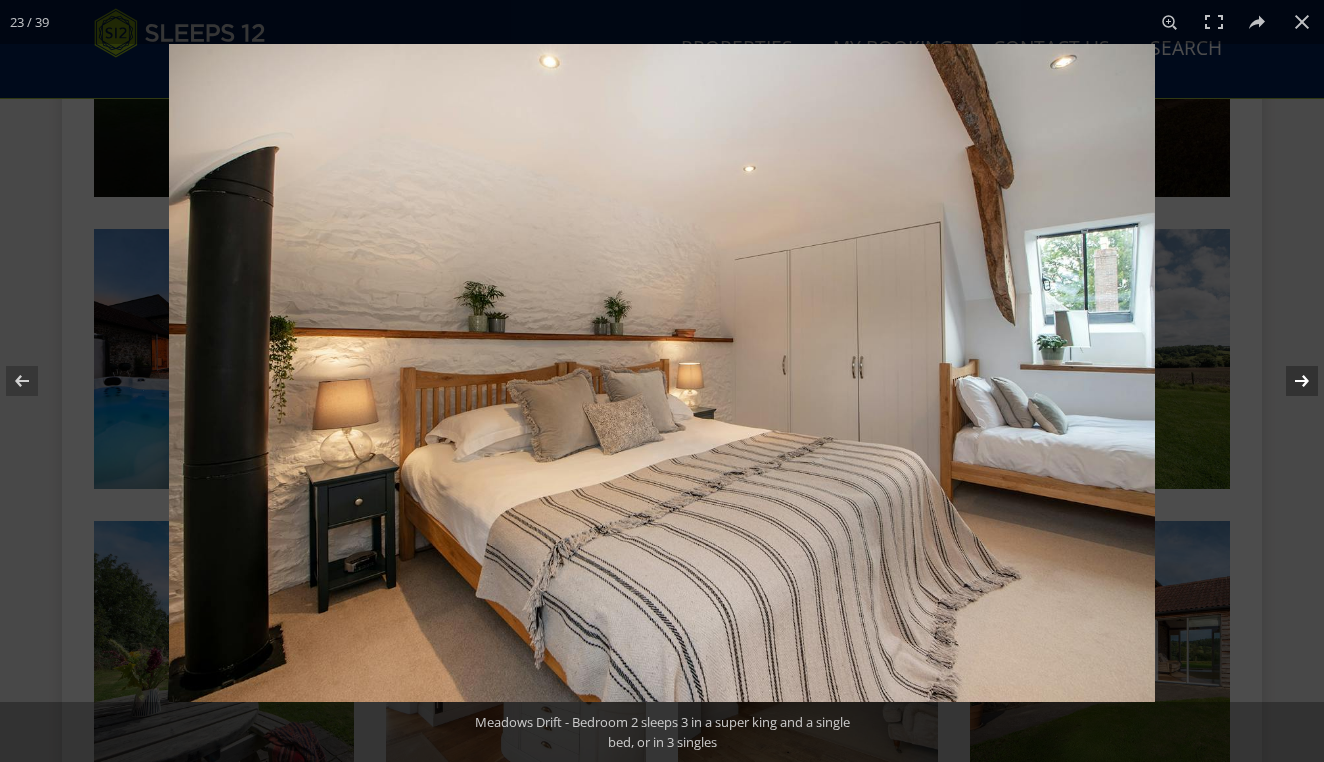 click at bounding box center (1289, 381) 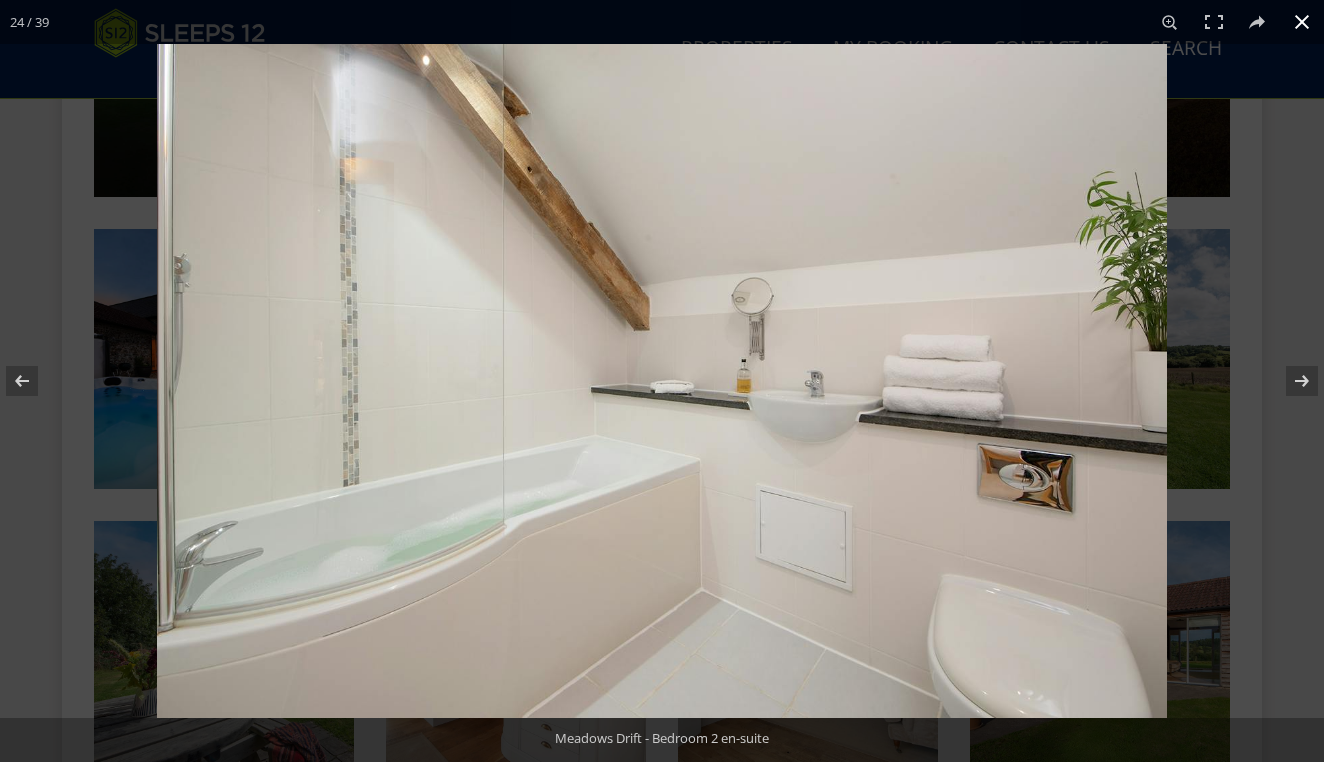 click at bounding box center (1302, 22) 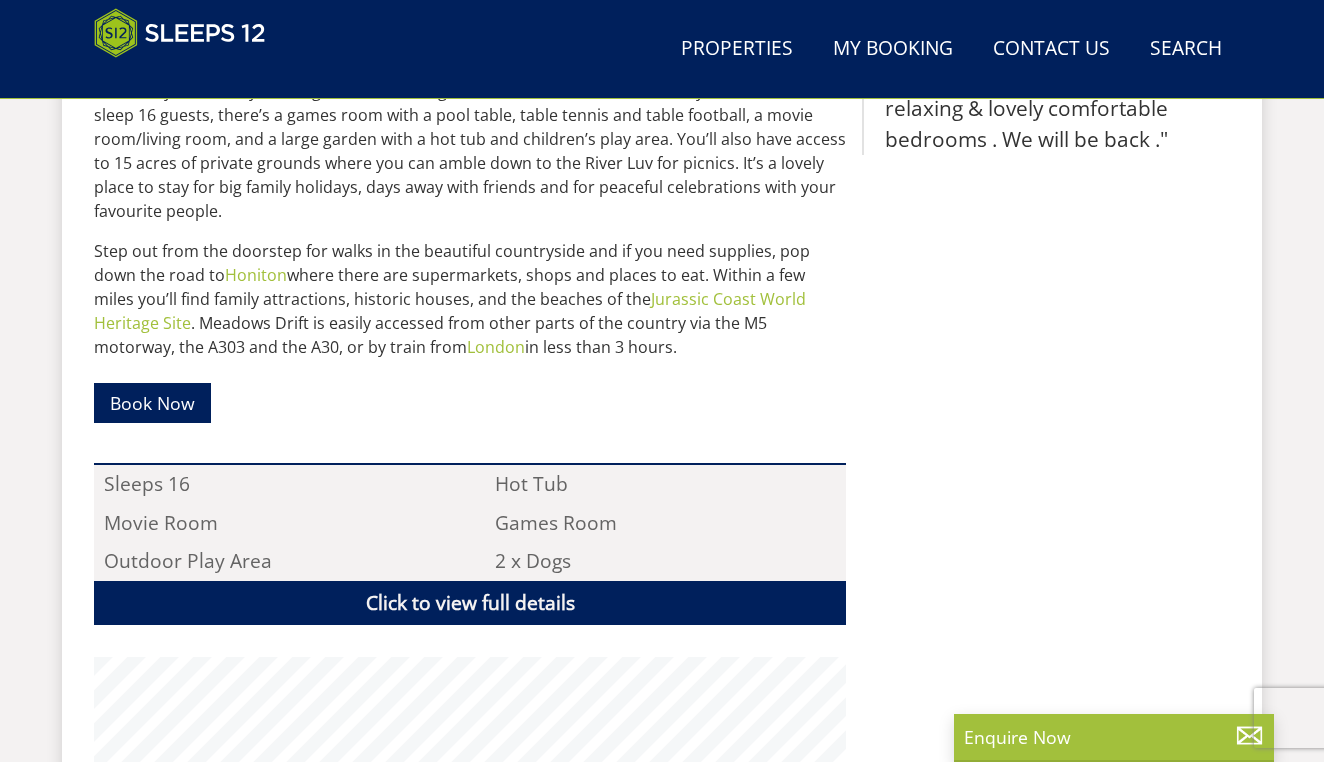 scroll, scrollTop: 469, scrollLeft: 0, axis: vertical 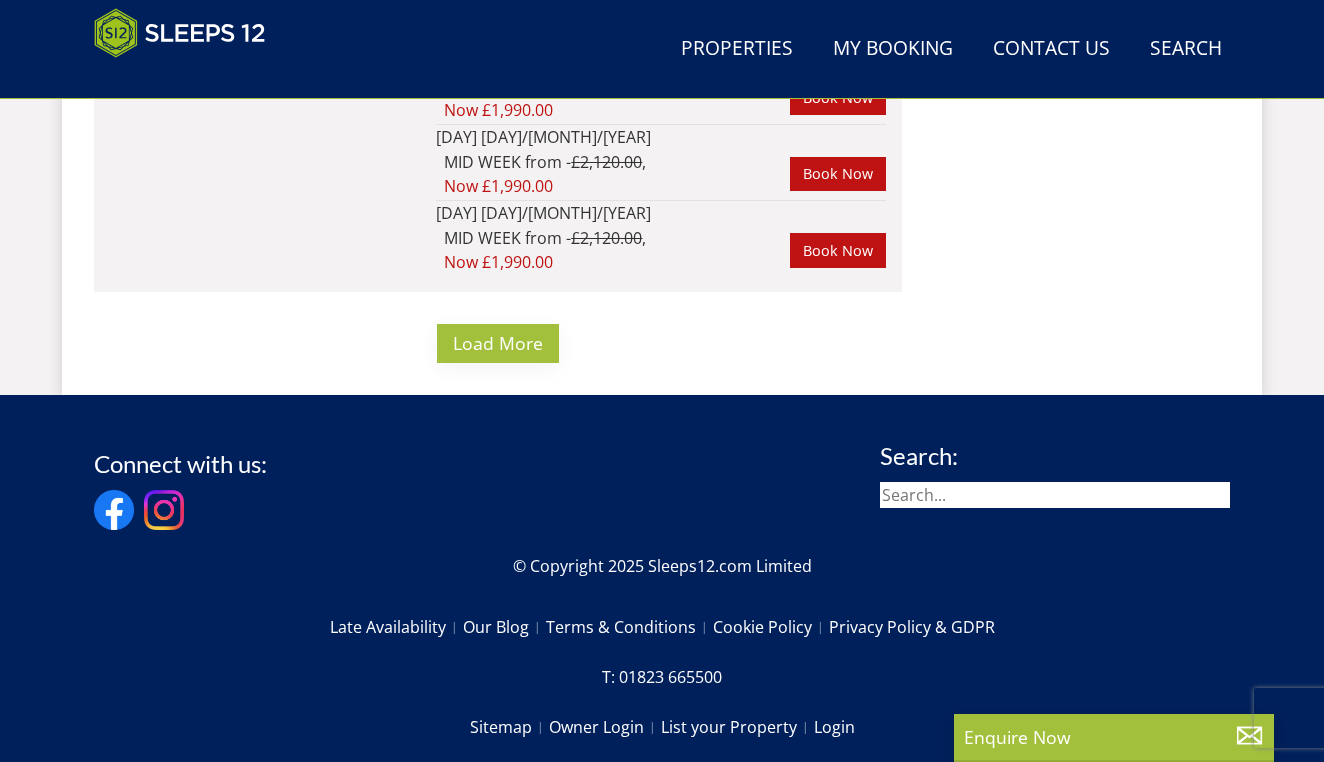click on "Load More" at bounding box center [498, 343] 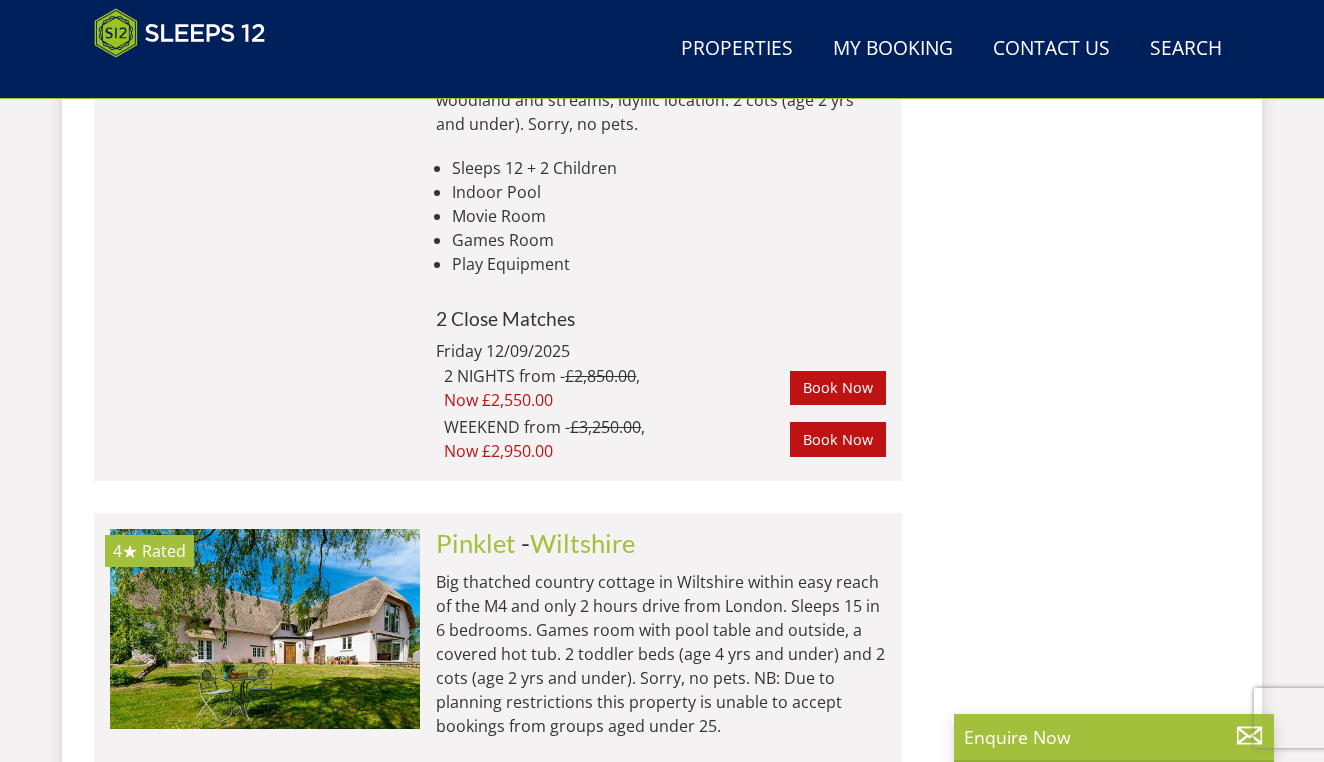 scroll, scrollTop: 16939, scrollLeft: 0, axis: vertical 